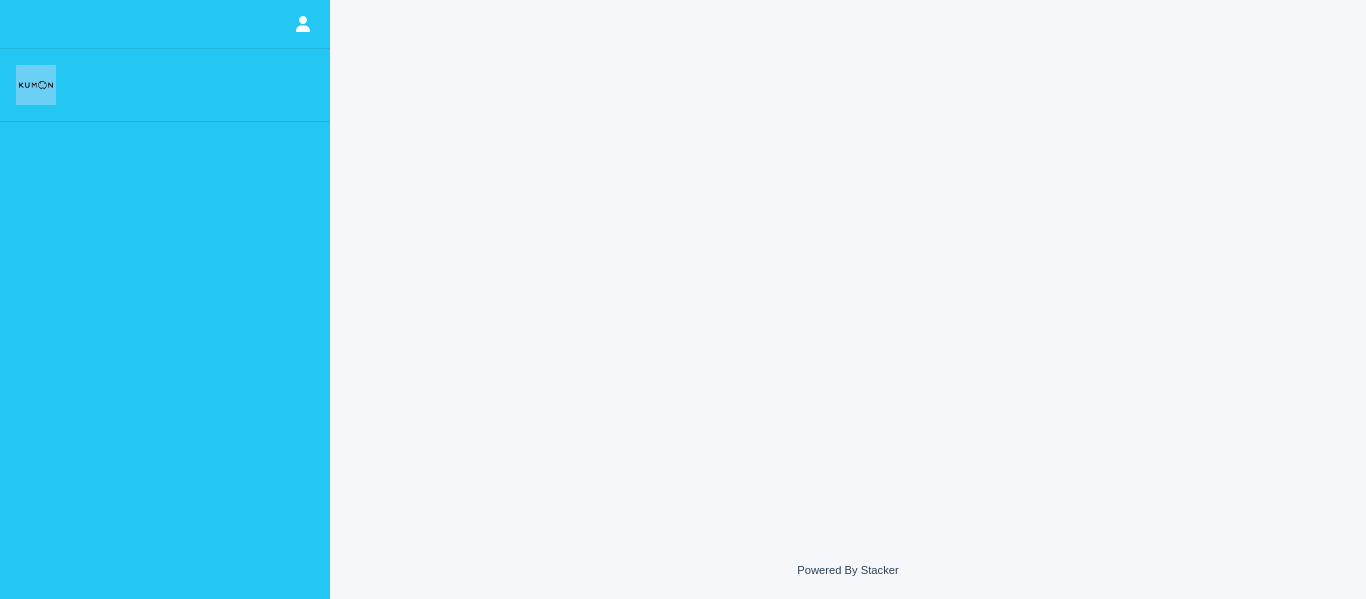 scroll, scrollTop: 0, scrollLeft: 0, axis: both 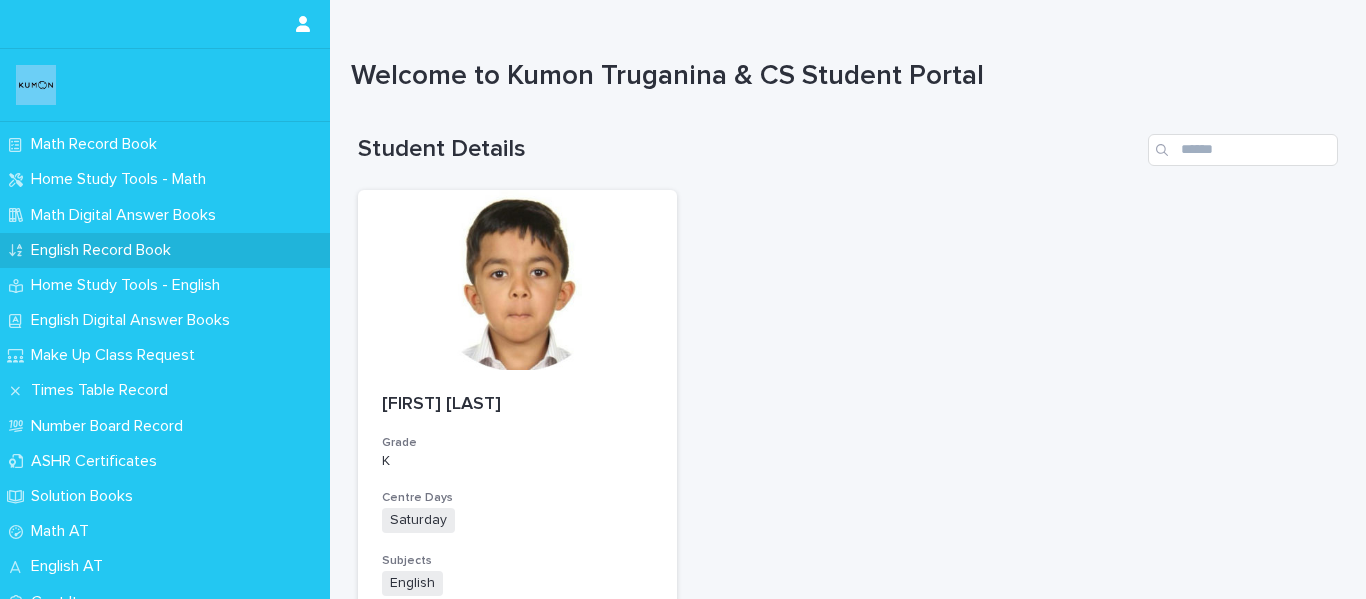 click on "English Record Book" at bounding box center (165, 250) 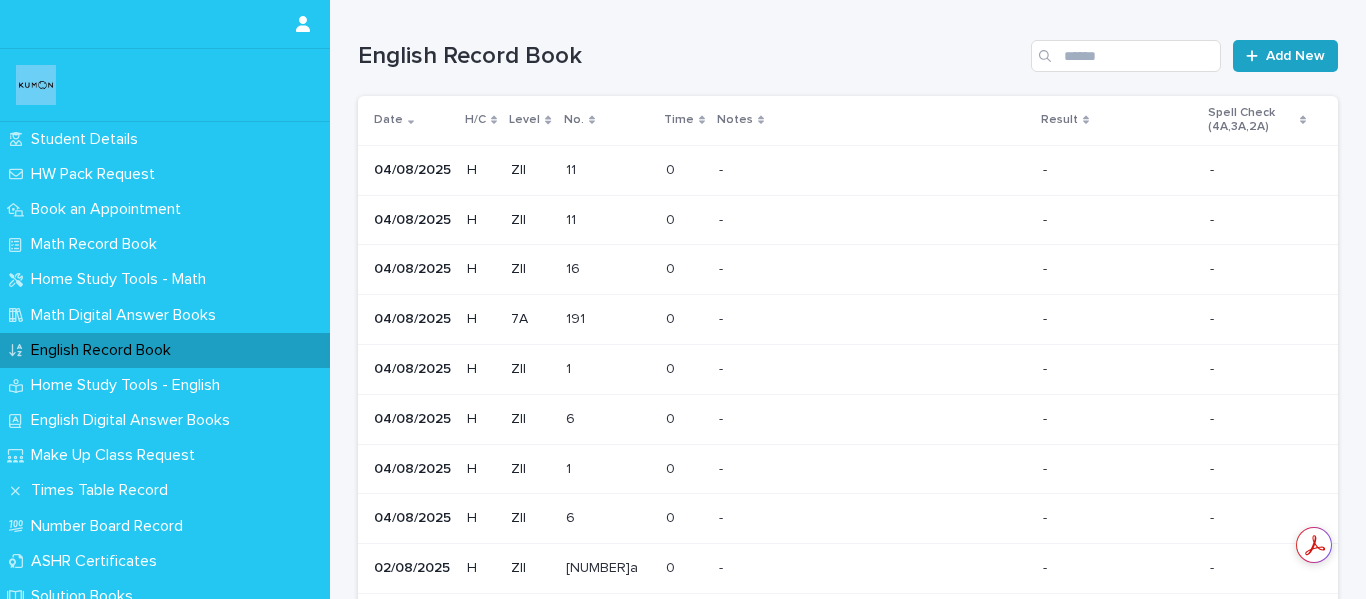 click on "Add New" at bounding box center (1295, 56) 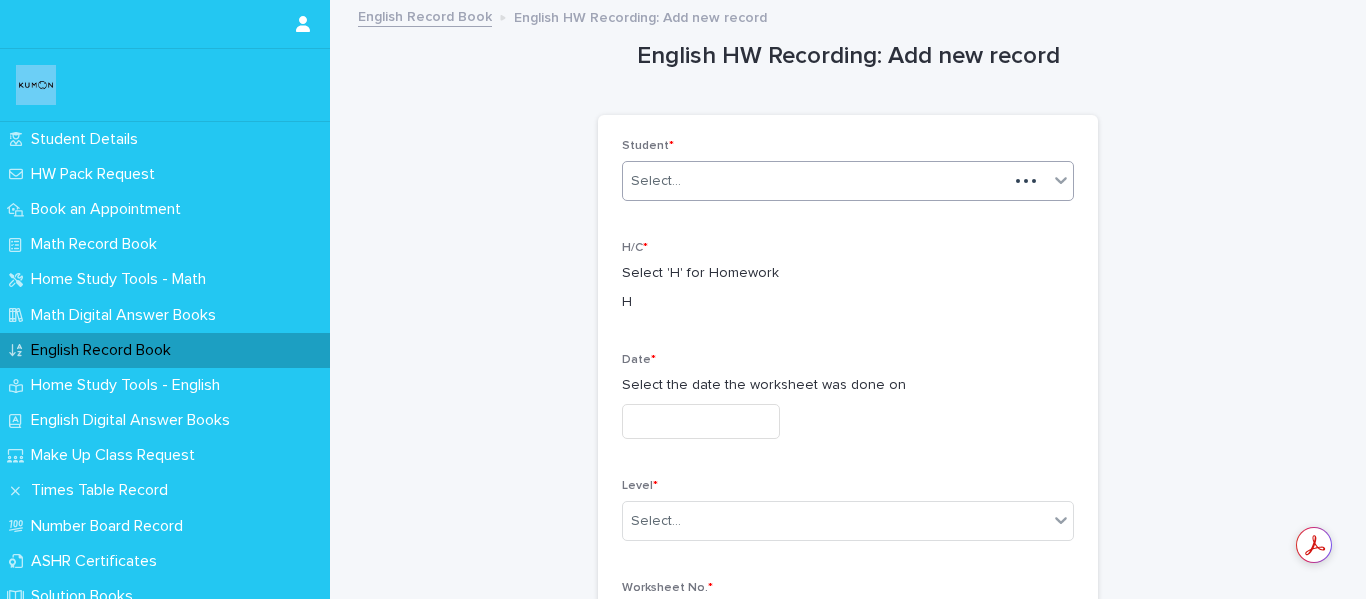 click on "Select..." at bounding box center [815, 181] 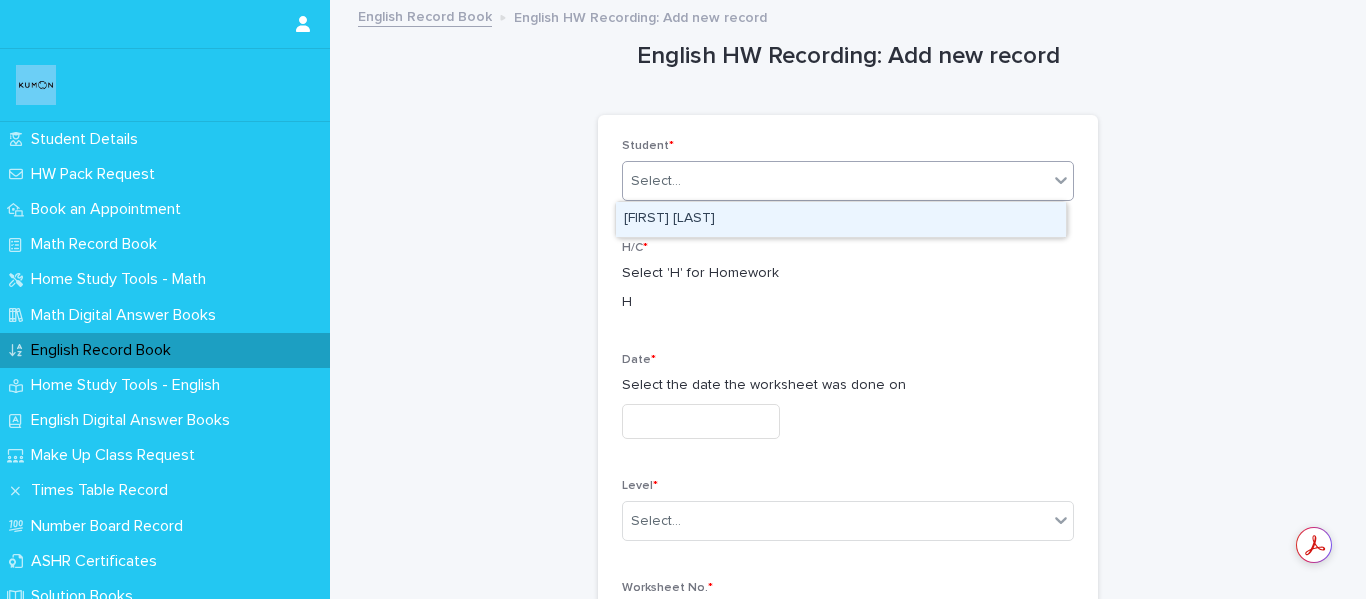 click on "[FIRST] [LAST]" at bounding box center [841, 219] 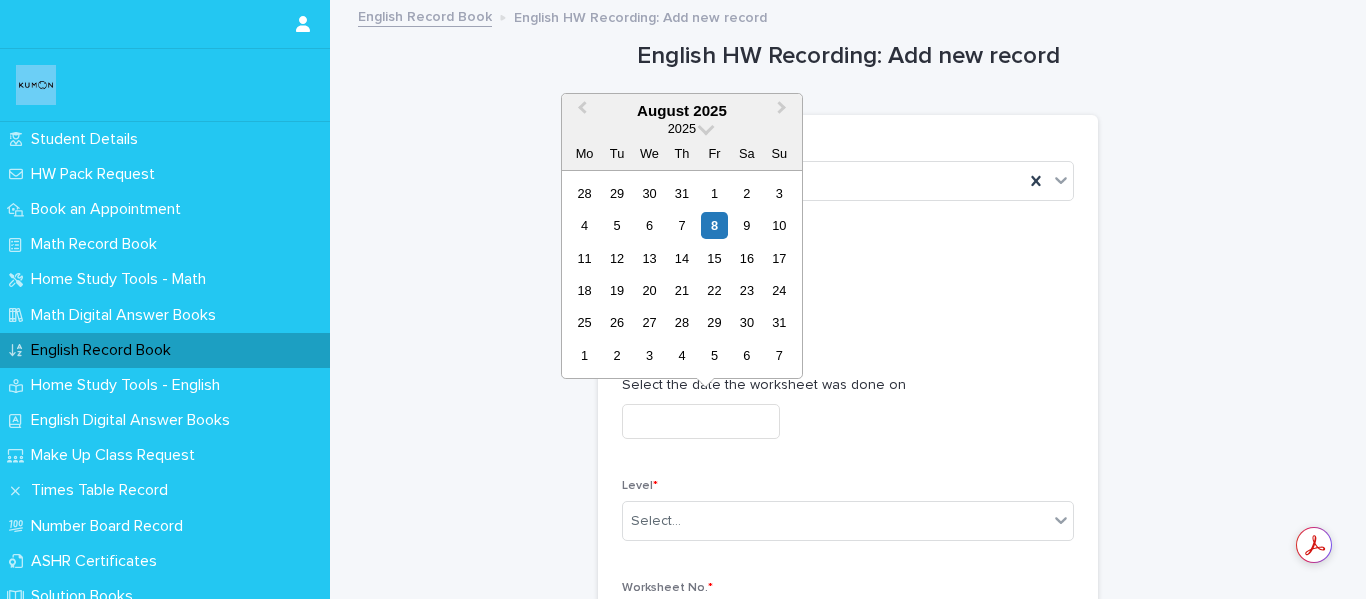 click at bounding box center [701, 421] 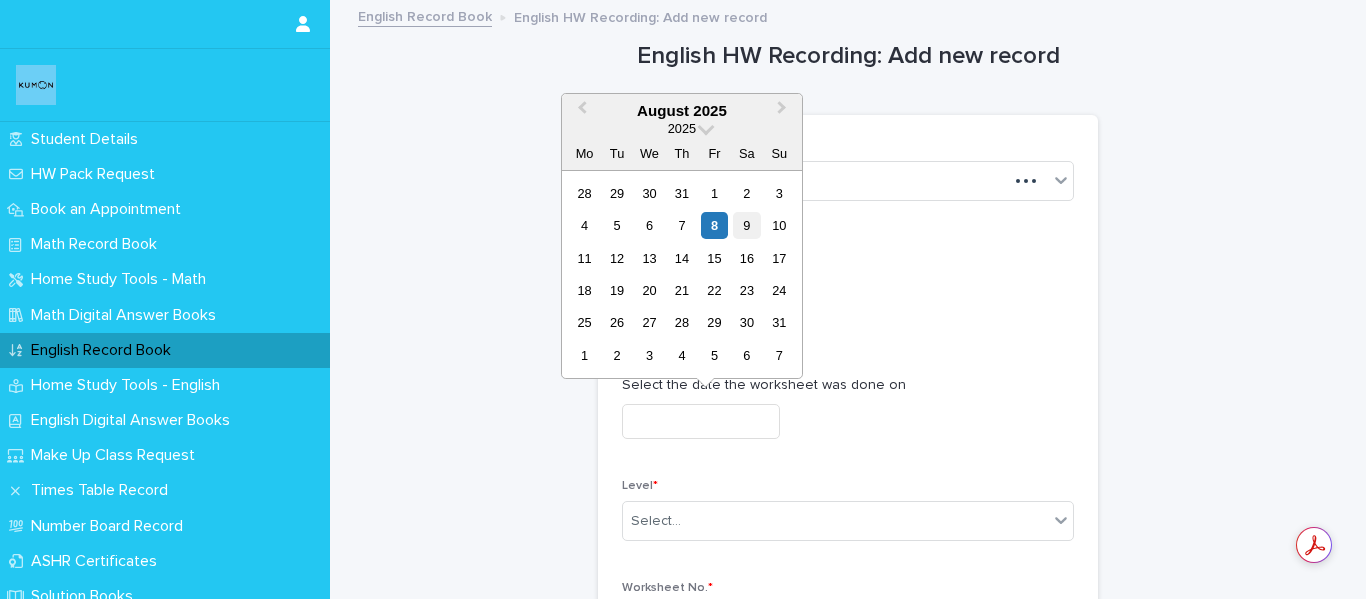 click on "9" at bounding box center [746, 225] 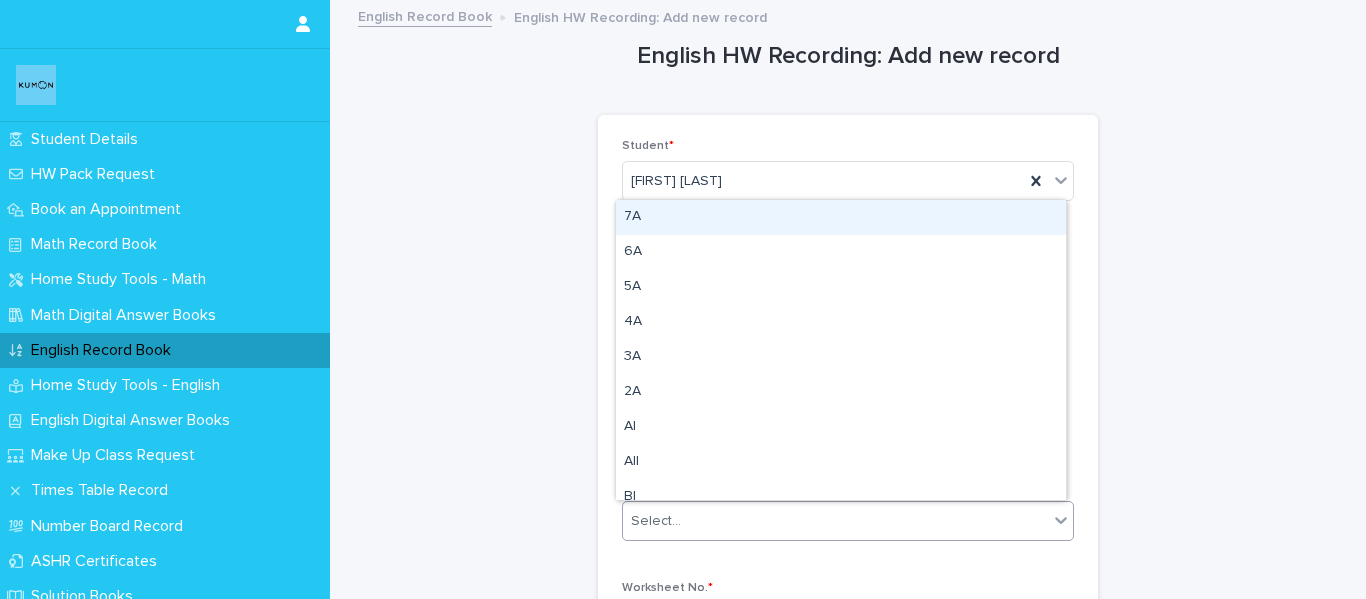 click on "Select..." at bounding box center (835, 521) 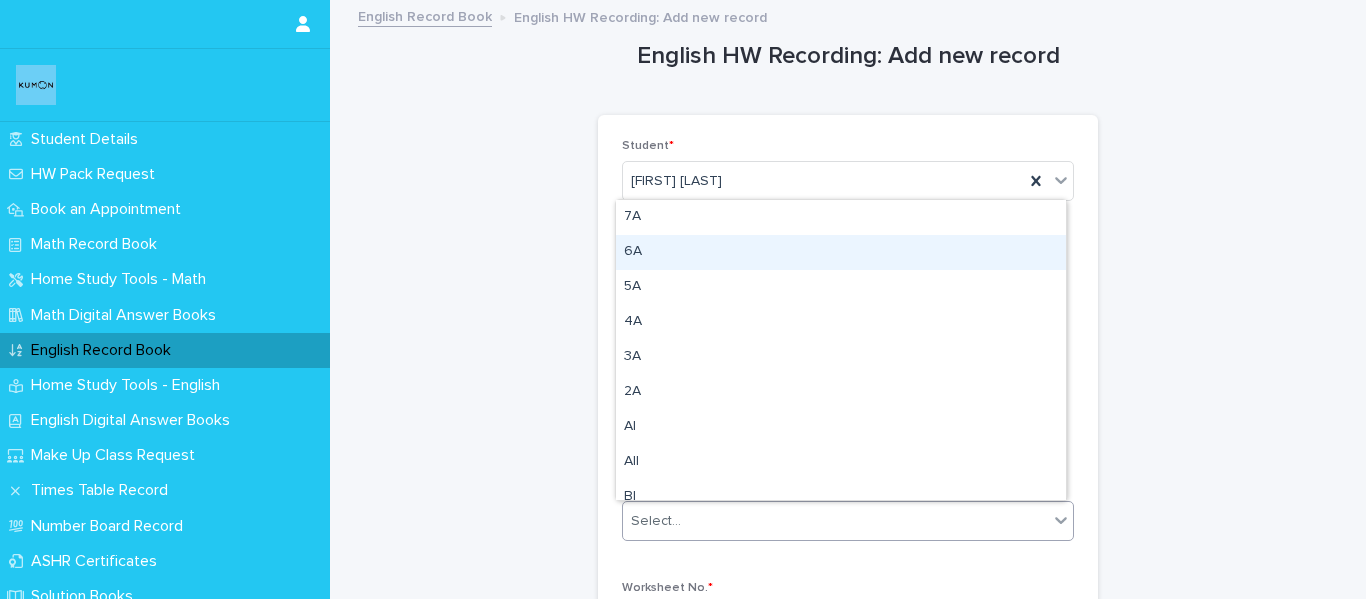 click on "6A" at bounding box center (841, 252) 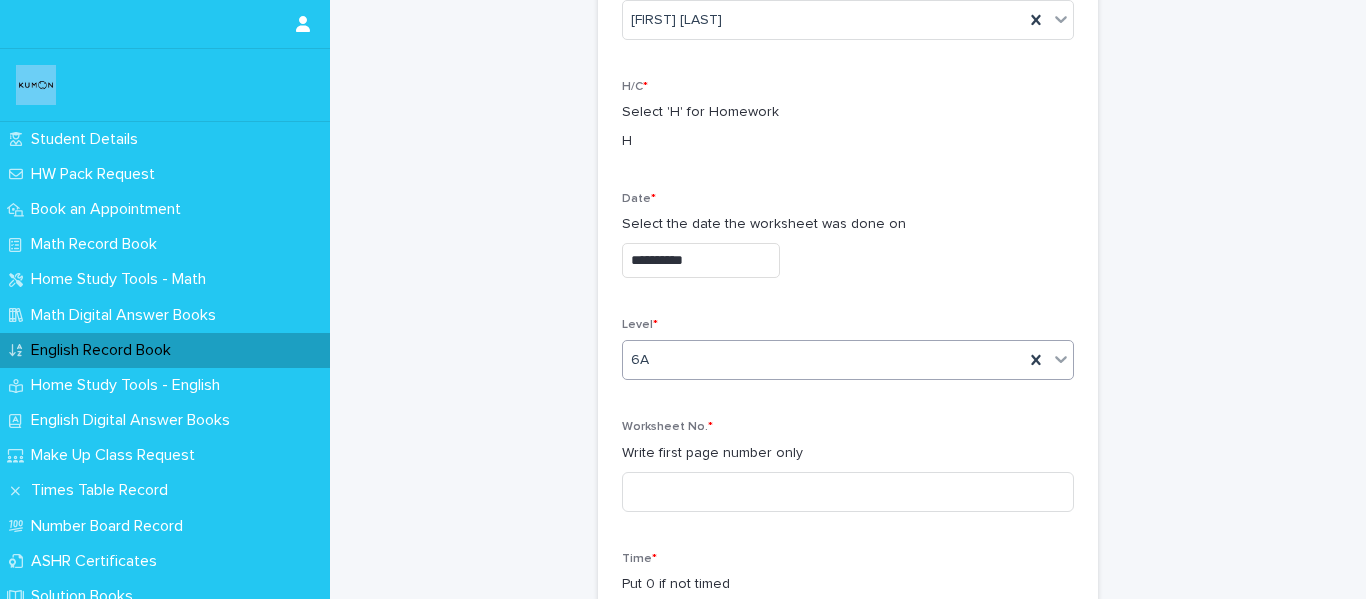 scroll, scrollTop: 200, scrollLeft: 0, axis: vertical 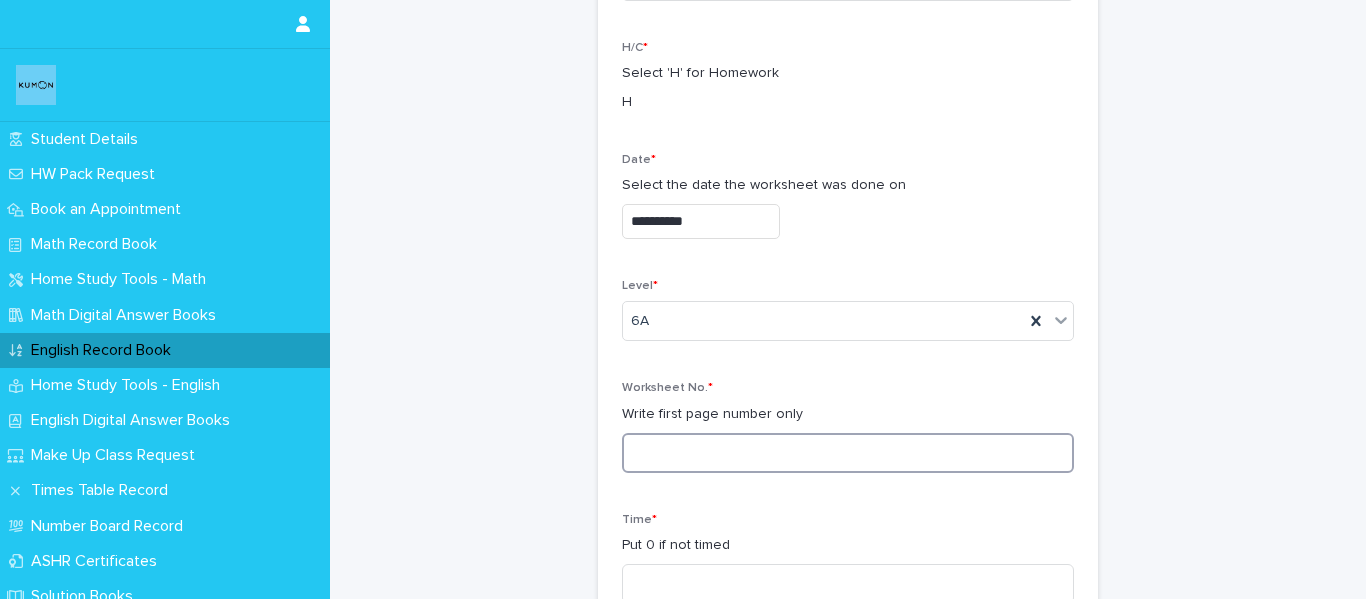 click at bounding box center [848, 453] 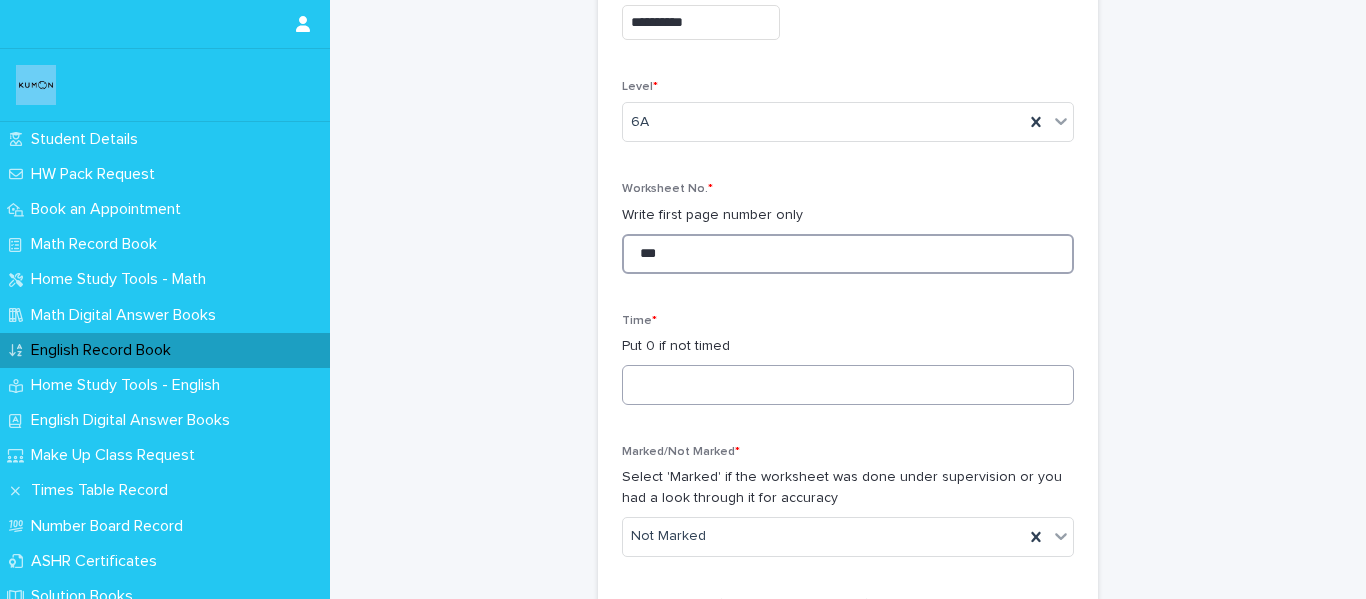 scroll, scrollTop: 400, scrollLeft: 0, axis: vertical 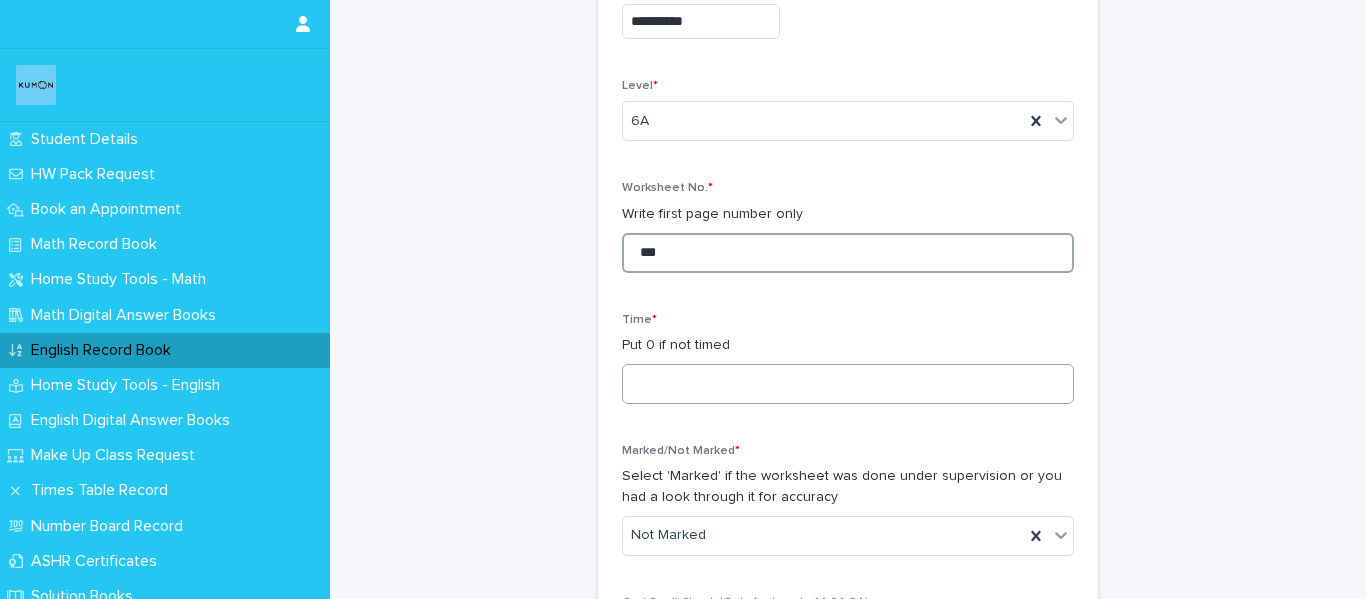 type on "***" 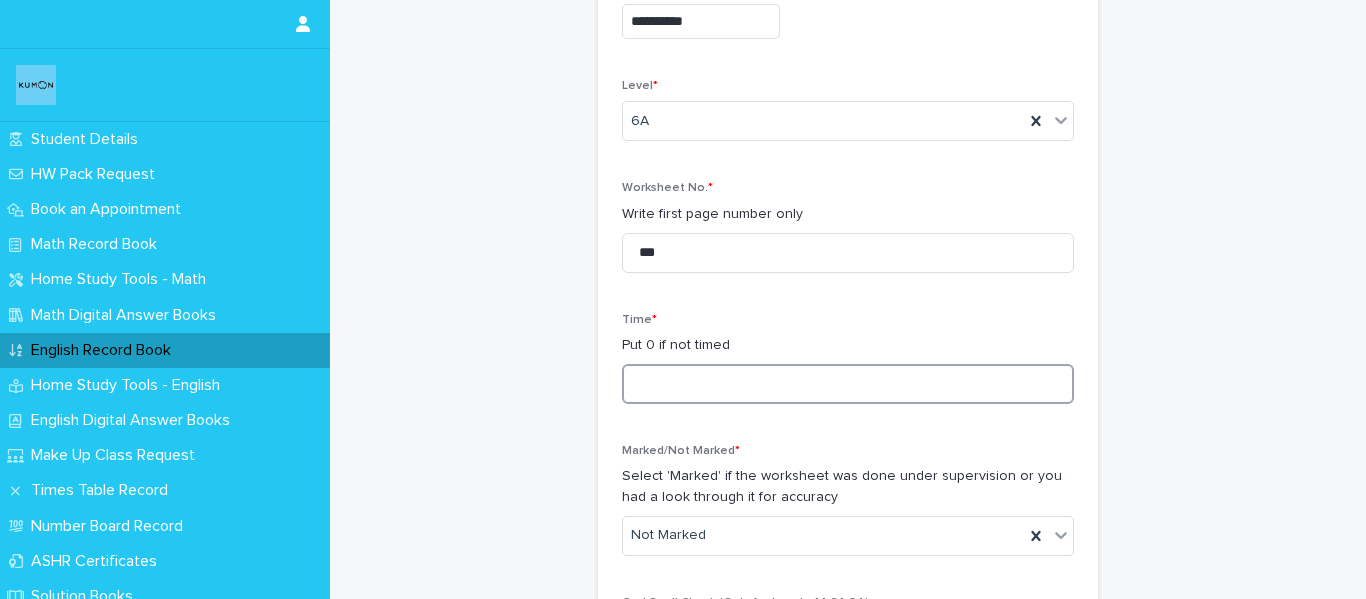 click at bounding box center (848, 384) 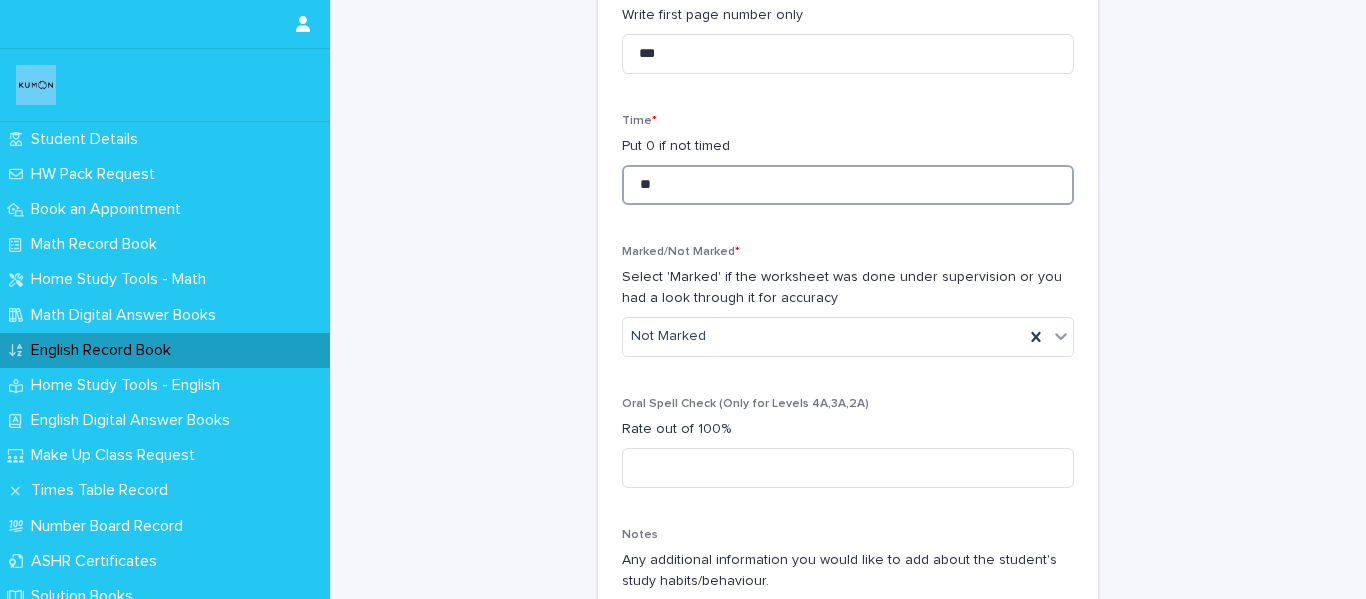 scroll, scrollTop: 600, scrollLeft: 0, axis: vertical 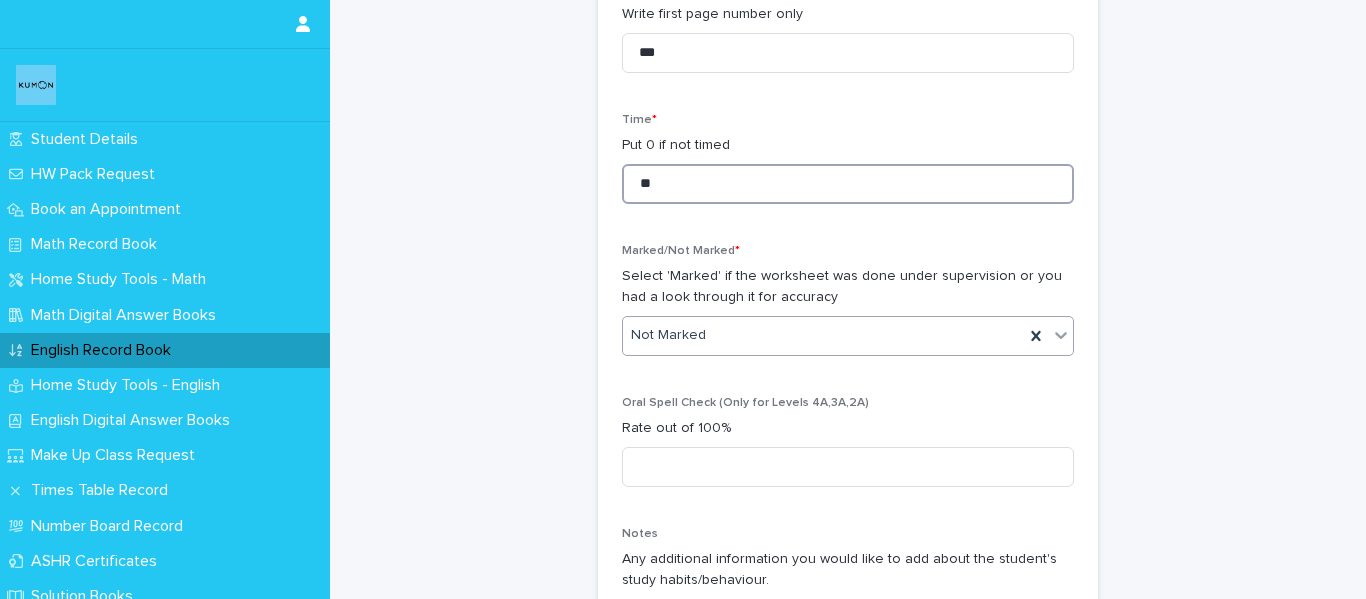 type on "**" 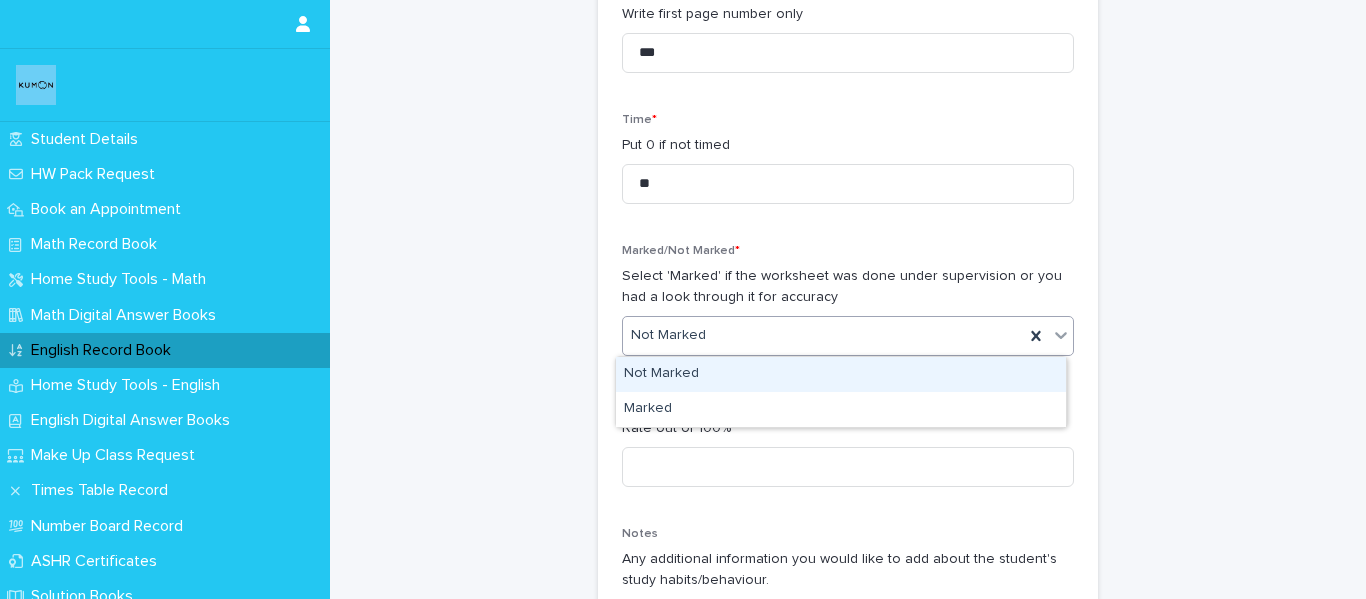 click on "Not Marked" at bounding box center [823, 335] 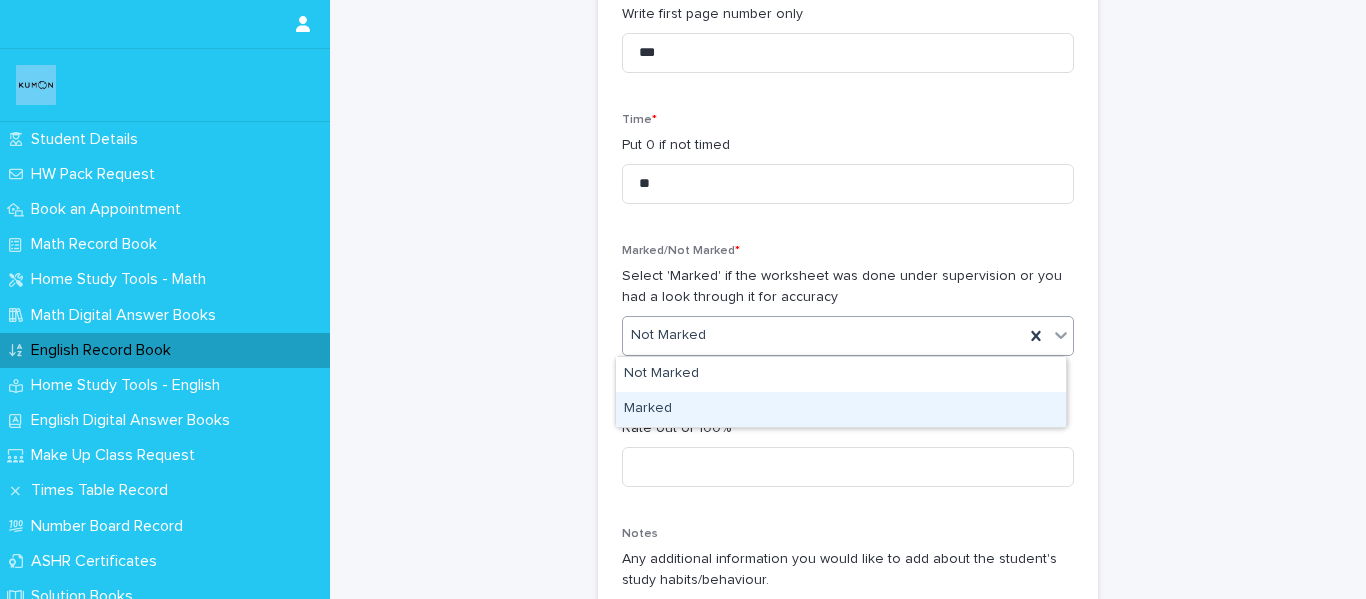 click on "Marked" at bounding box center (841, 409) 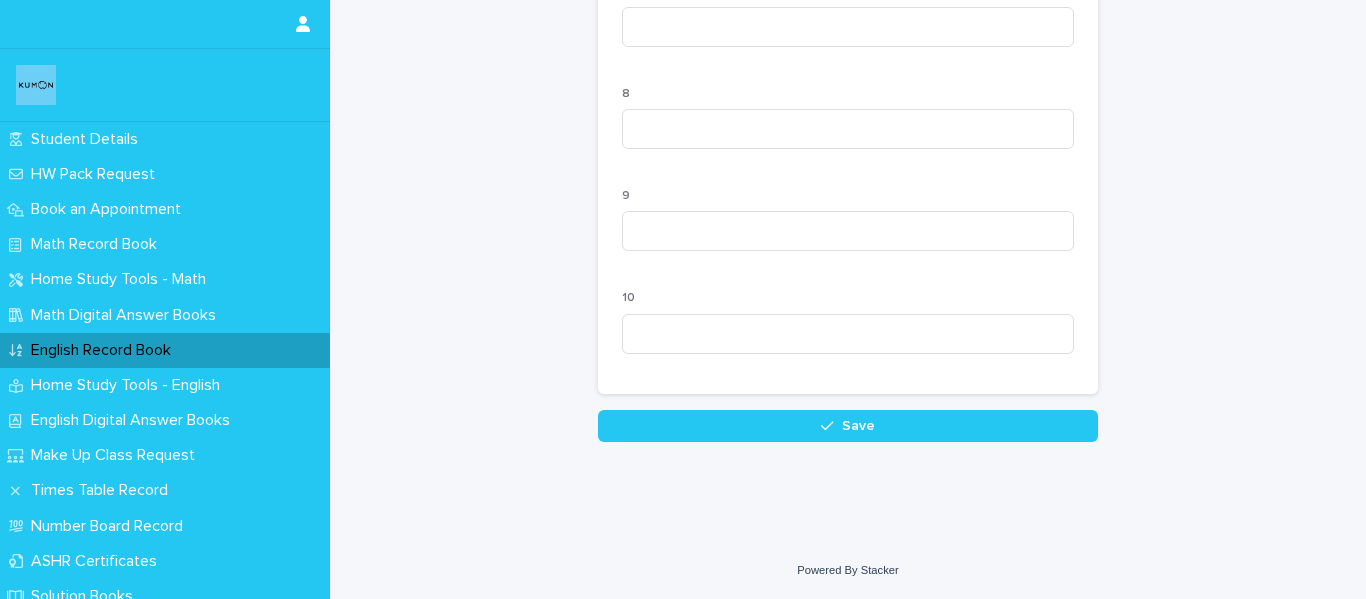scroll, scrollTop: 2116, scrollLeft: 0, axis: vertical 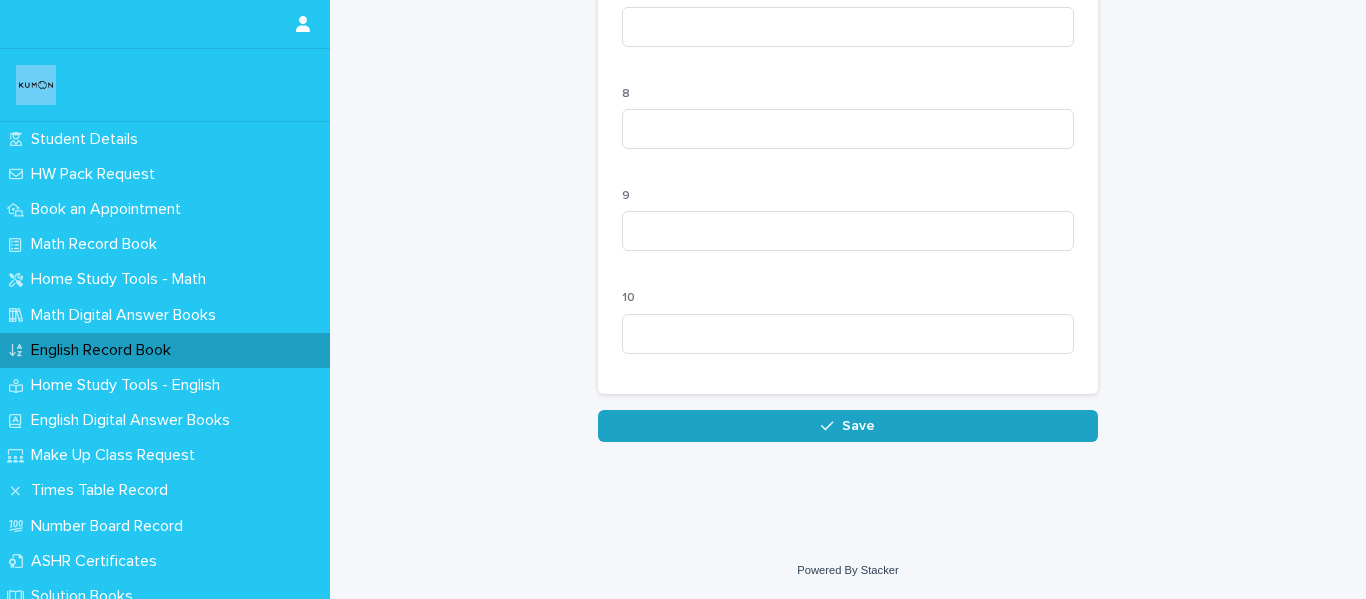 click on "Save" at bounding box center (848, 426) 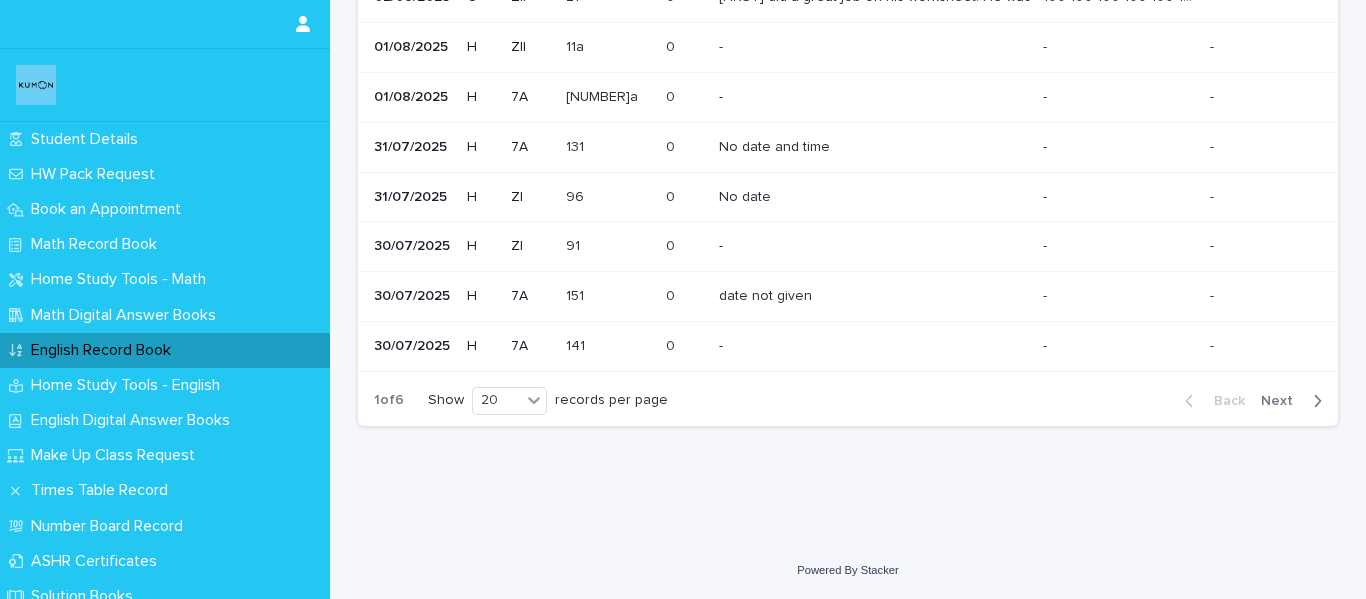 scroll, scrollTop: 0, scrollLeft: 0, axis: both 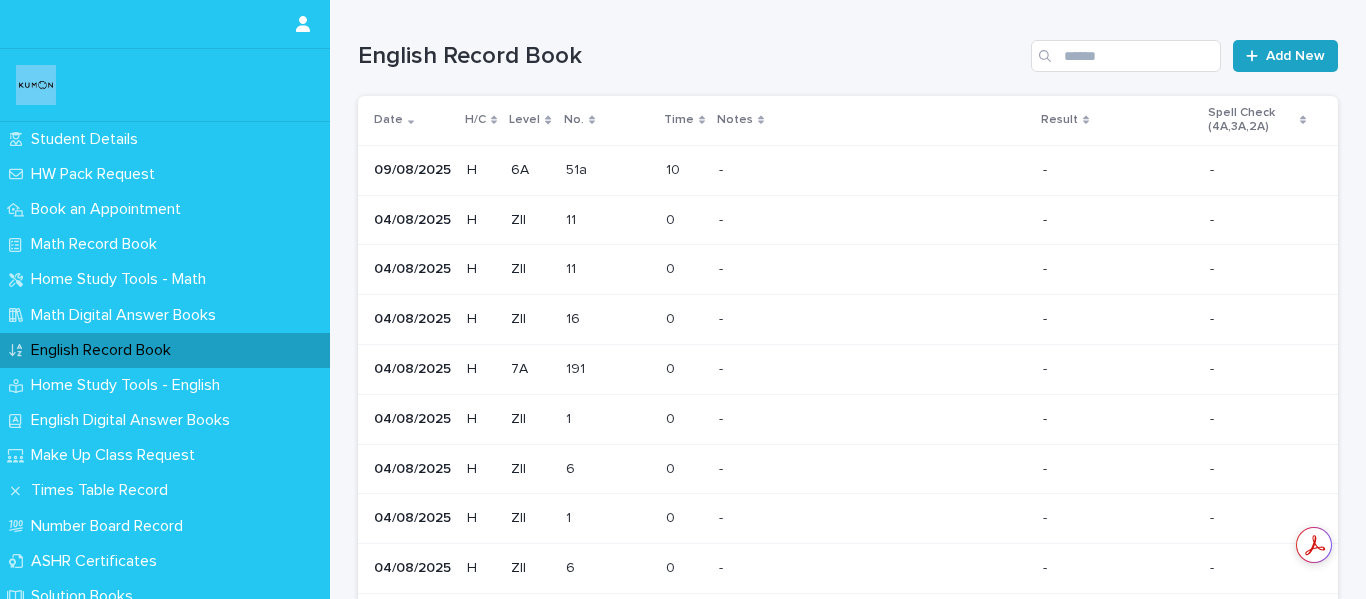 click on "Add New" at bounding box center [1285, 56] 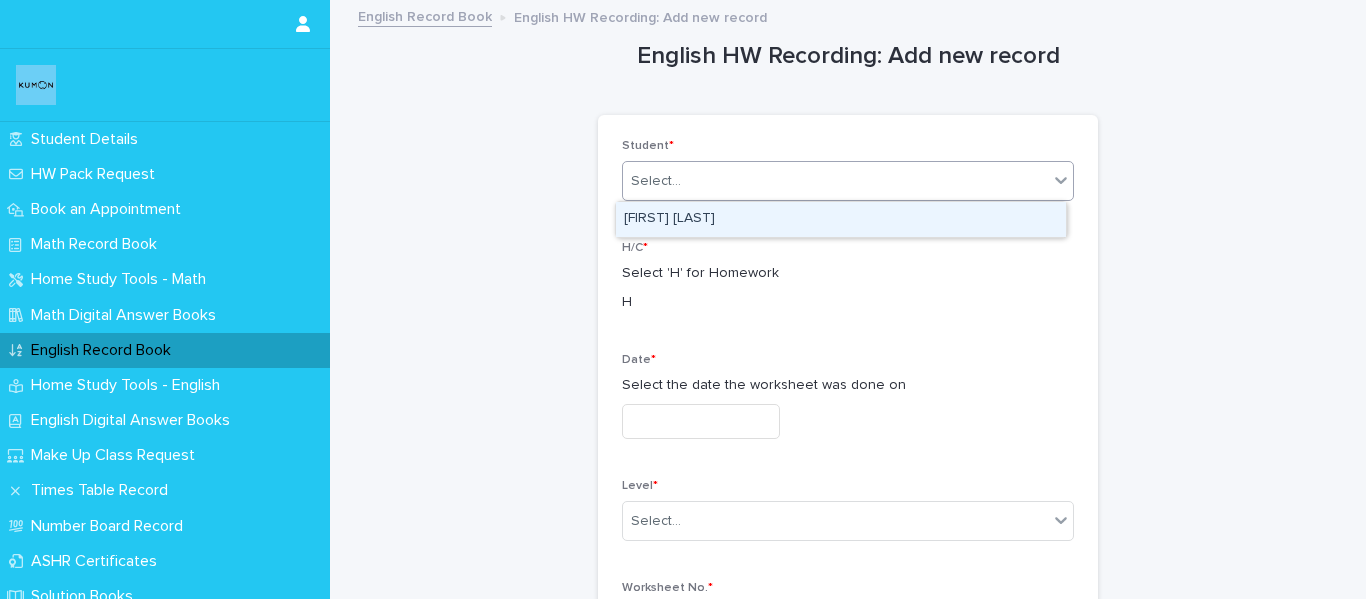 click on "Select..." at bounding box center (835, 181) 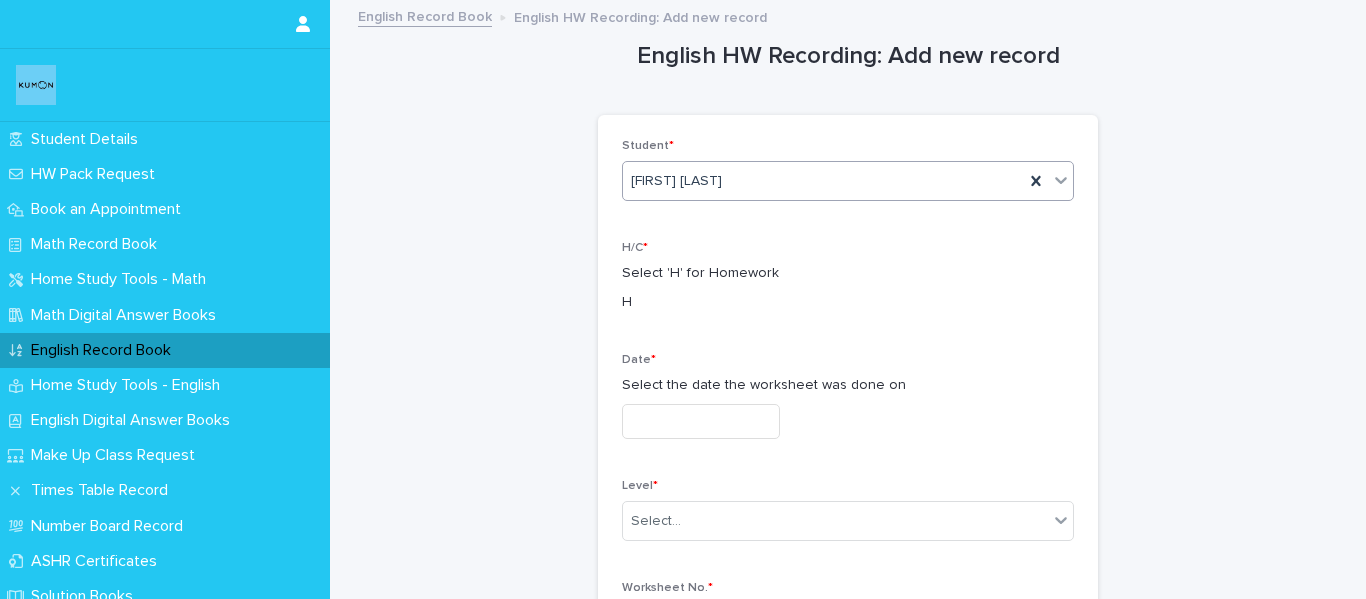 click at bounding box center [701, 421] 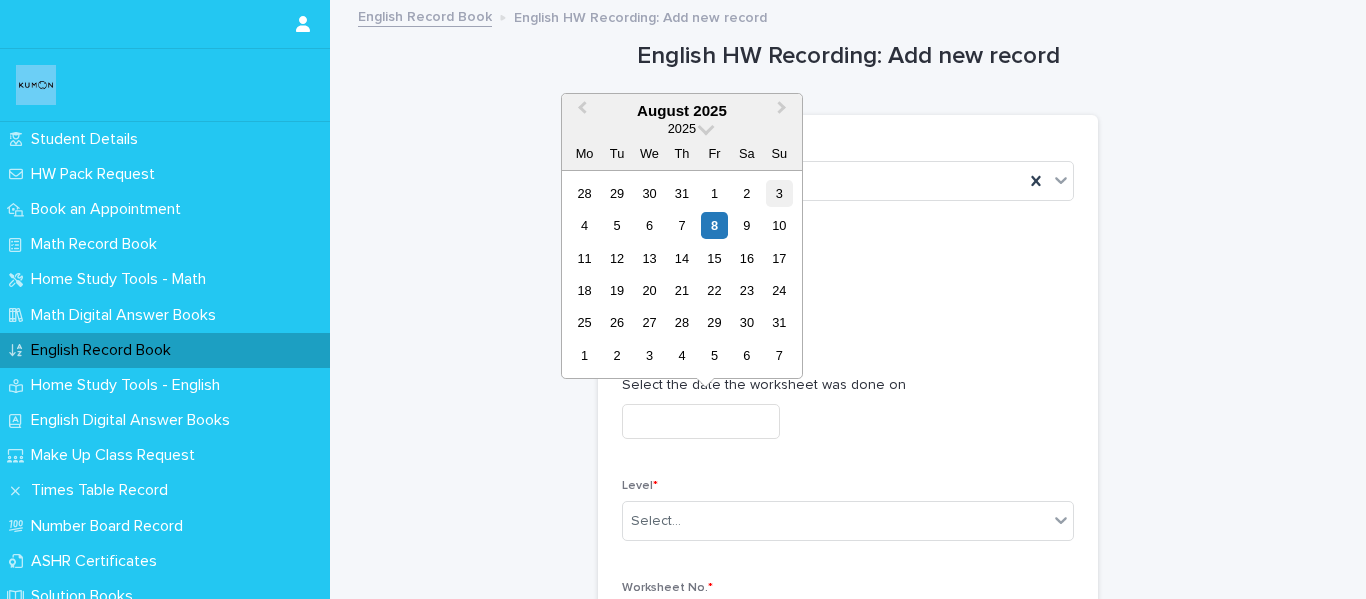 click on "3" at bounding box center [779, 193] 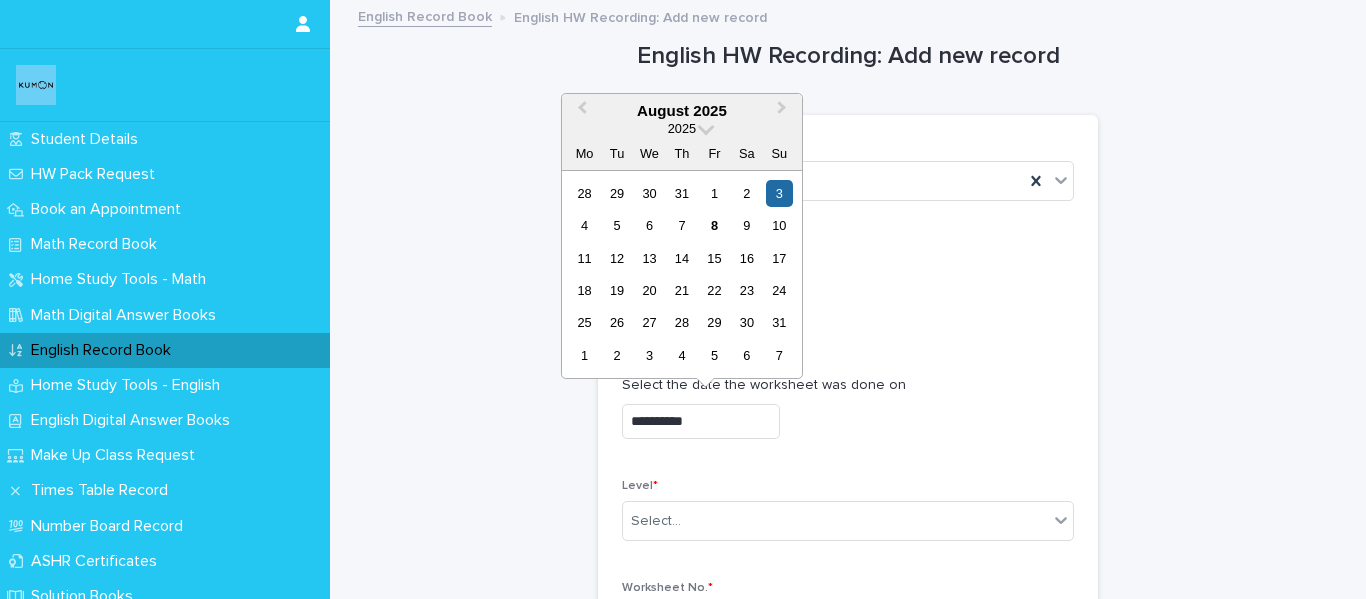 click on "**********" at bounding box center [701, 421] 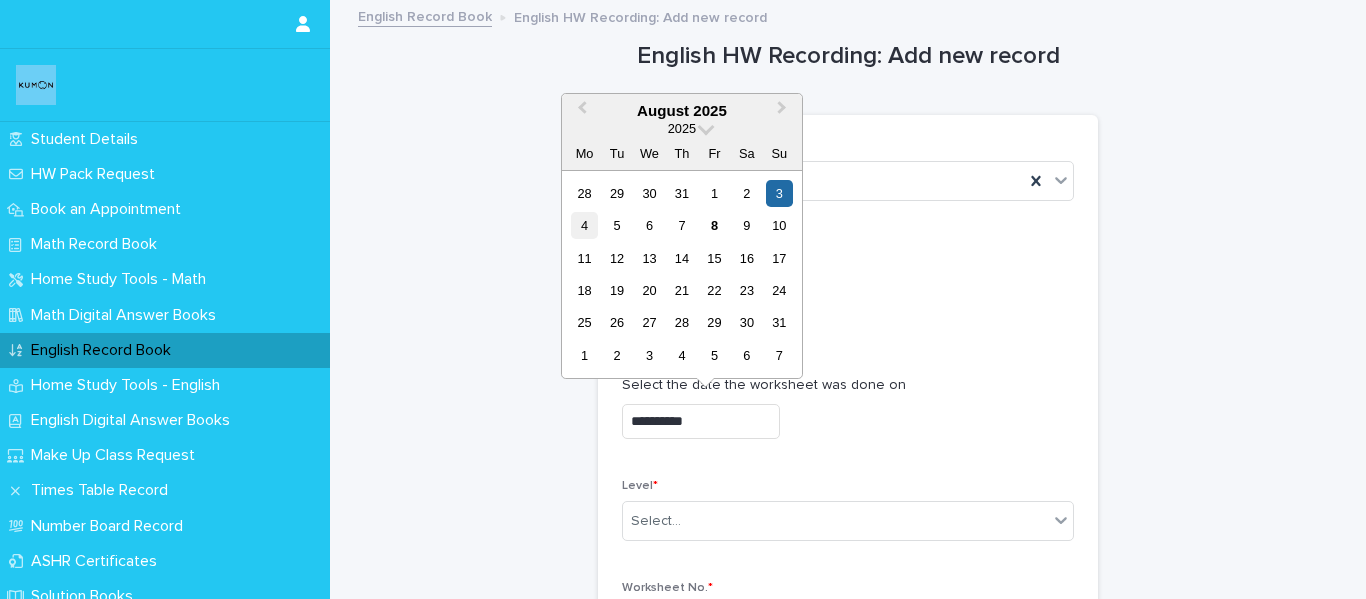click on "4" at bounding box center (584, 225) 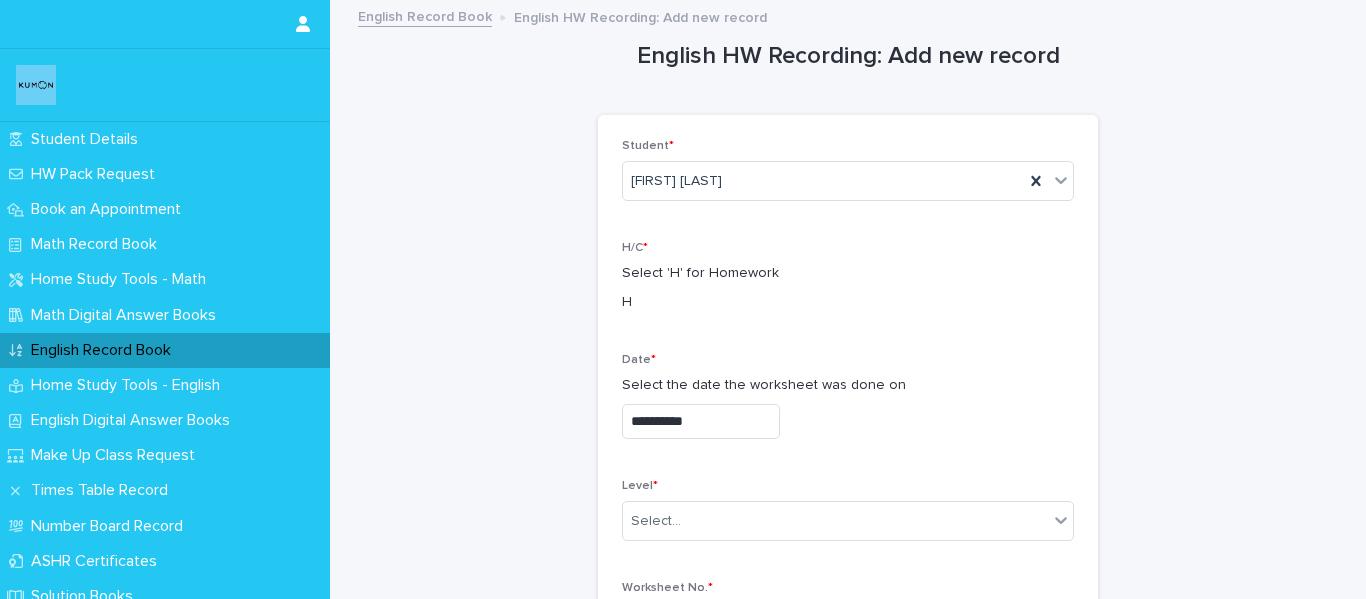 type on "**********" 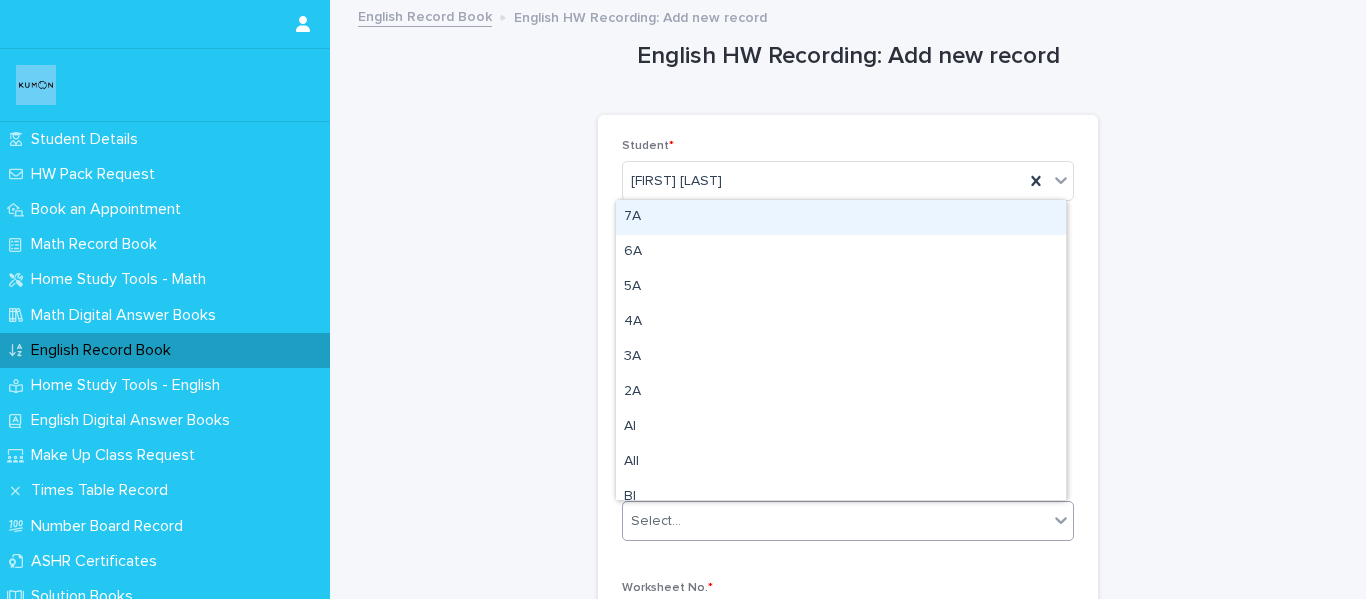 click on "Select..." at bounding box center (835, 521) 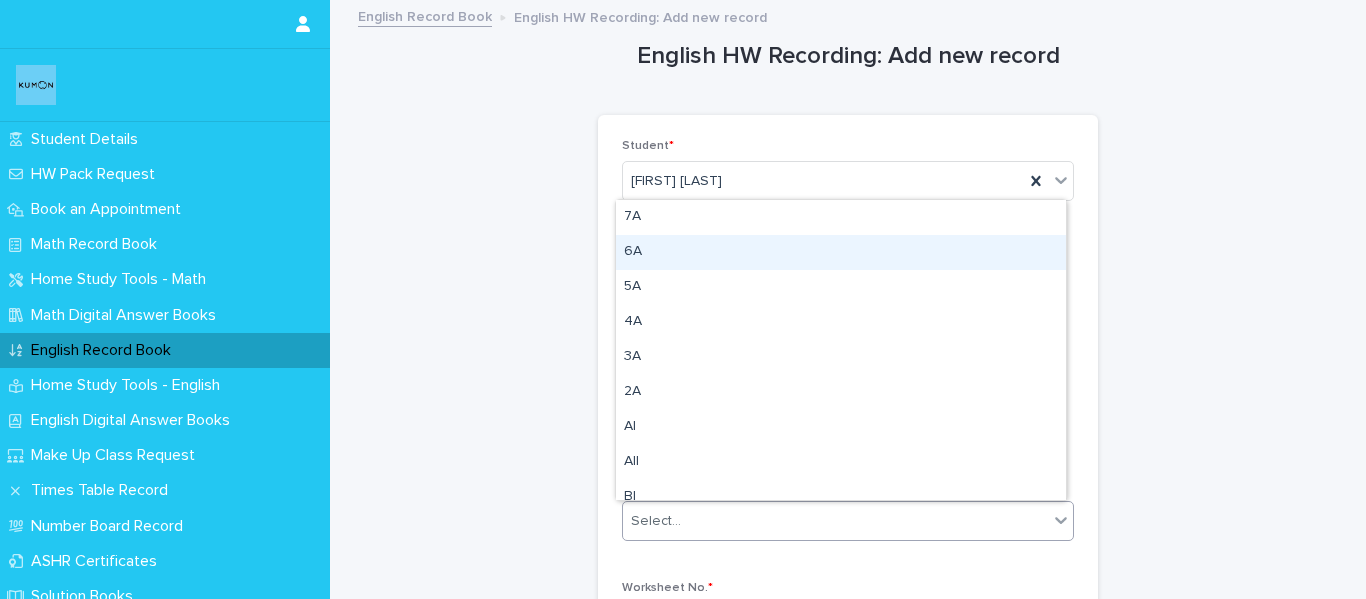 click on "6A" at bounding box center (841, 252) 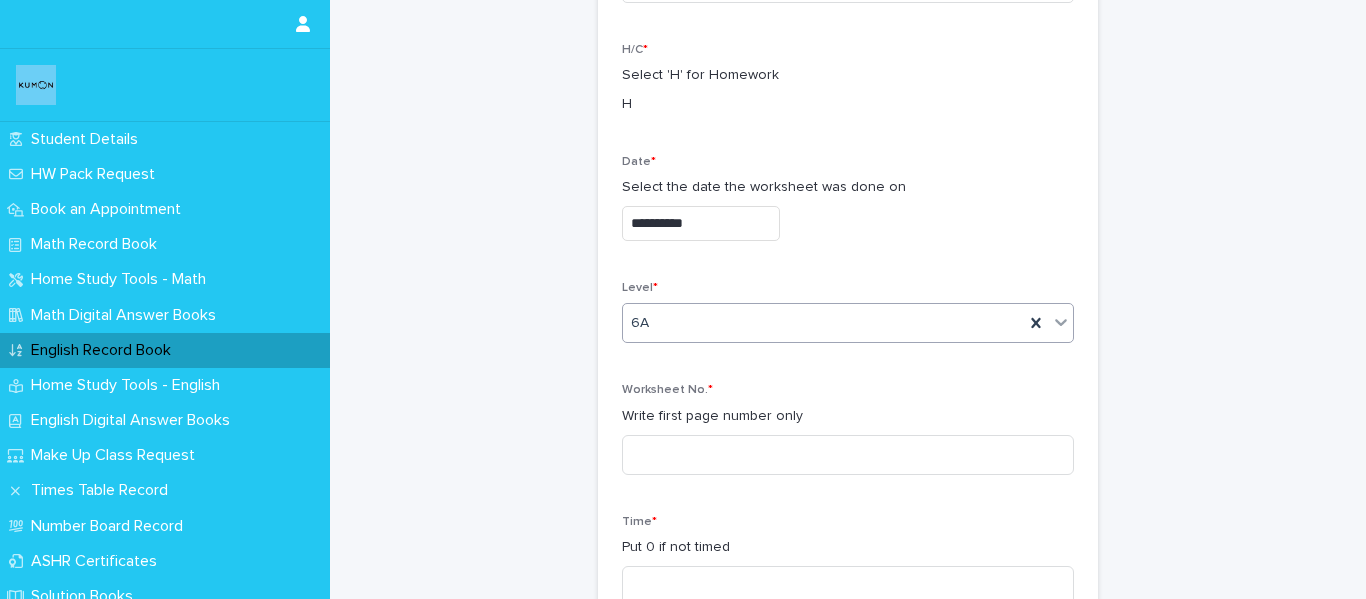 scroll, scrollTop: 200, scrollLeft: 0, axis: vertical 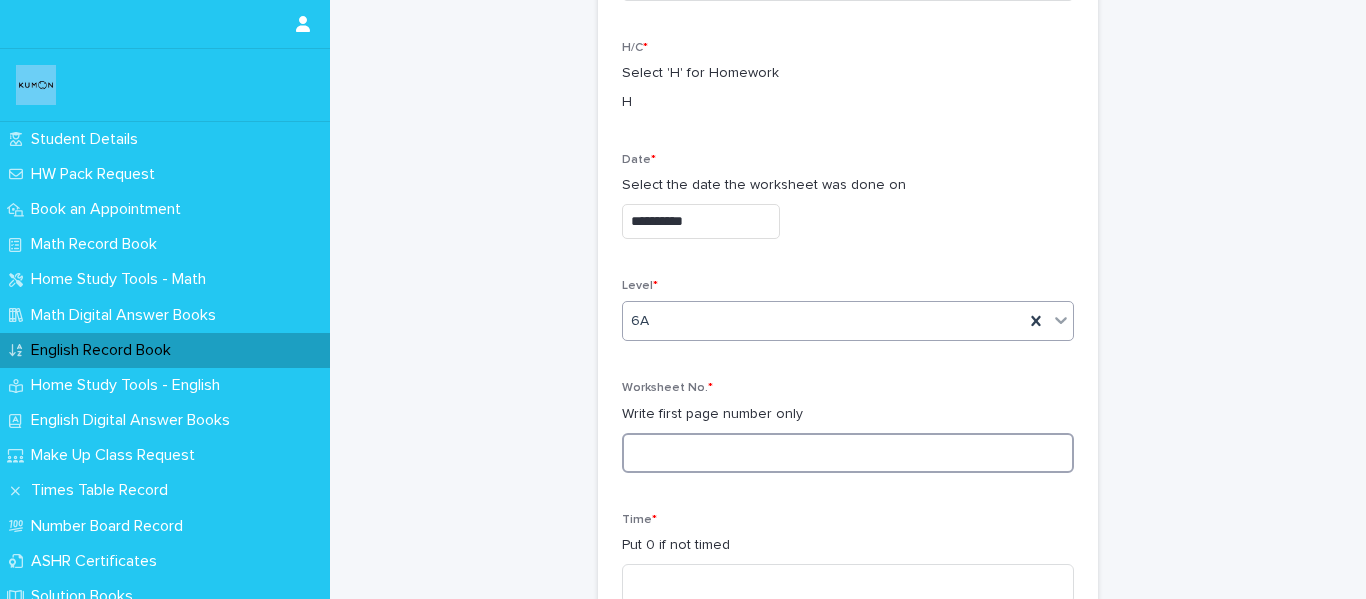 click at bounding box center (848, 453) 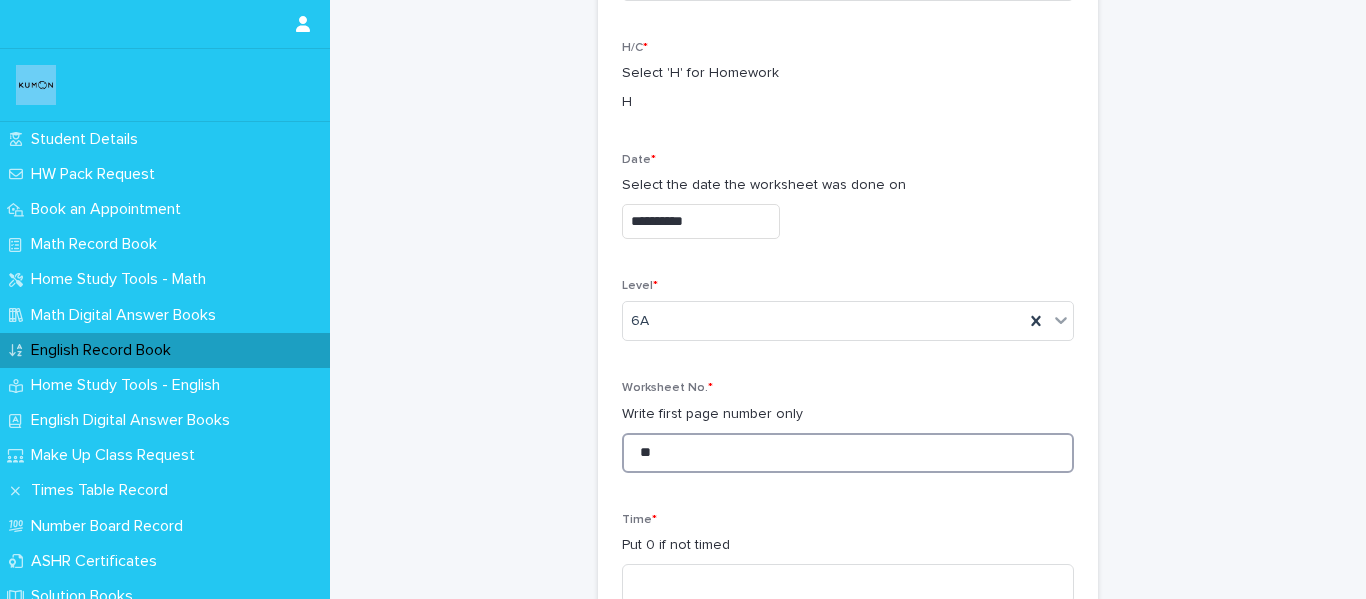 scroll, scrollTop: 300, scrollLeft: 0, axis: vertical 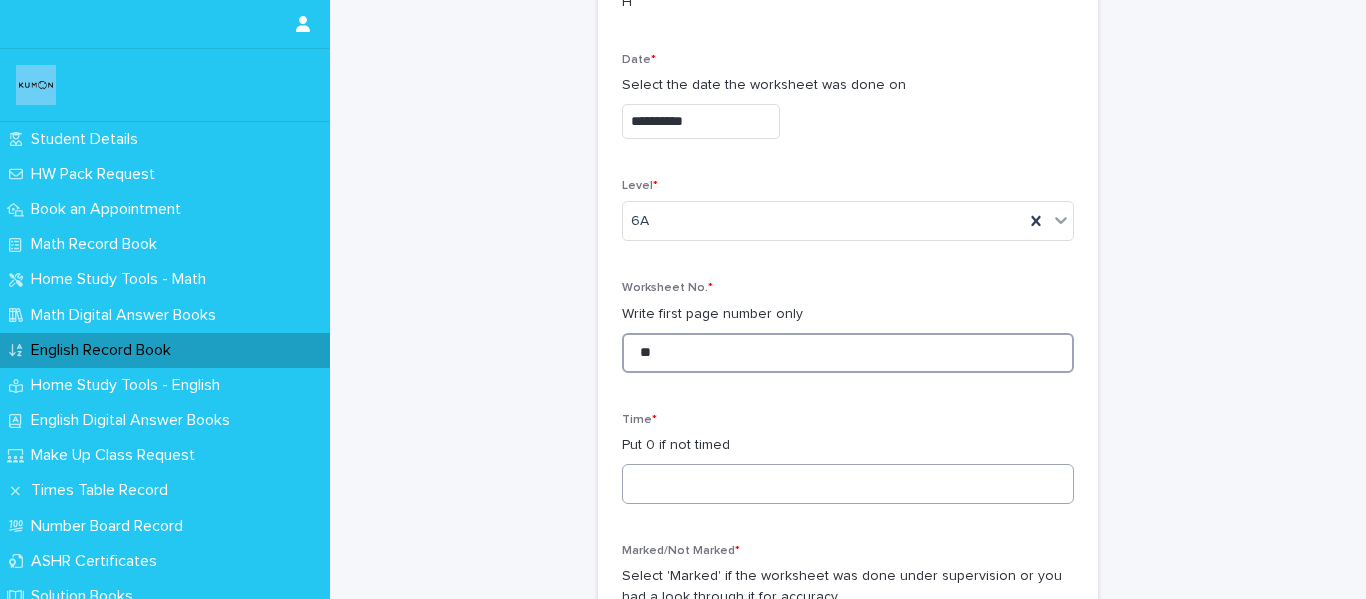 type on "**" 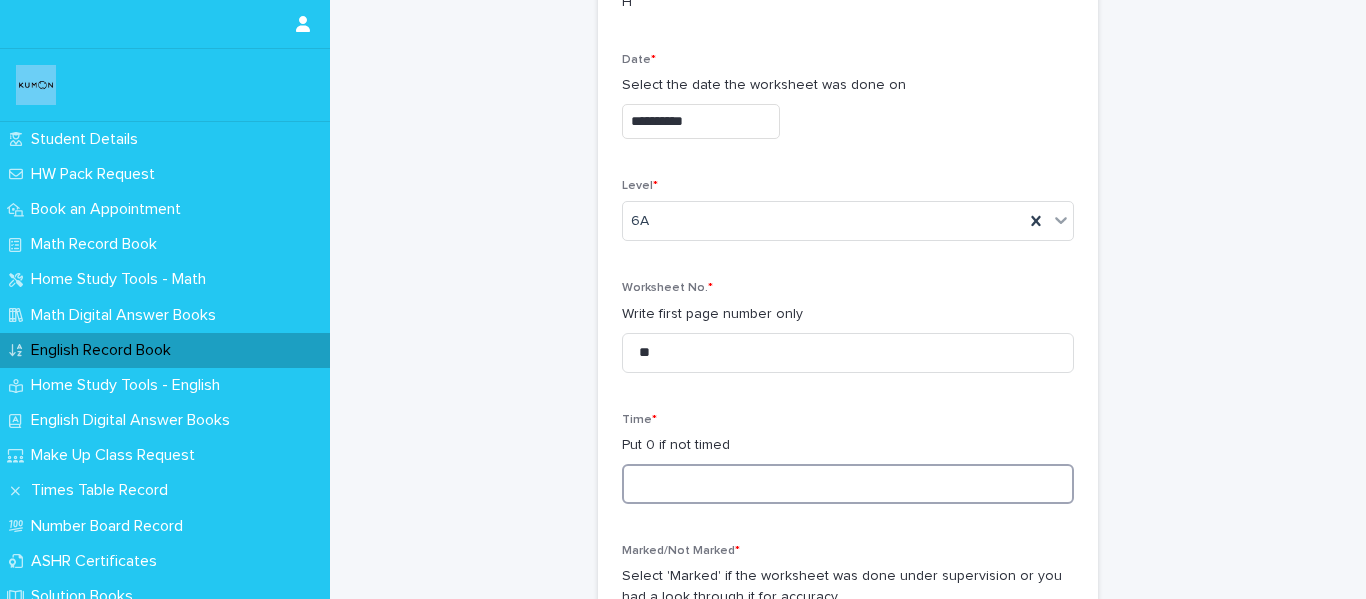 click at bounding box center (848, 484) 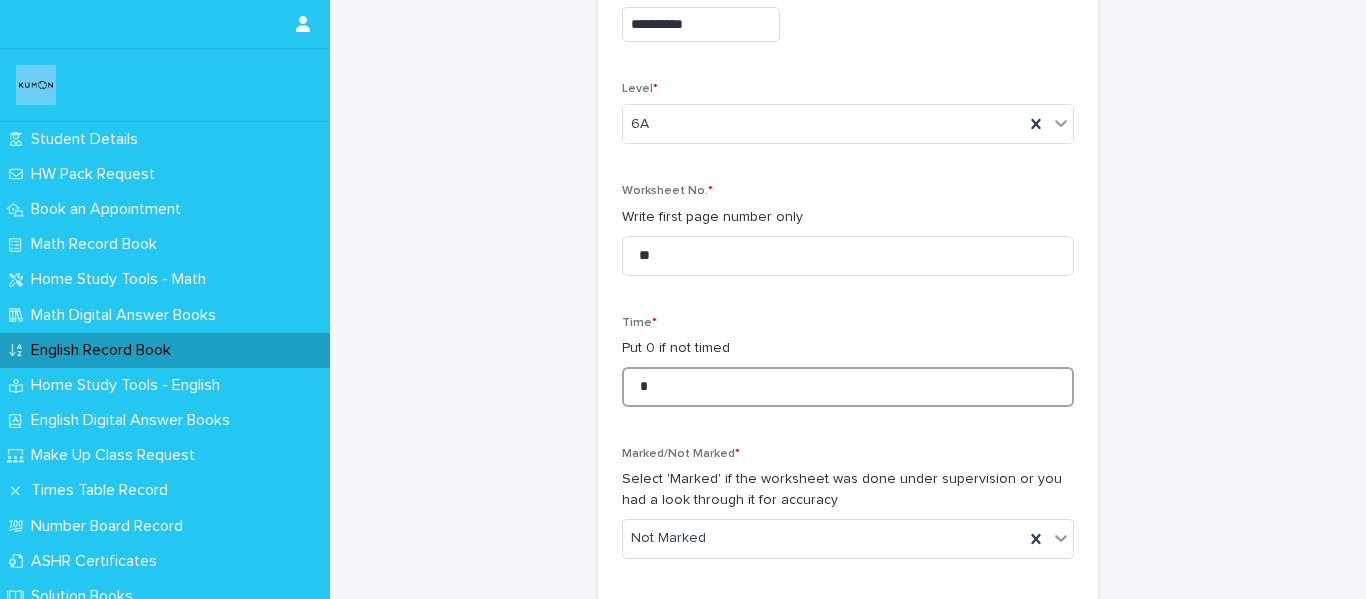 scroll, scrollTop: 500, scrollLeft: 0, axis: vertical 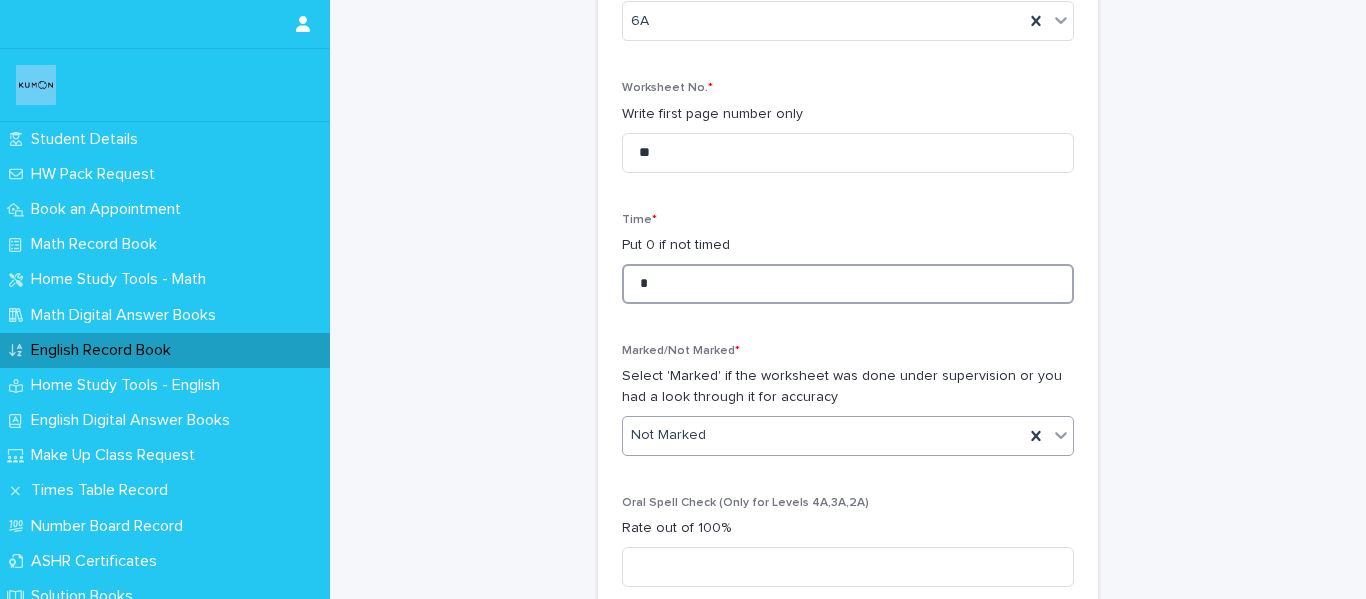 type on "*" 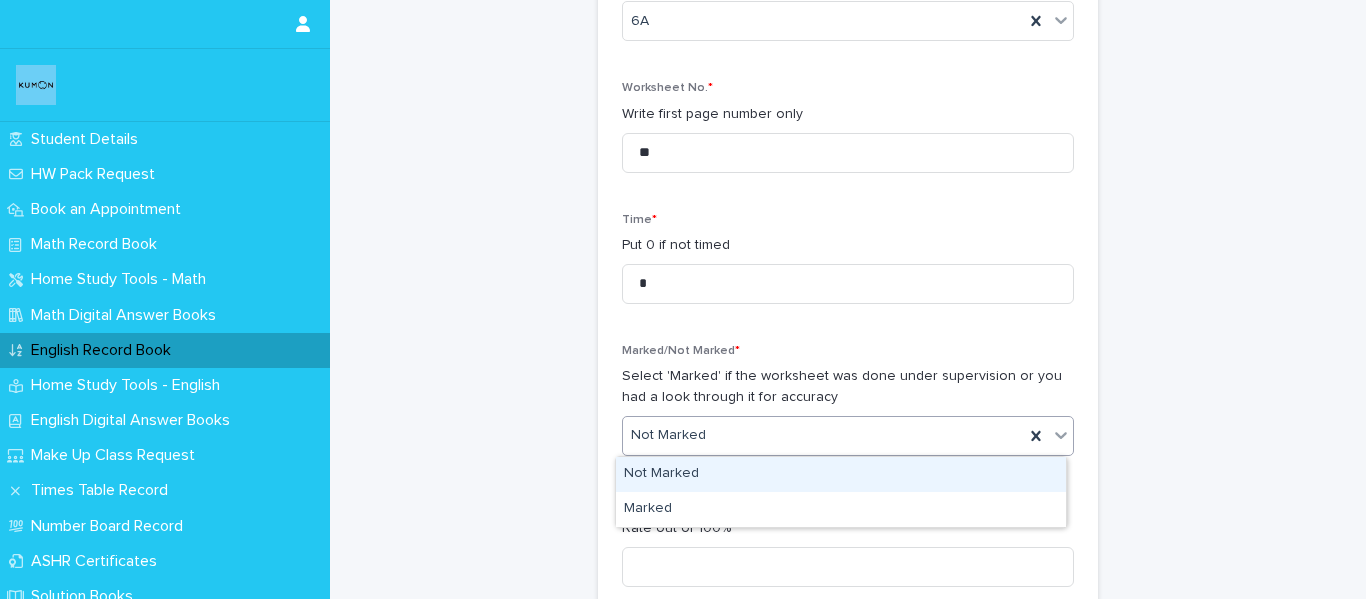 click on "Not Marked" at bounding box center [823, 435] 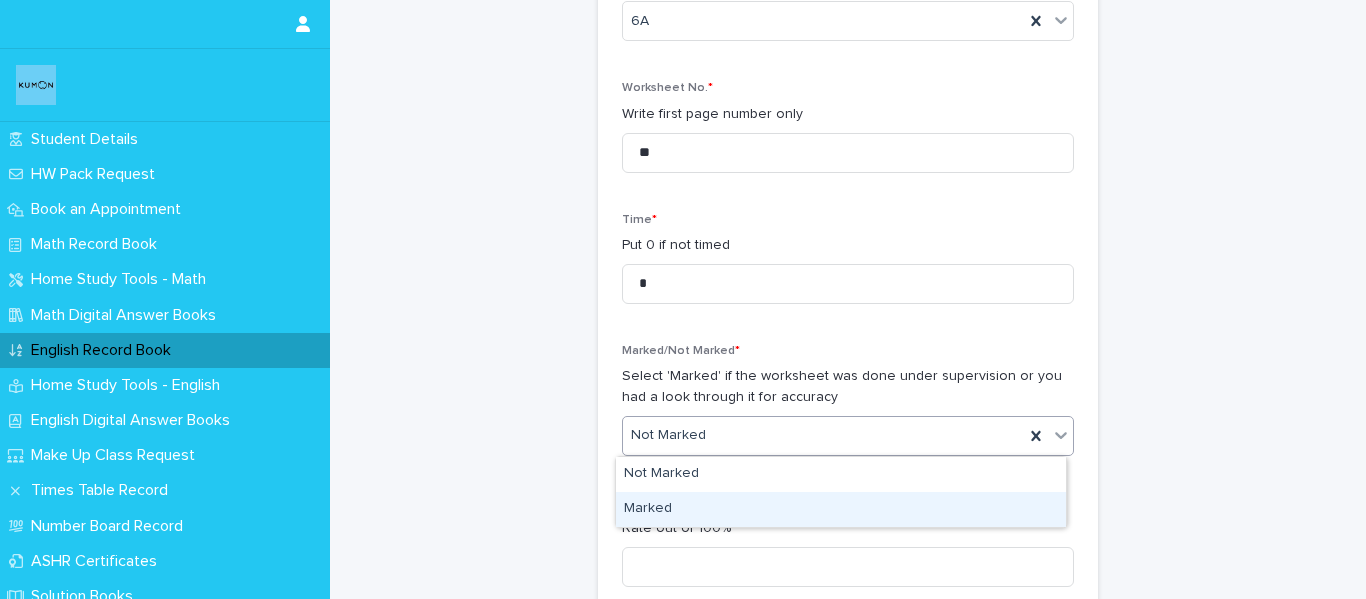 click on "Marked" at bounding box center [841, 509] 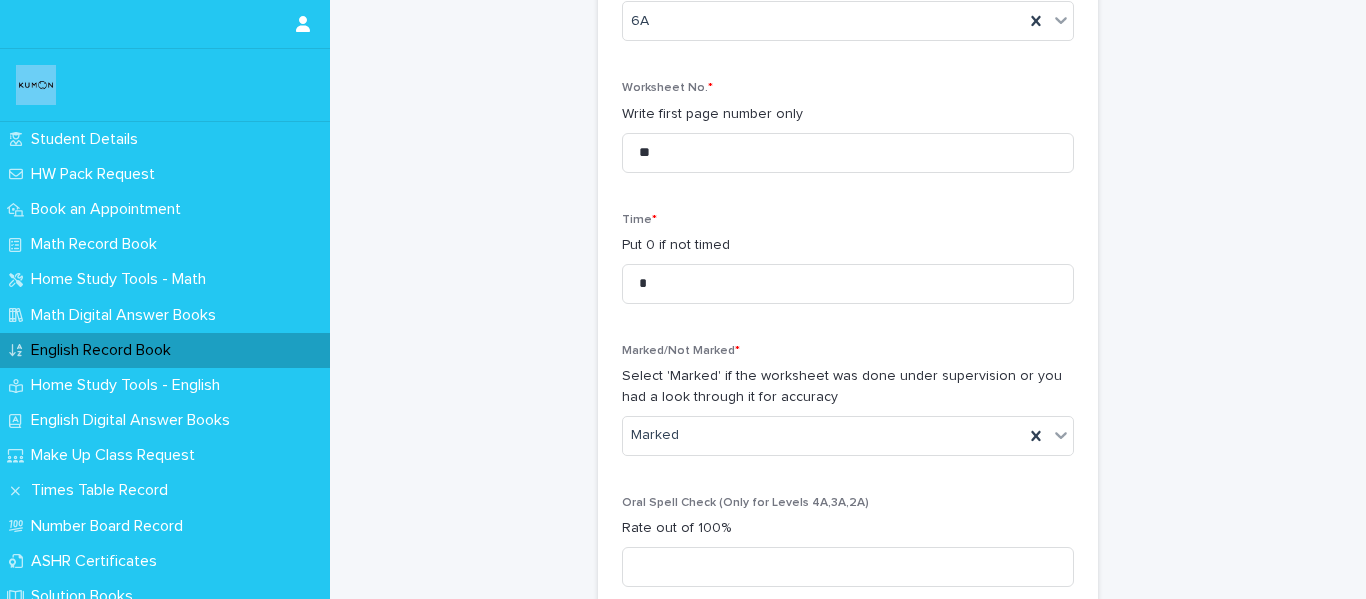 click on "**********" at bounding box center (848, 770) 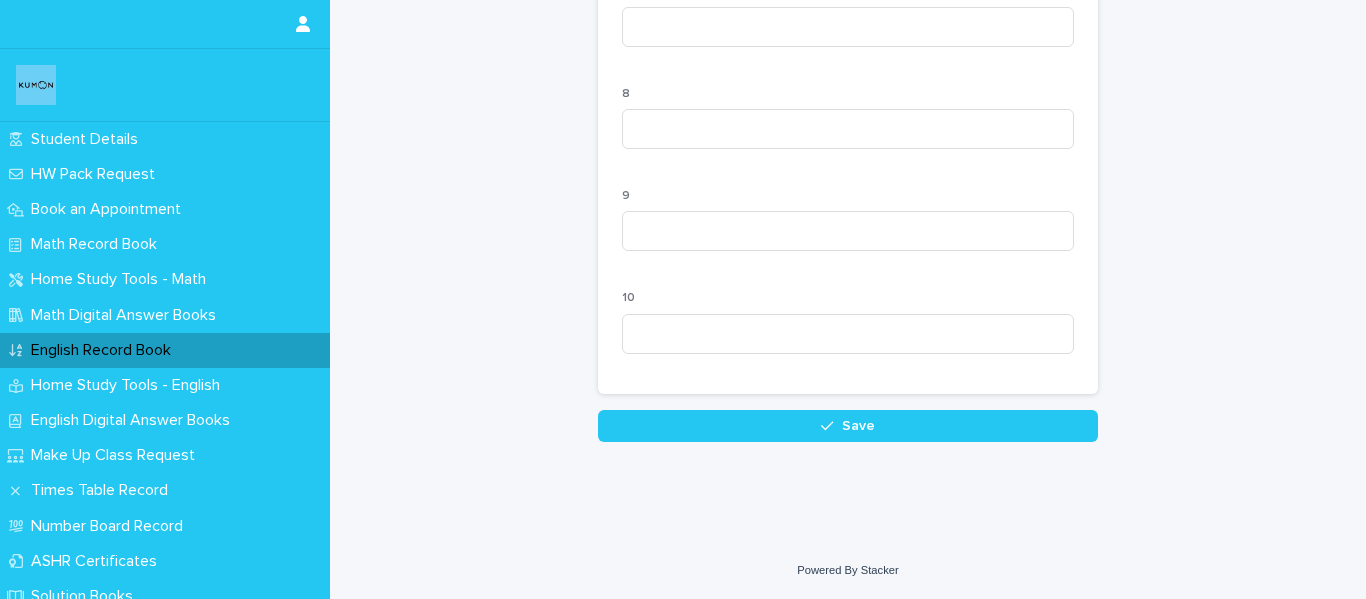 scroll, scrollTop: 2116, scrollLeft: 0, axis: vertical 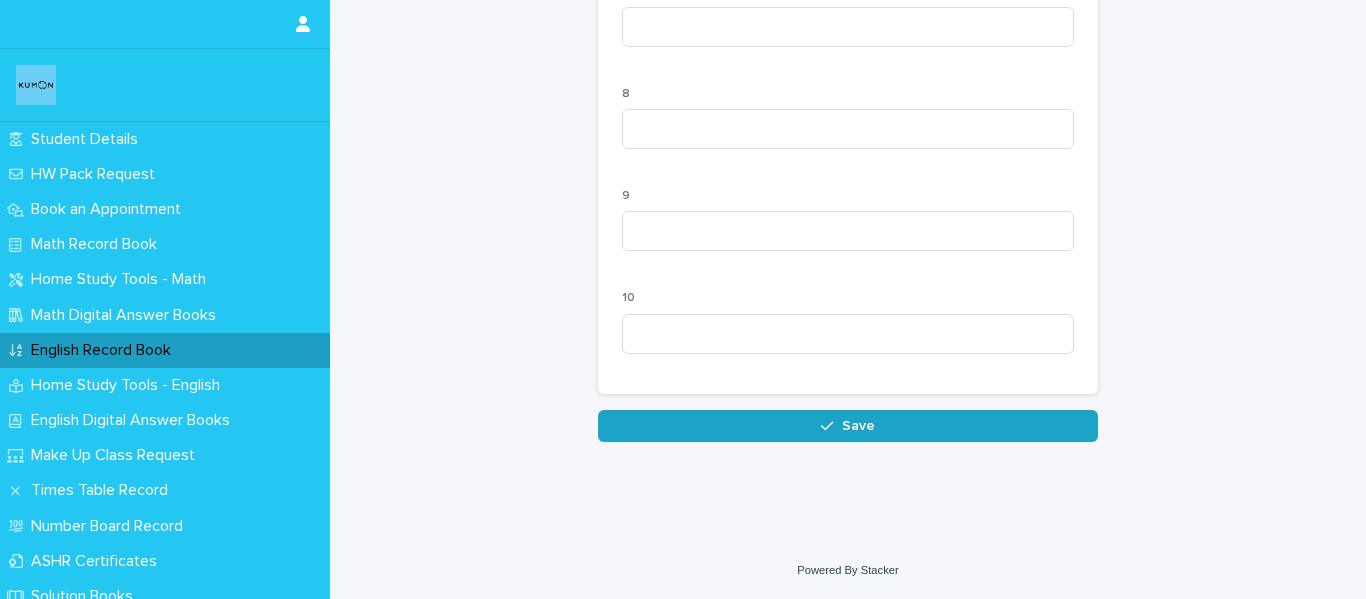 click on "Save" at bounding box center (858, 426) 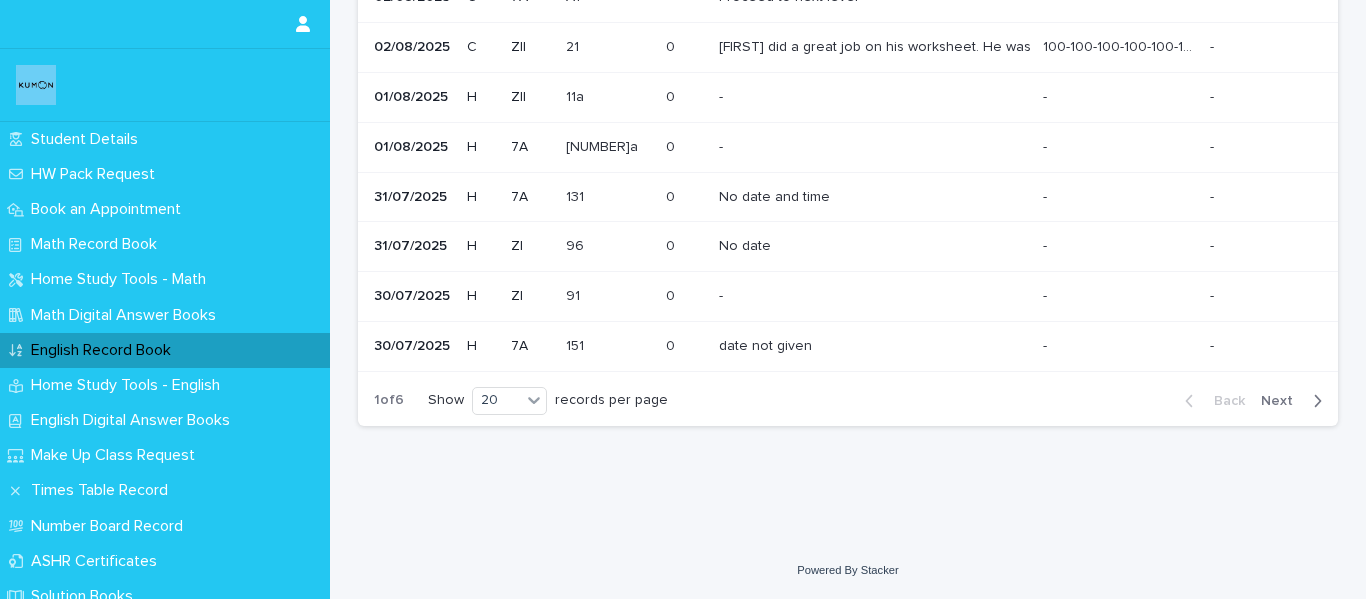 scroll, scrollTop: 0, scrollLeft: 0, axis: both 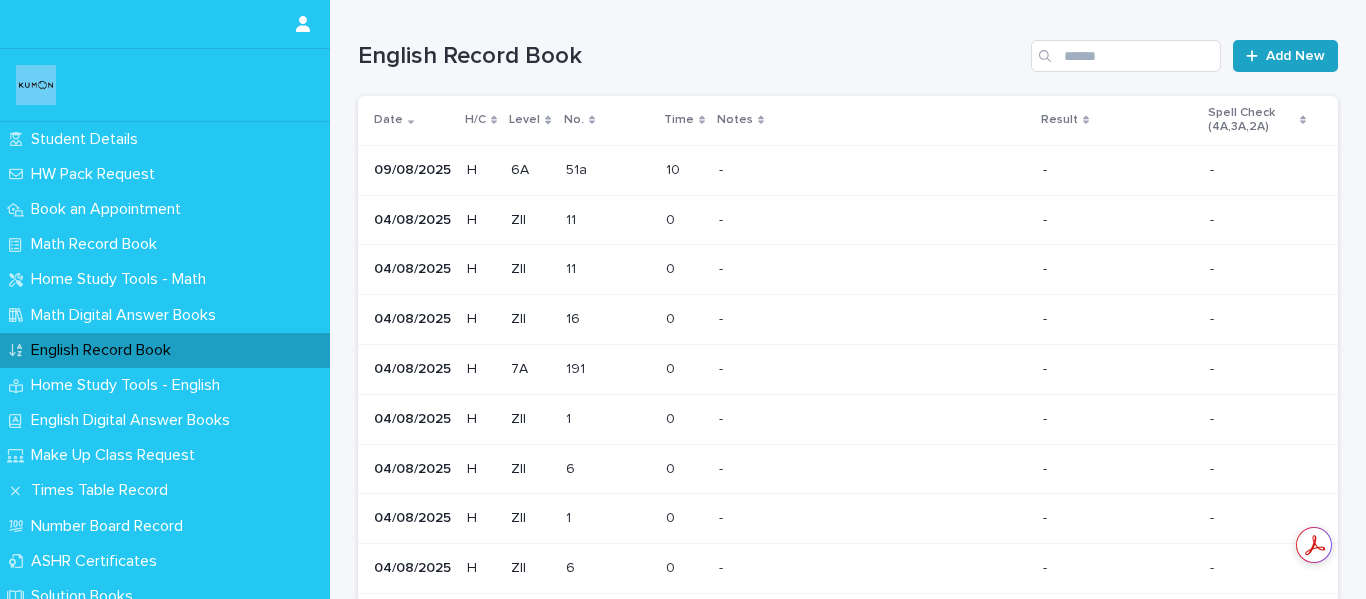 click on "Add New" at bounding box center [1285, 56] 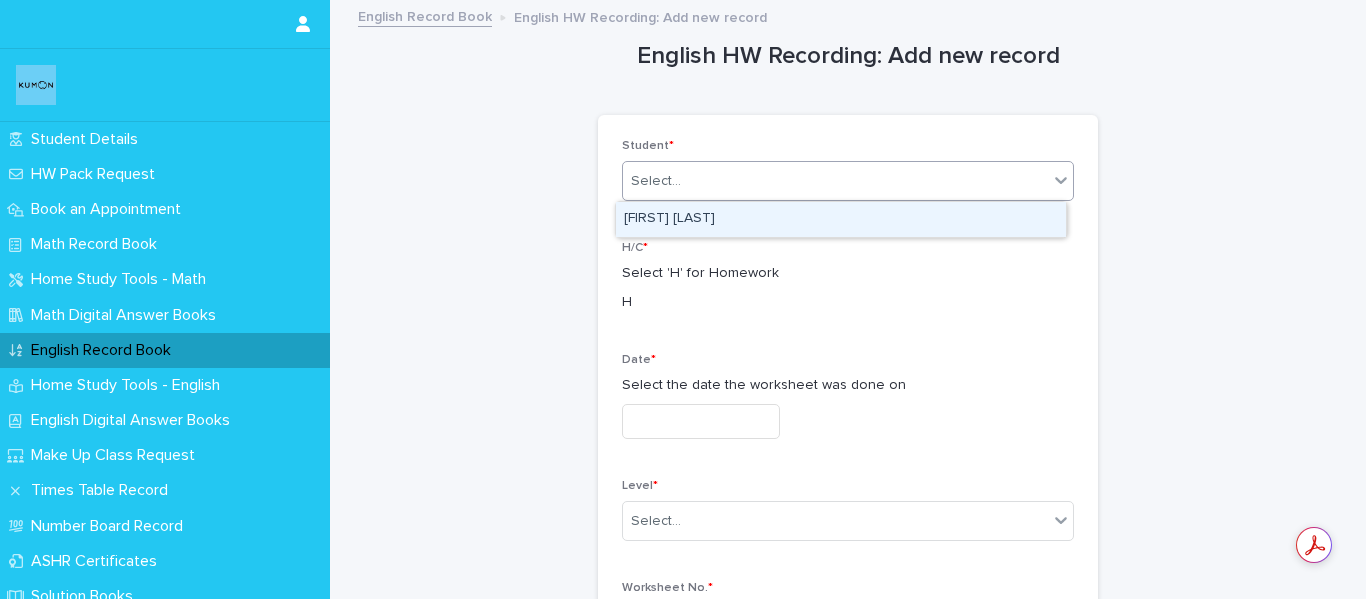 click on "Select..." at bounding box center (835, 181) 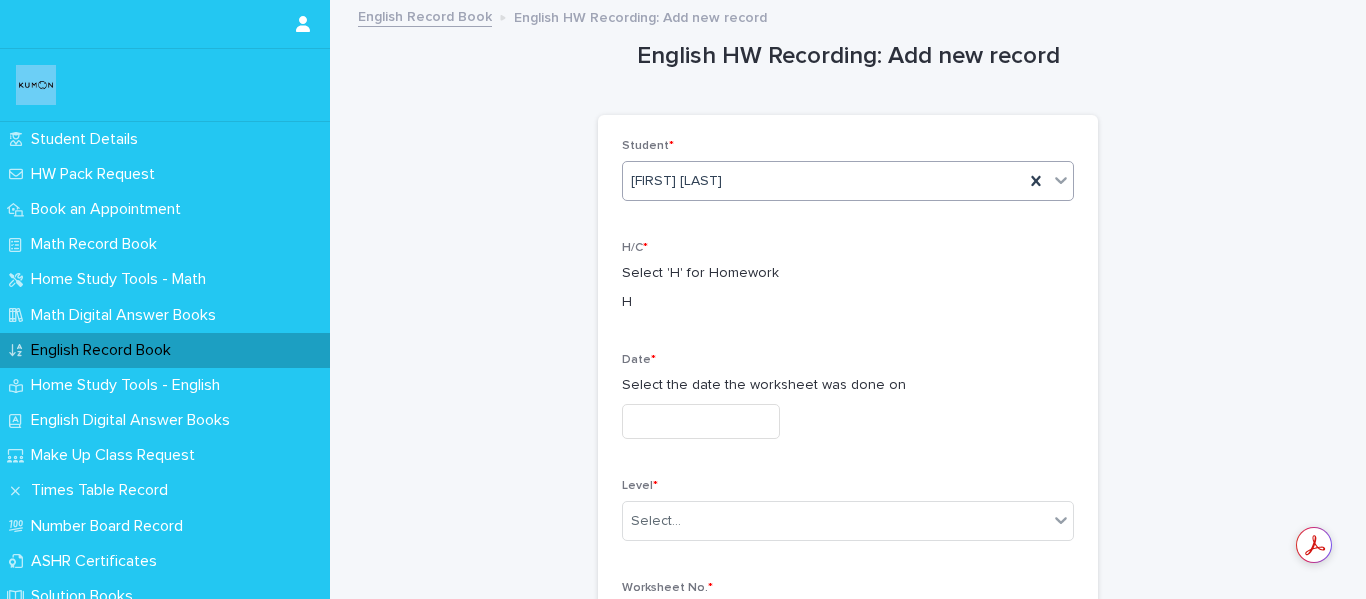 click at bounding box center [701, 421] 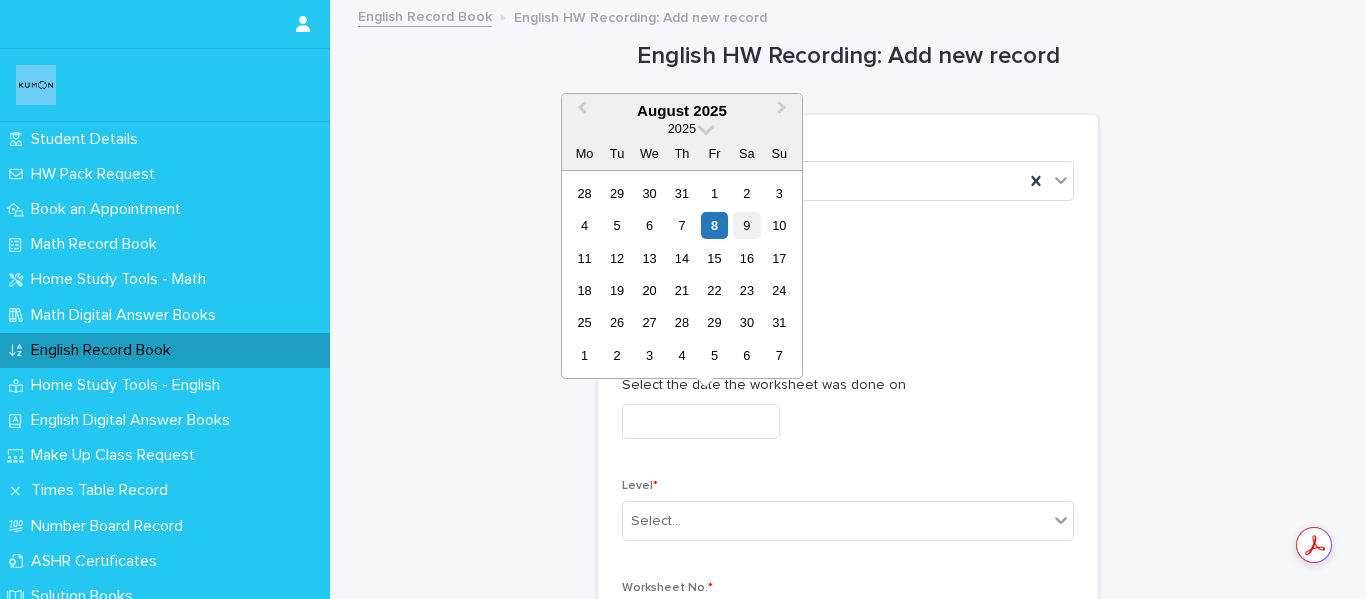 click on "9" at bounding box center [746, 225] 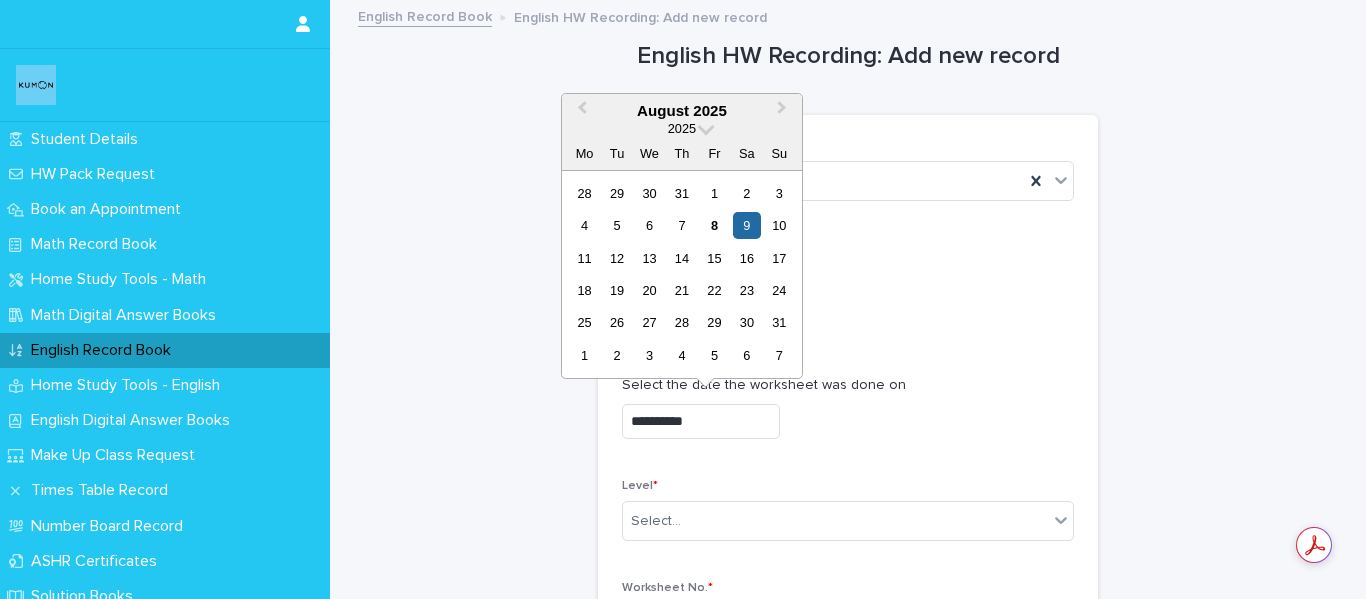 click on "**********" at bounding box center (701, 421) 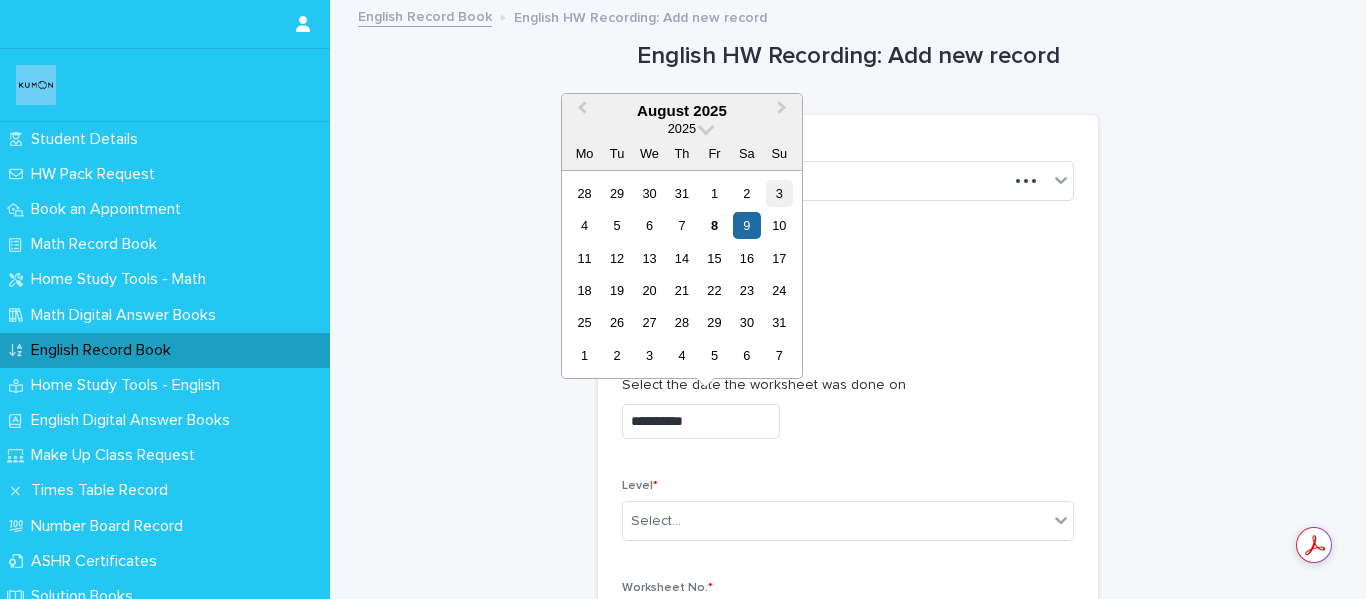click on "3" at bounding box center [779, 193] 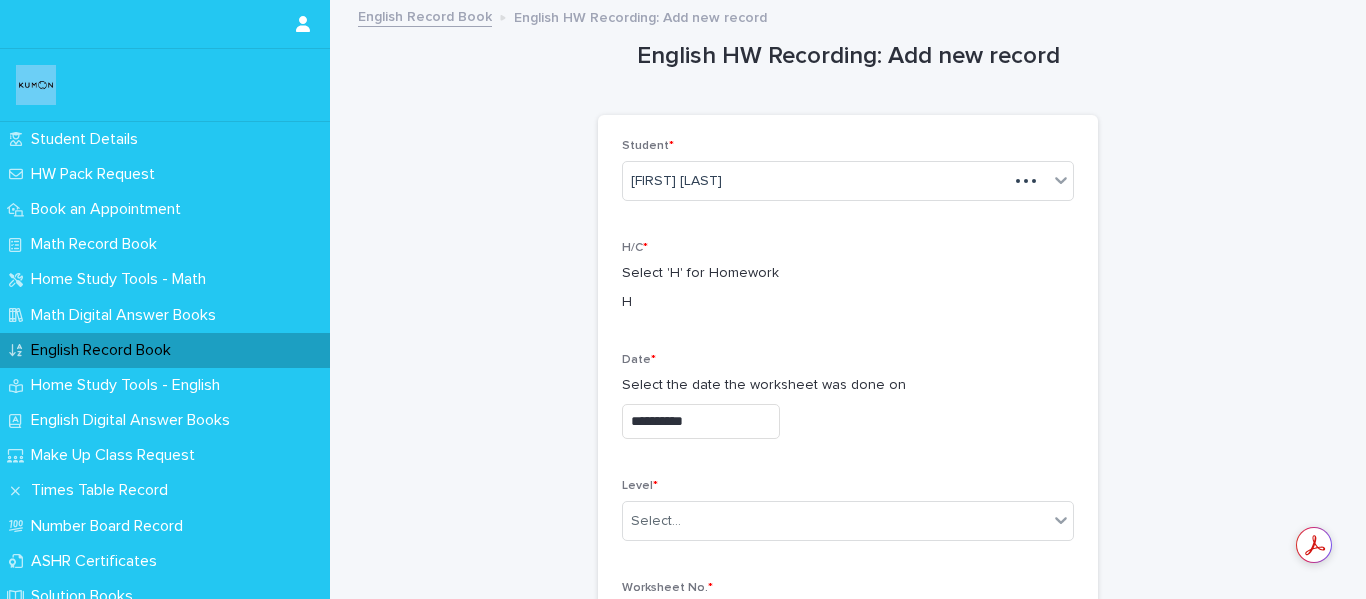 type on "**********" 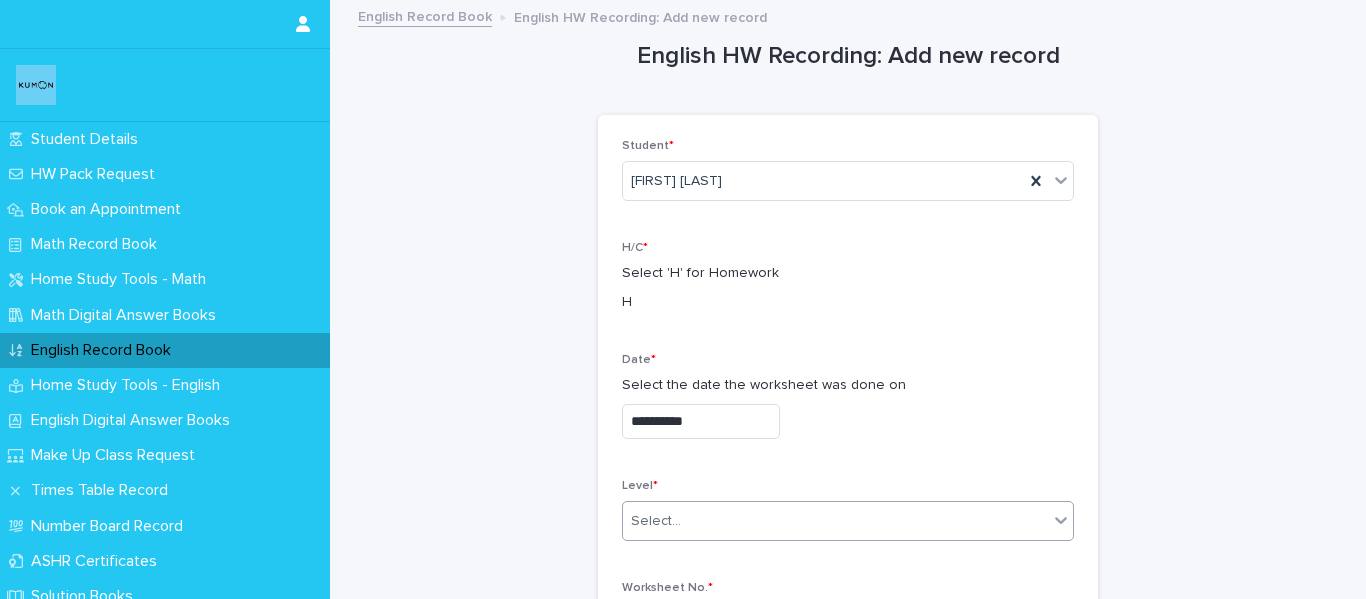 click on "Select..." at bounding box center (835, 521) 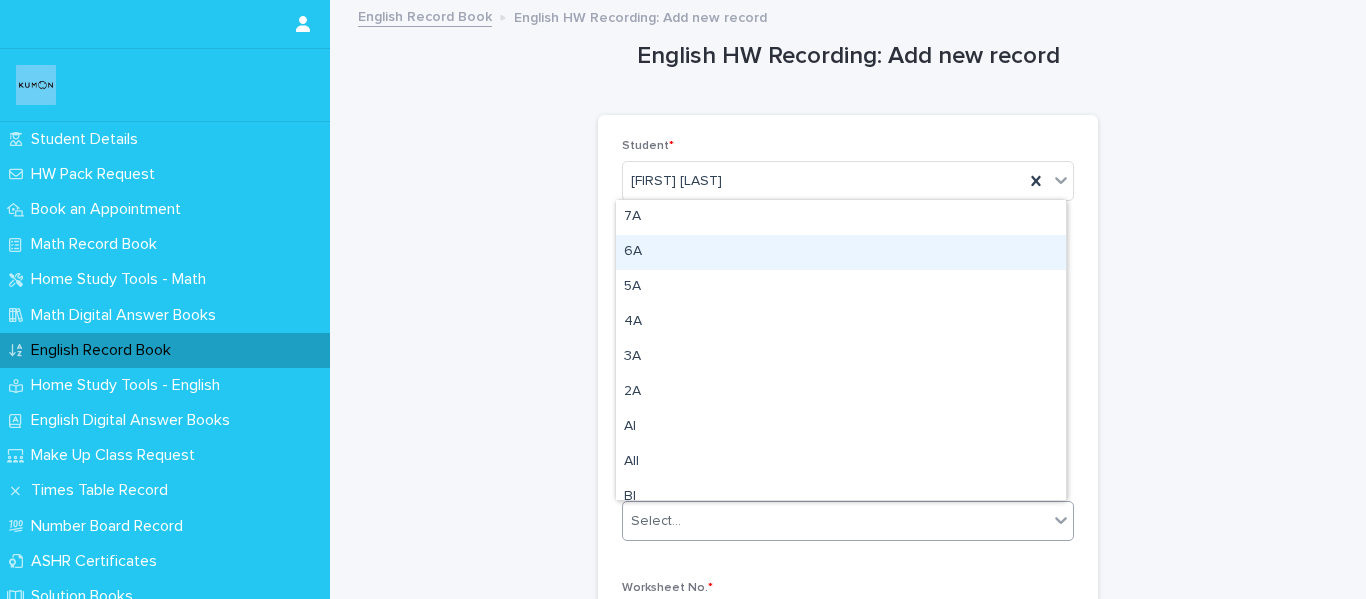 click on "6A" at bounding box center [841, 252] 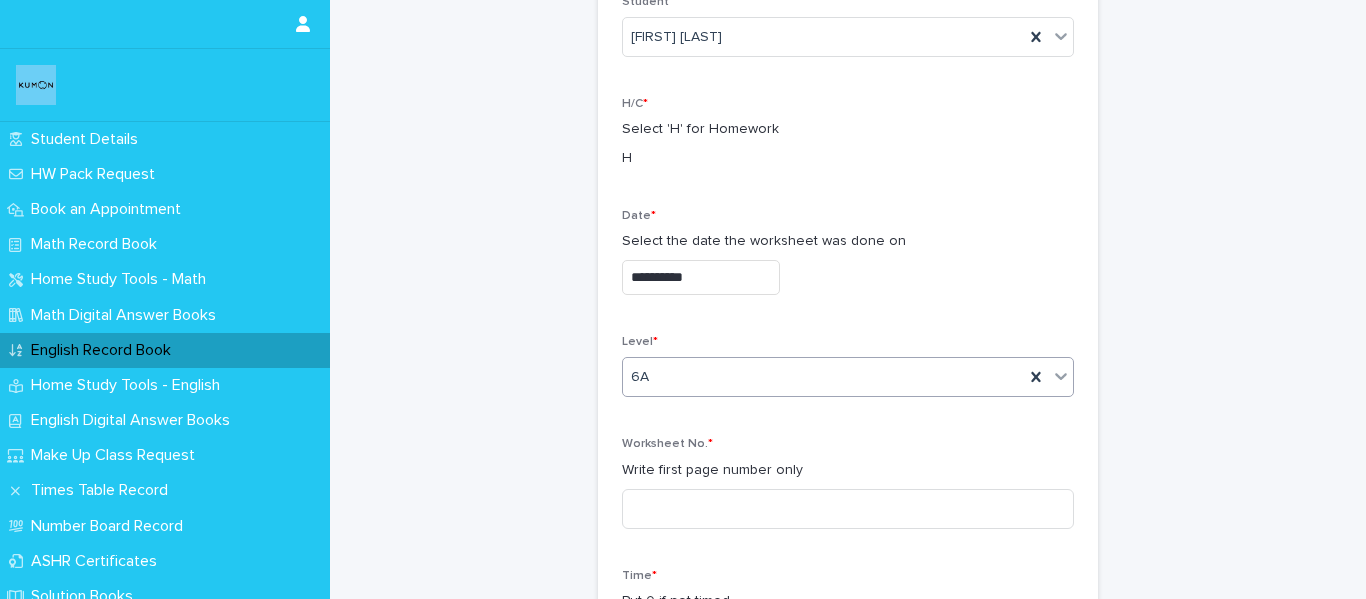 scroll, scrollTop: 200, scrollLeft: 0, axis: vertical 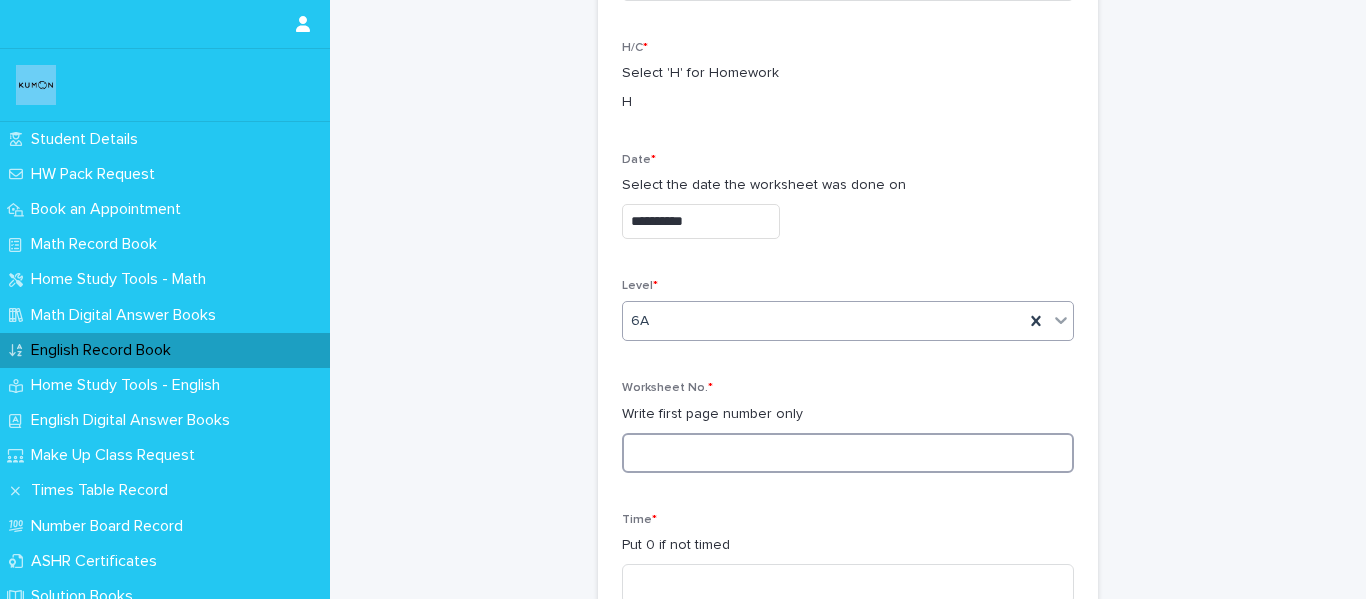 click at bounding box center (848, 453) 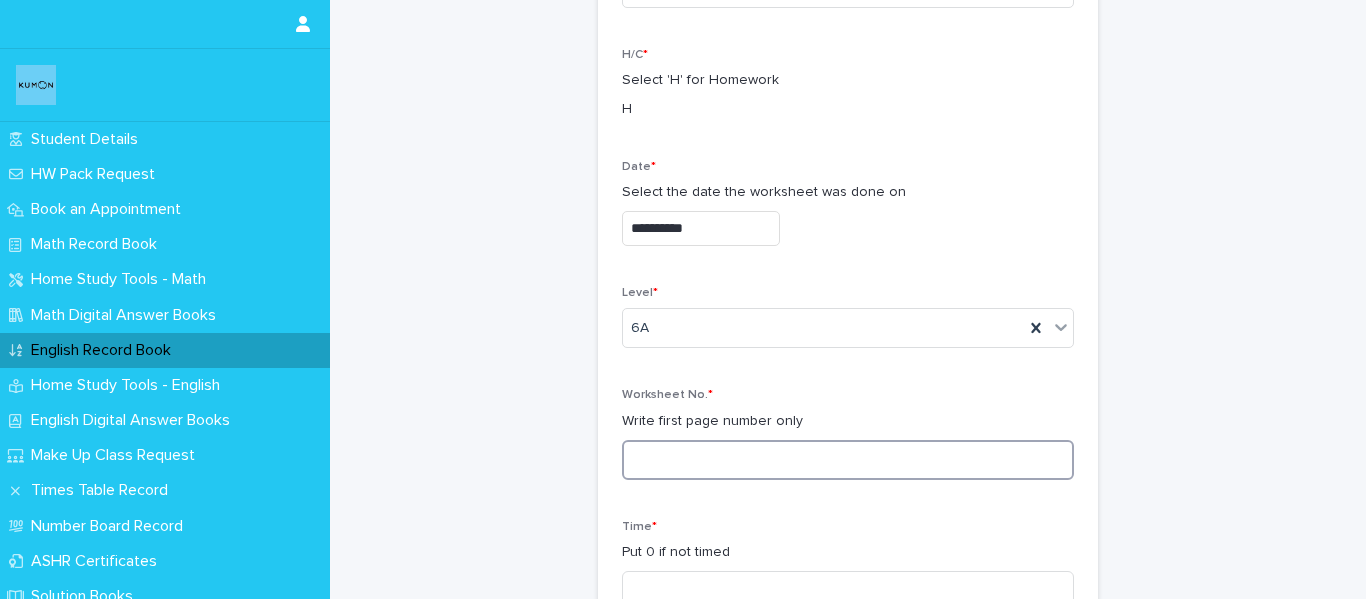 scroll, scrollTop: 200, scrollLeft: 0, axis: vertical 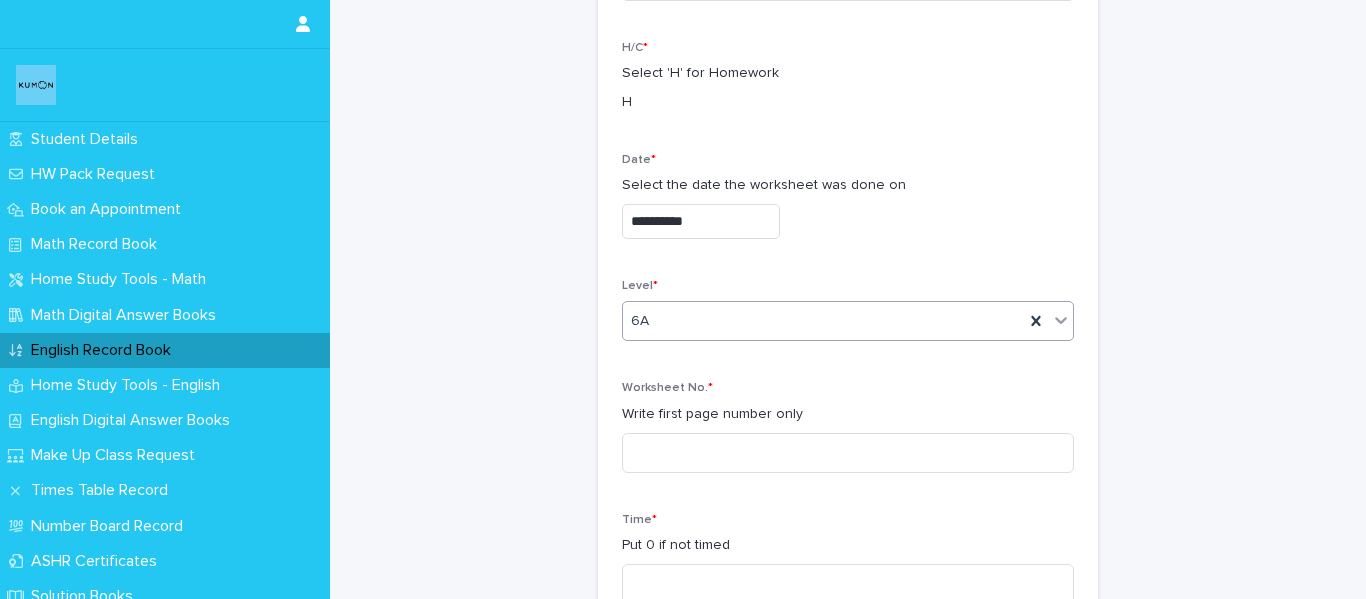 click on "6A" at bounding box center (823, 321) 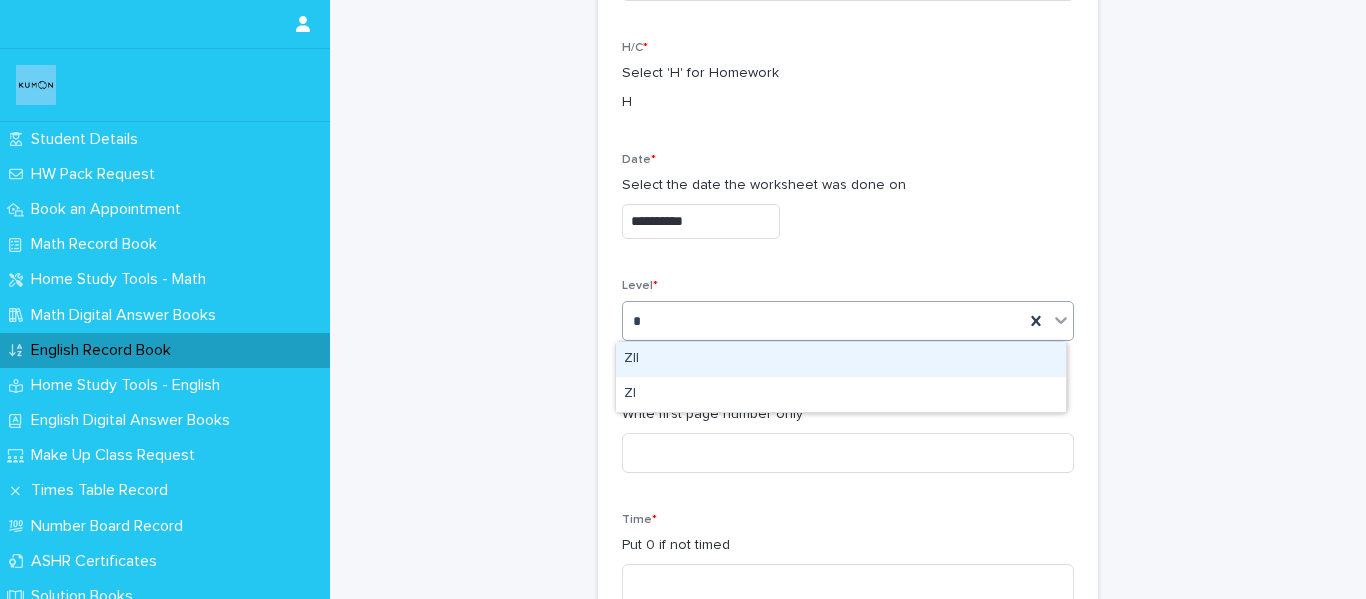 type on "*" 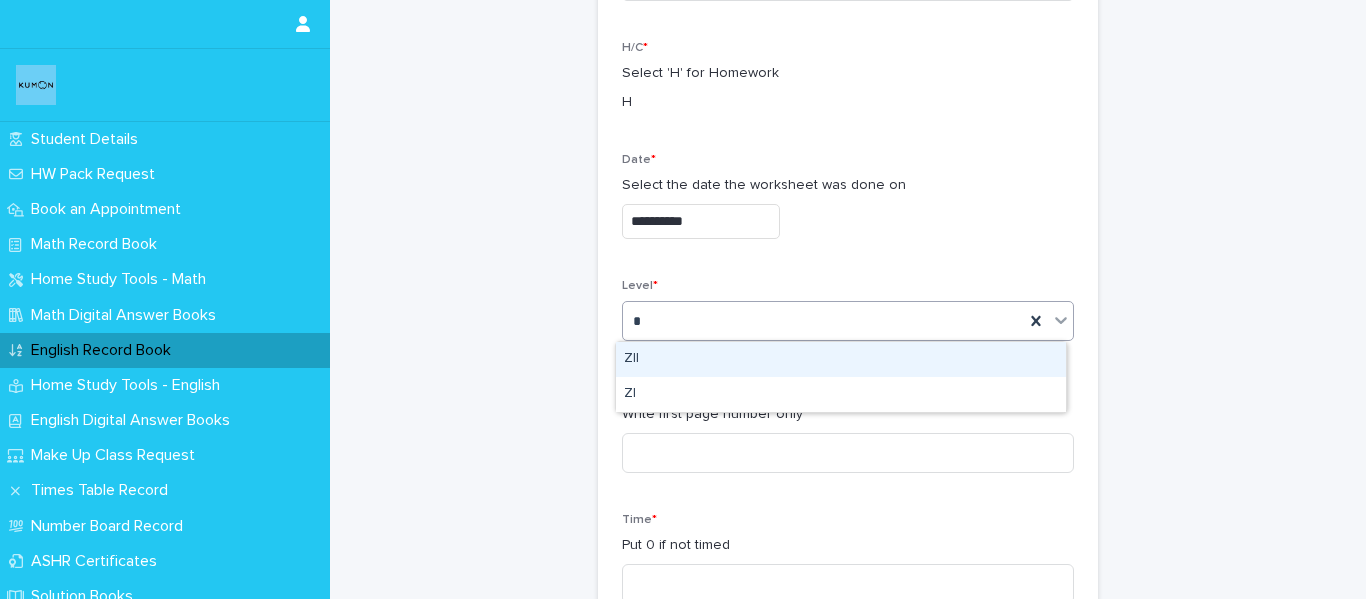 click on "ZII" at bounding box center [841, 359] 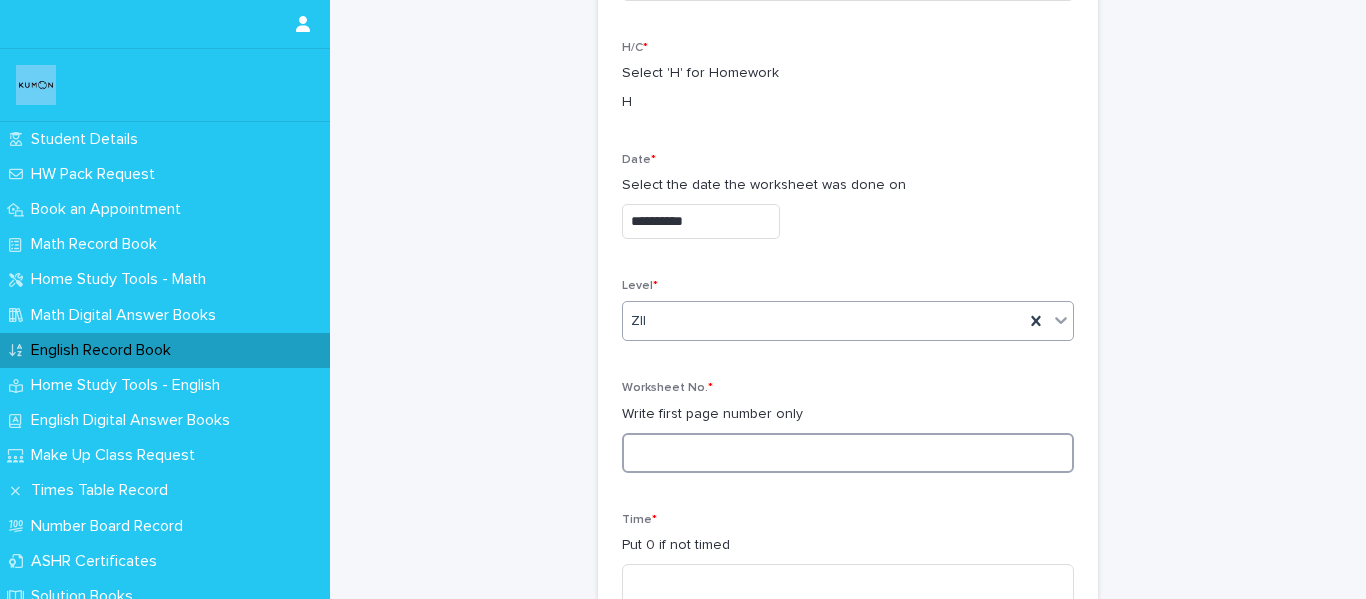 click at bounding box center [848, 453] 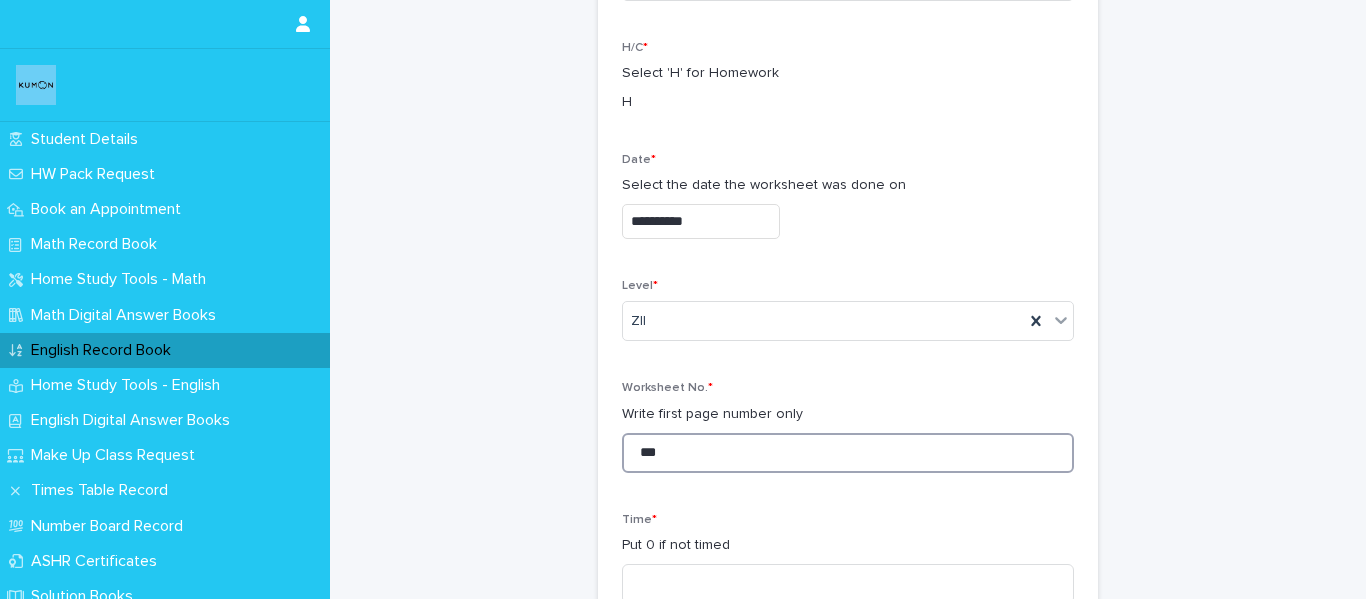 scroll, scrollTop: 300, scrollLeft: 0, axis: vertical 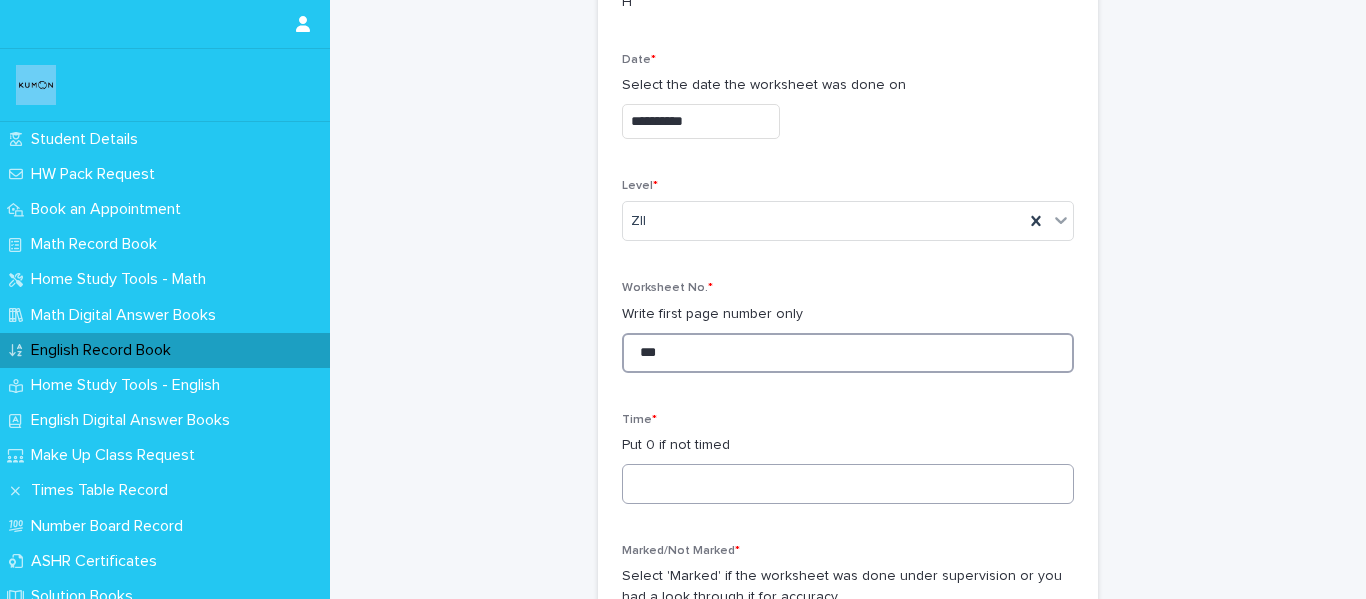 type on "***" 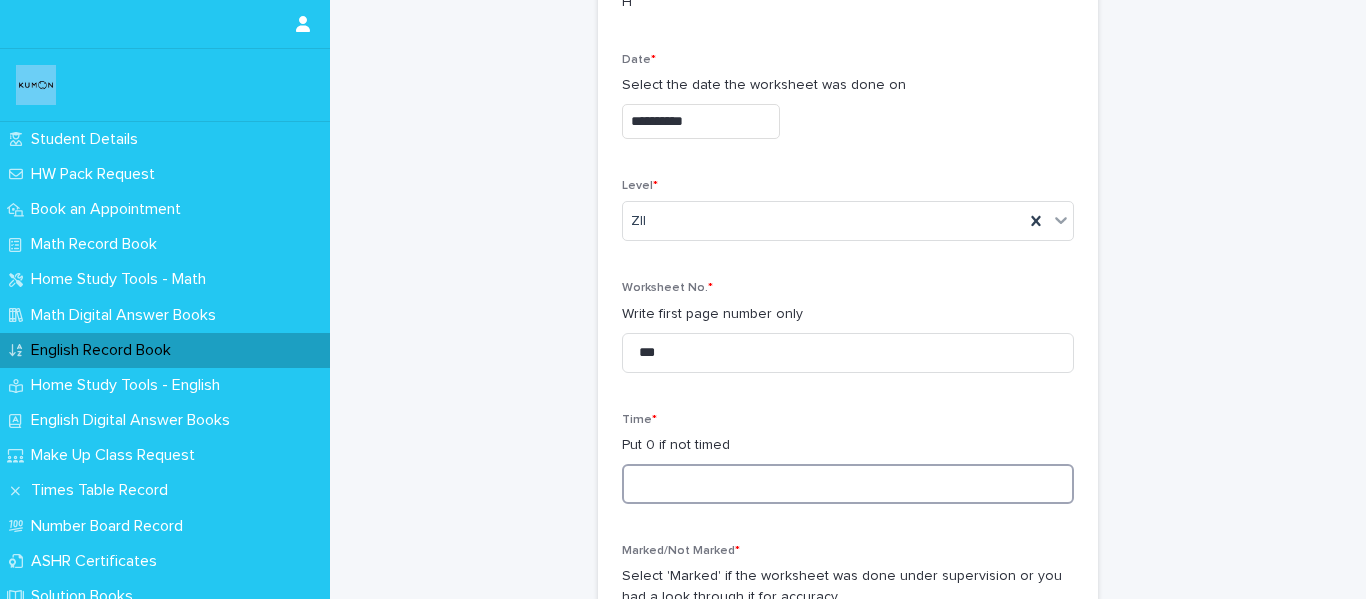 click at bounding box center [848, 484] 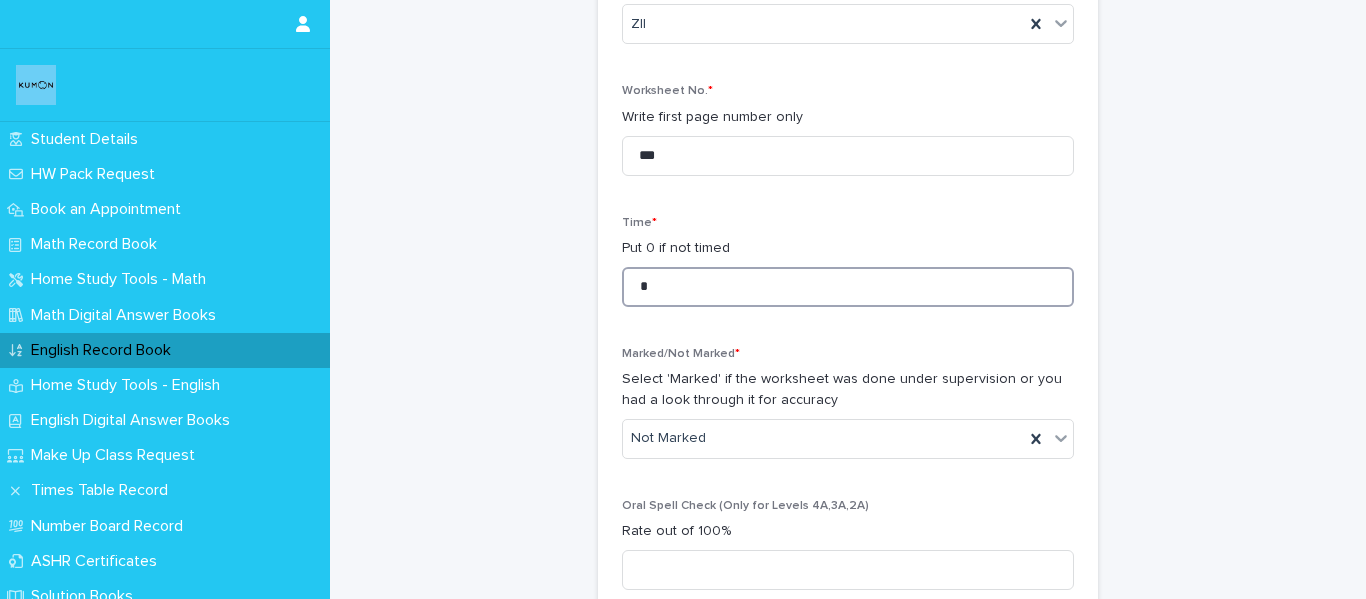 scroll, scrollTop: 500, scrollLeft: 0, axis: vertical 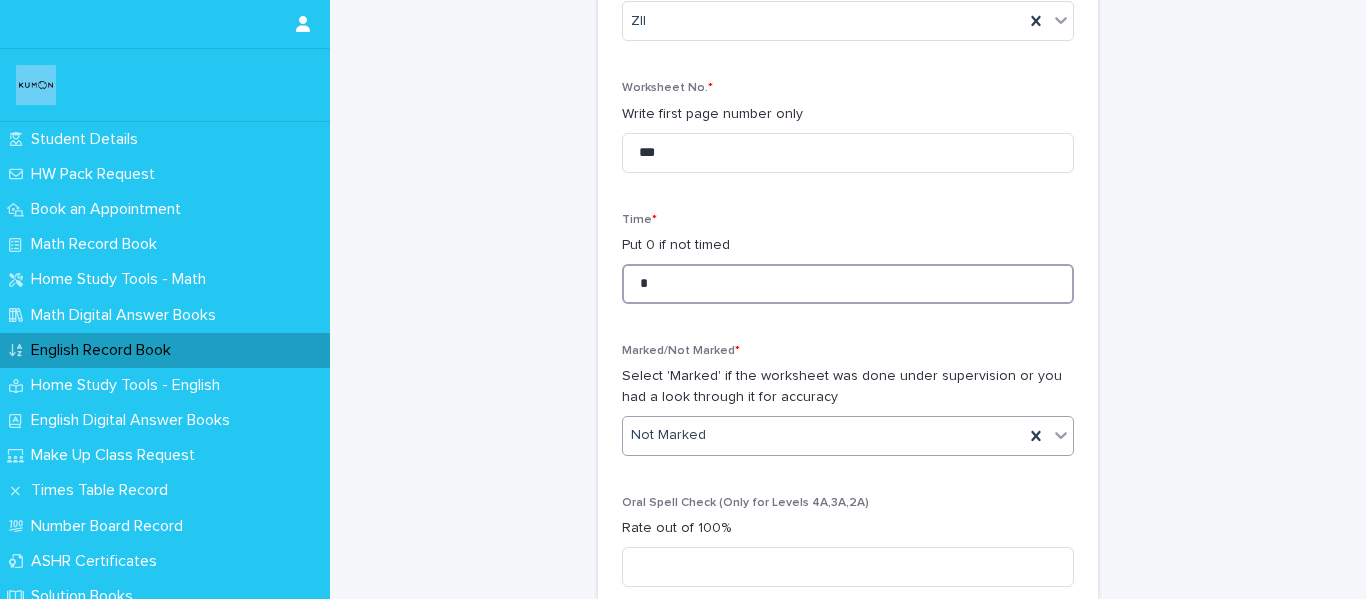 type on "*" 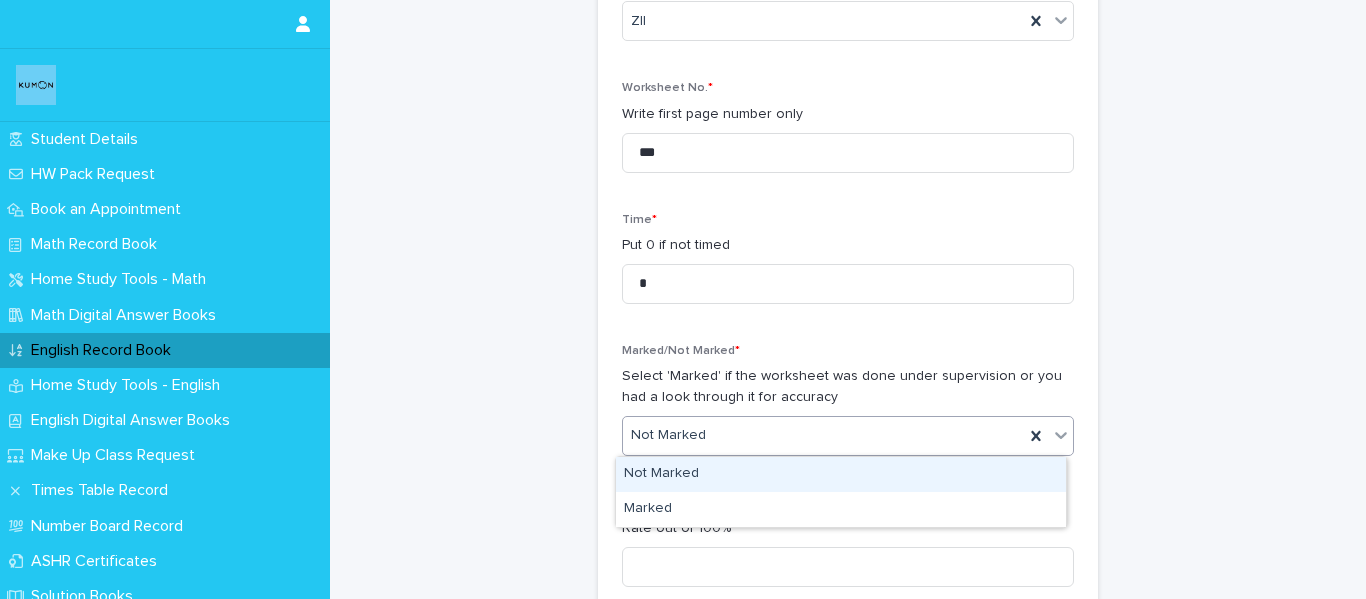 click on "Not Marked" at bounding box center [823, 435] 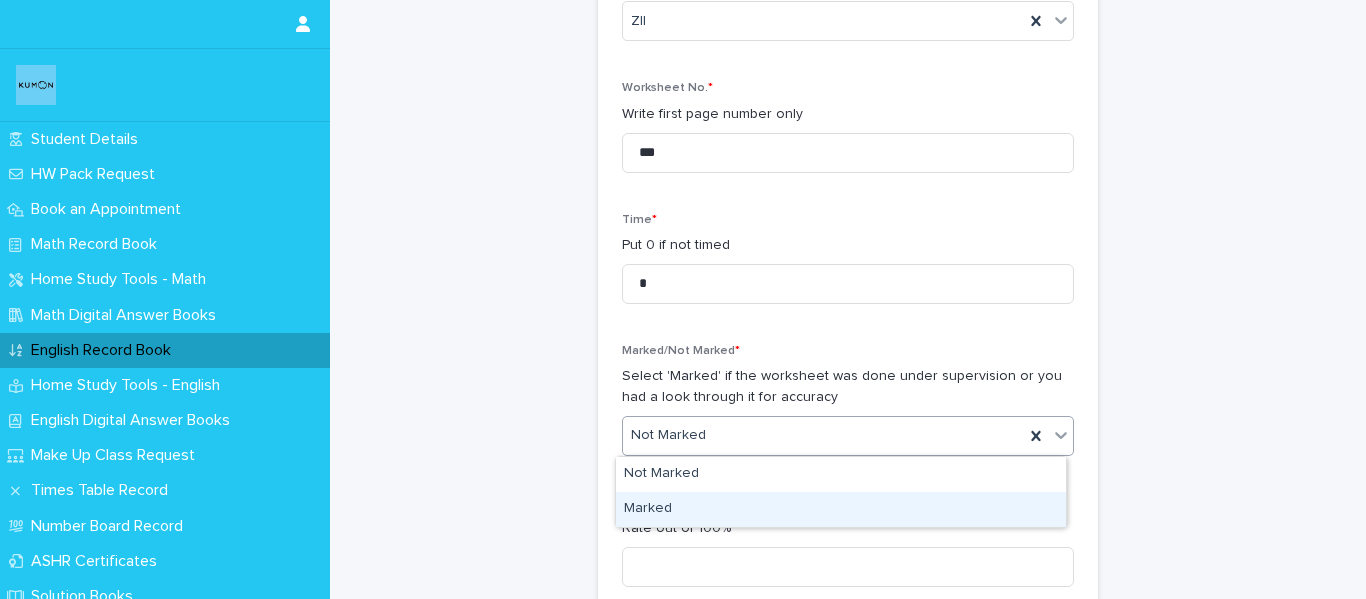 click on "Marked" at bounding box center (841, 509) 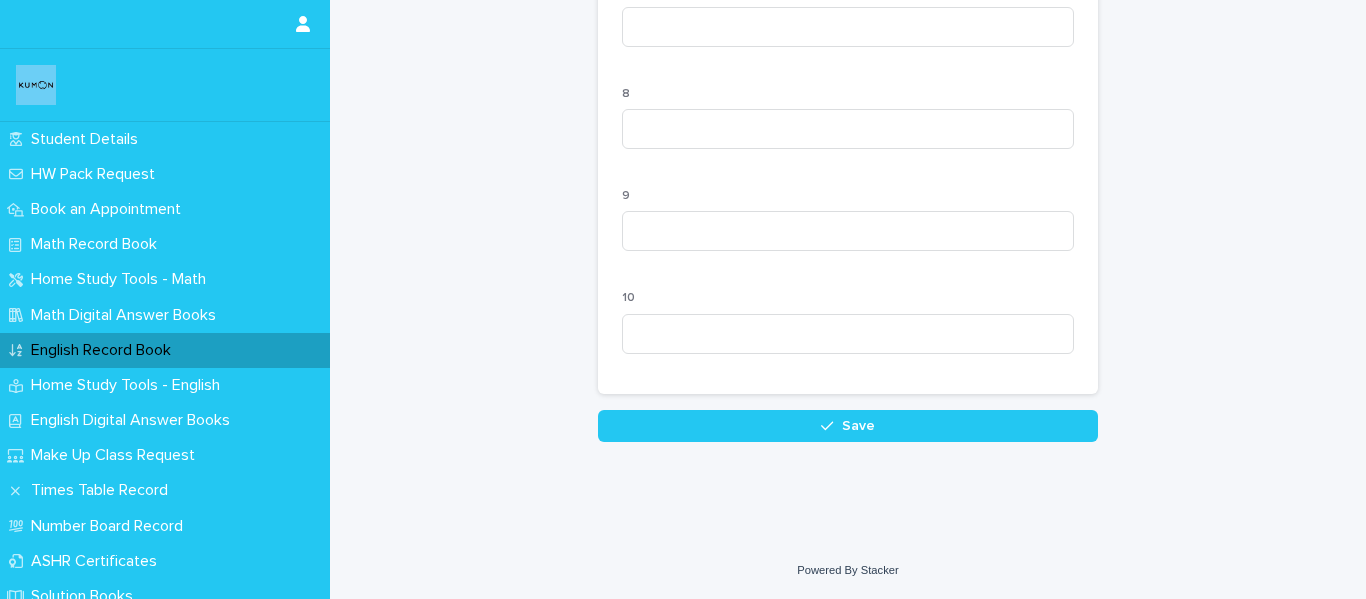 scroll, scrollTop: 2116, scrollLeft: 0, axis: vertical 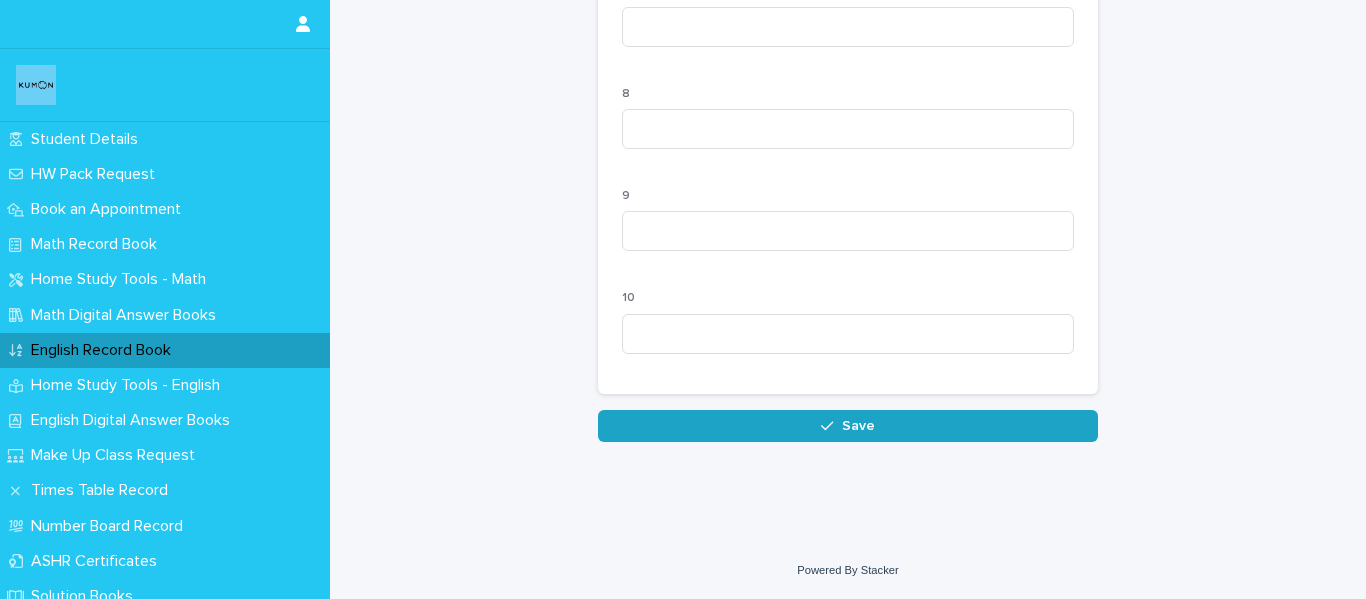 click on "Save" at bounding box center [848, 426] 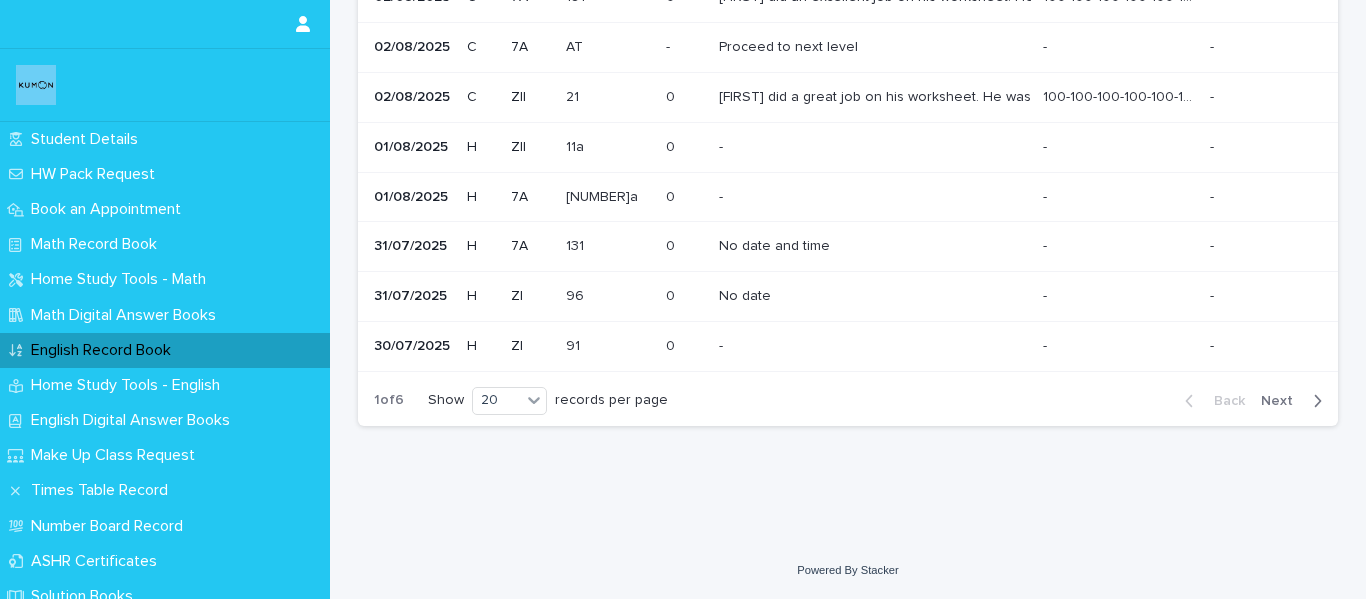 scroll, scrollTop: 0, scrollLeft: 0, axis: both 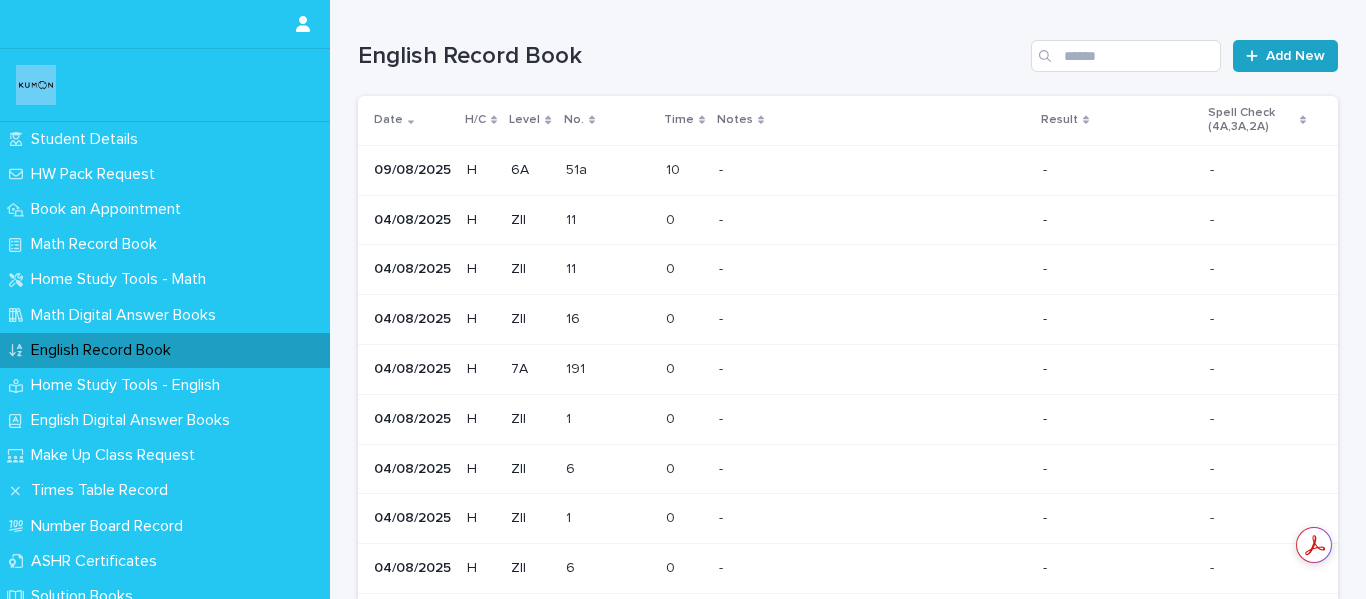 click on "Add New" at bounding box center (1295, 56) 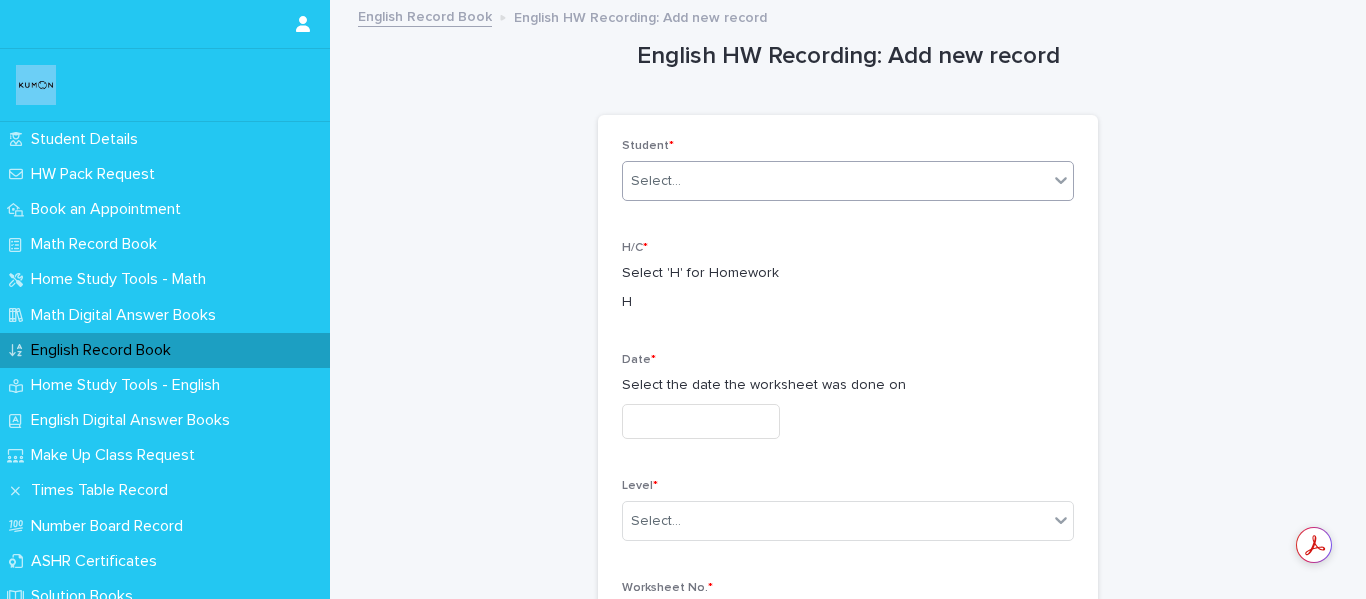 click on "Select..." at bounding box center [835, 181] 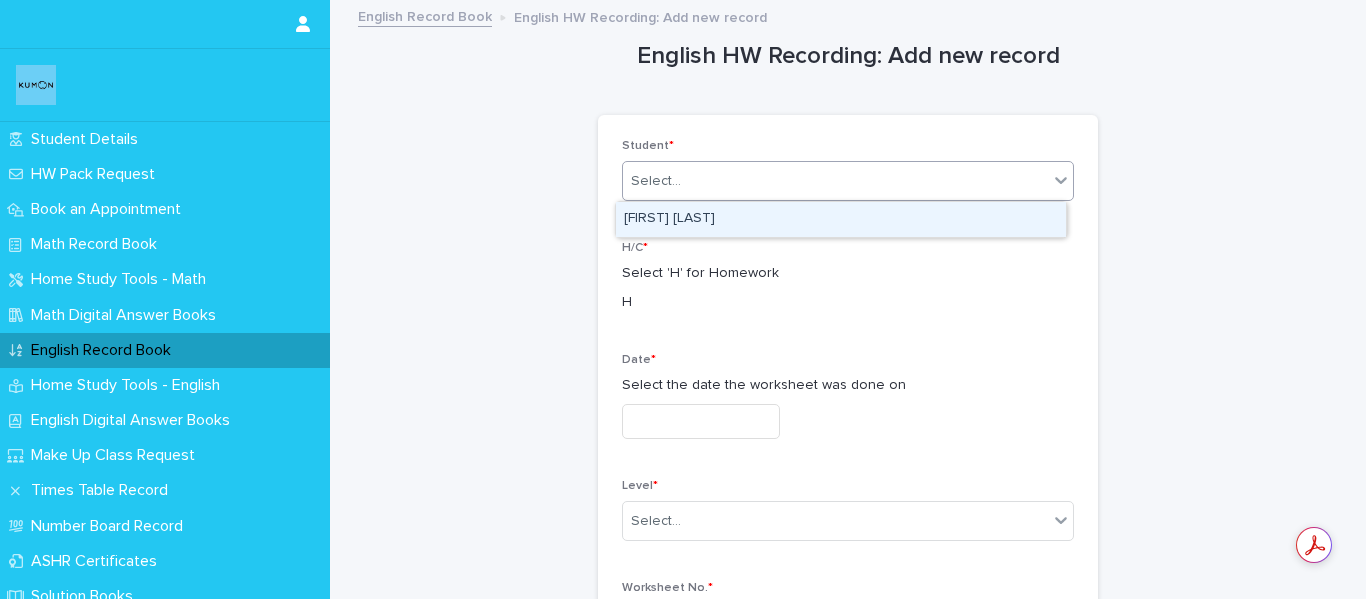 click on "[FIRST] [LAST]" at bounding box center (841, 219) 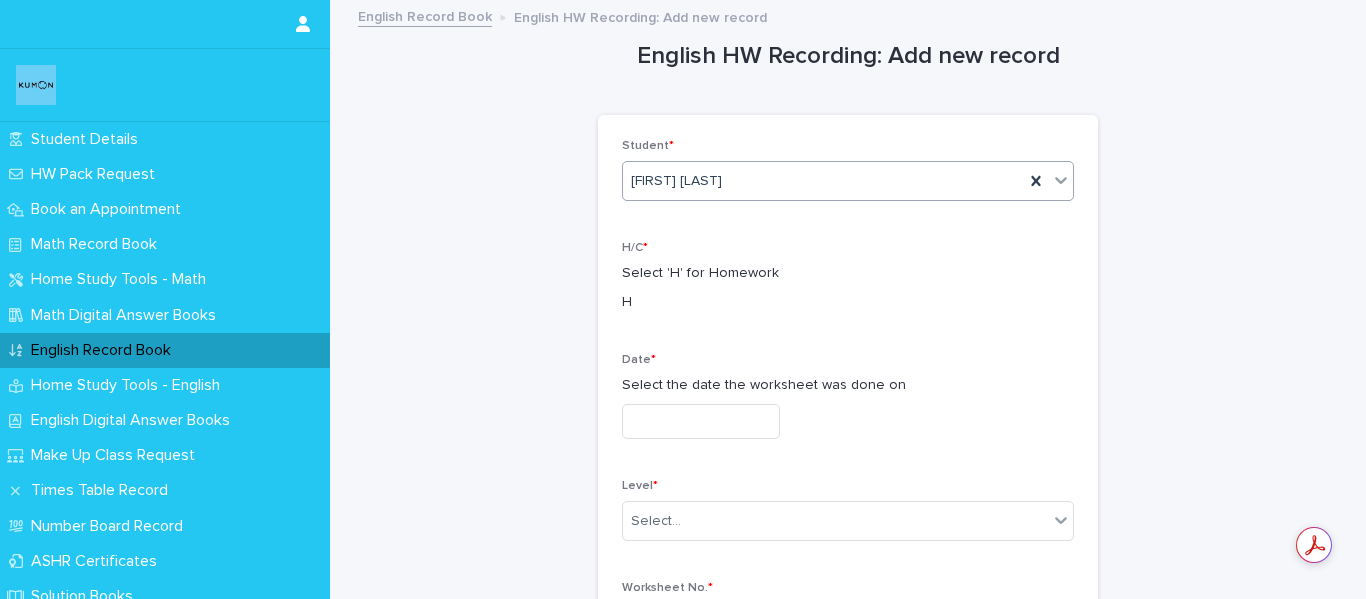 click at bounding box center [701, 421] 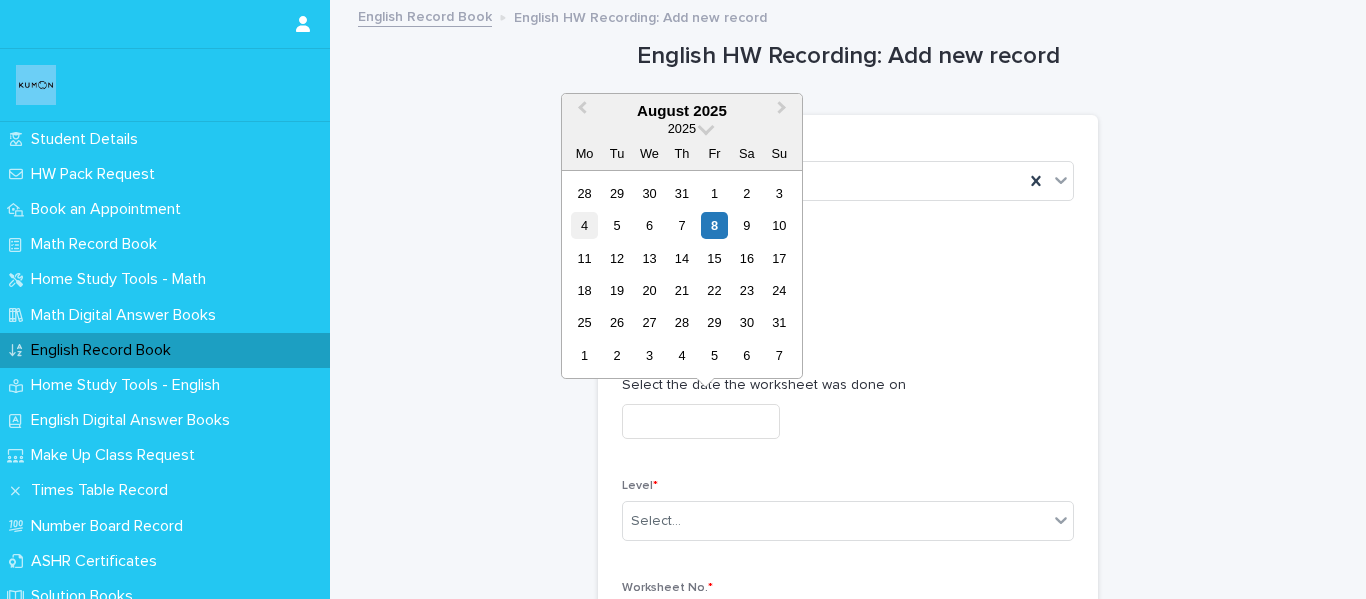 click on "4" at bounding box center (584, 225) 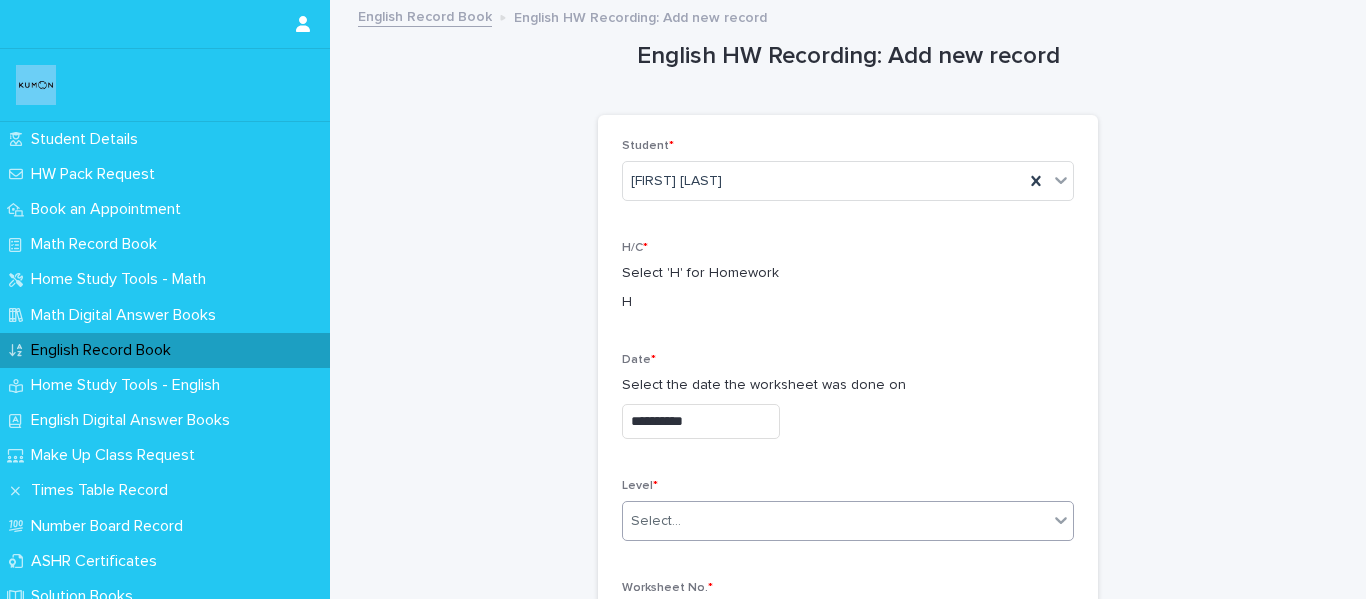 click on "Select..." at bounding box center (835, 521) 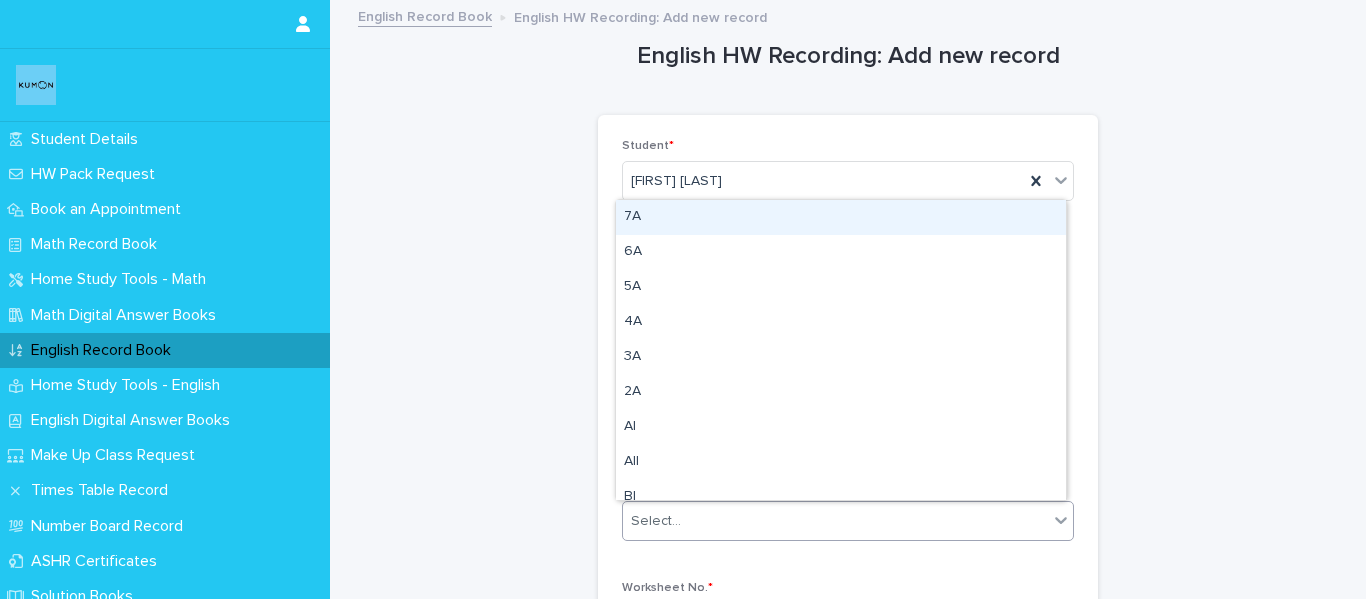 type on "*" 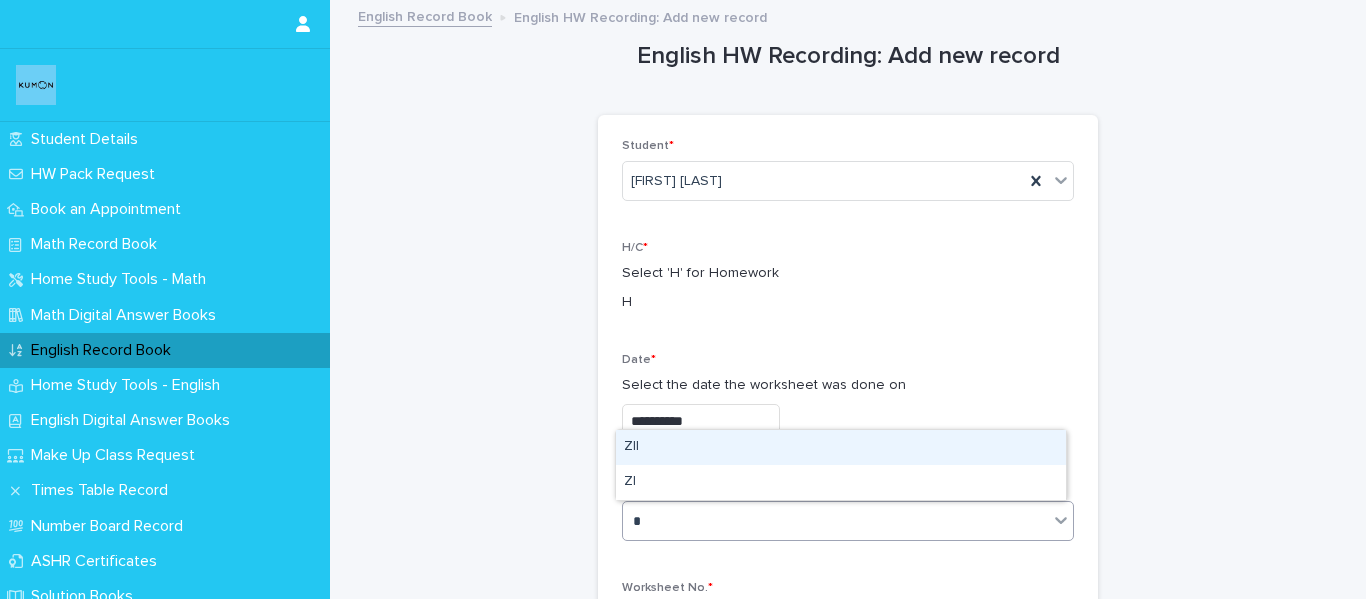 click on "ZII" at bounding box center [841, 447] 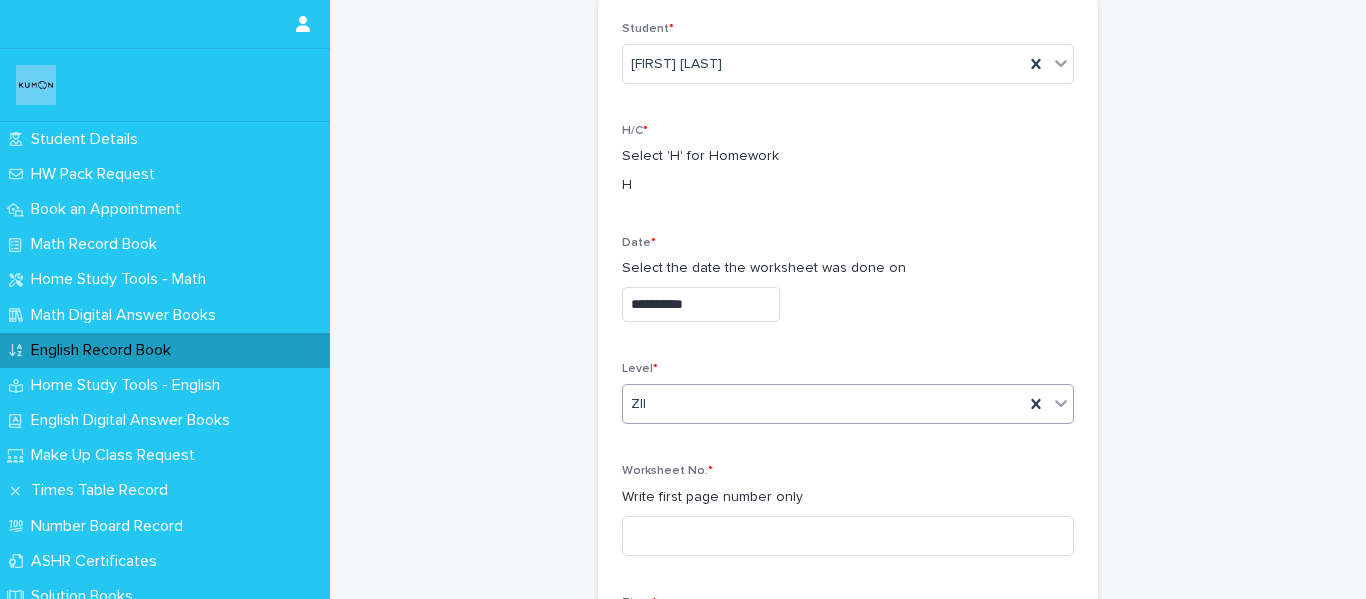 scroll, scrollTop: 200, scrollLeft: 0, axis: vertical 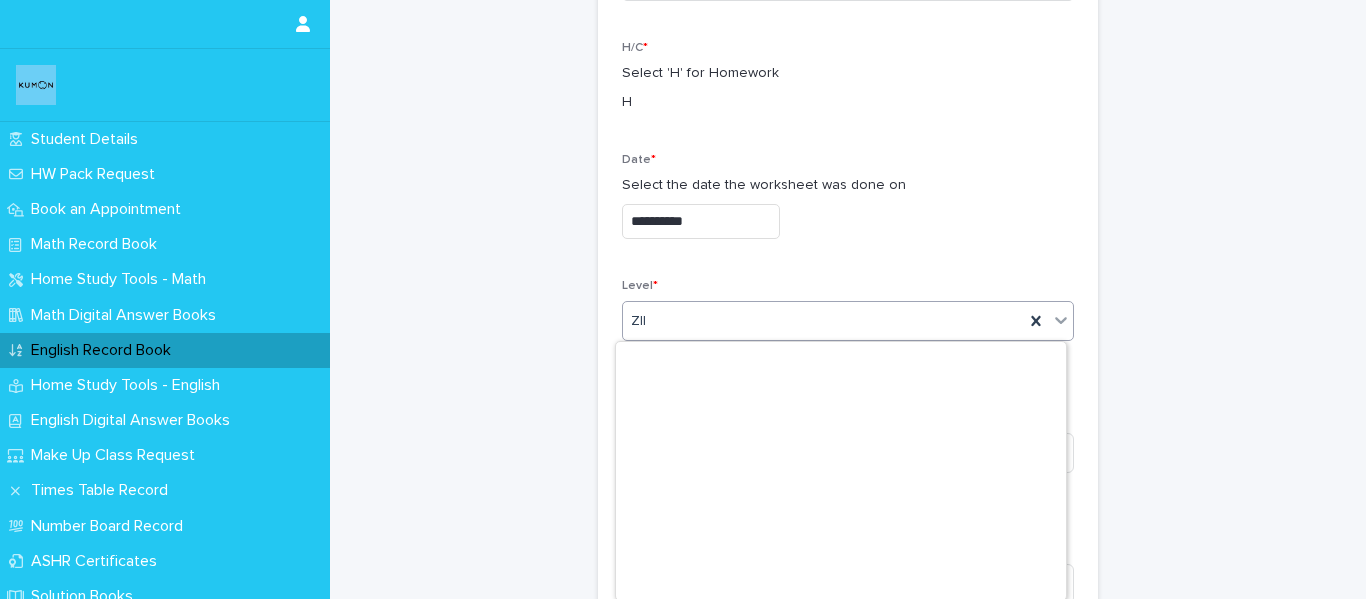 click on "ZII" at bounding box center (823, 321) 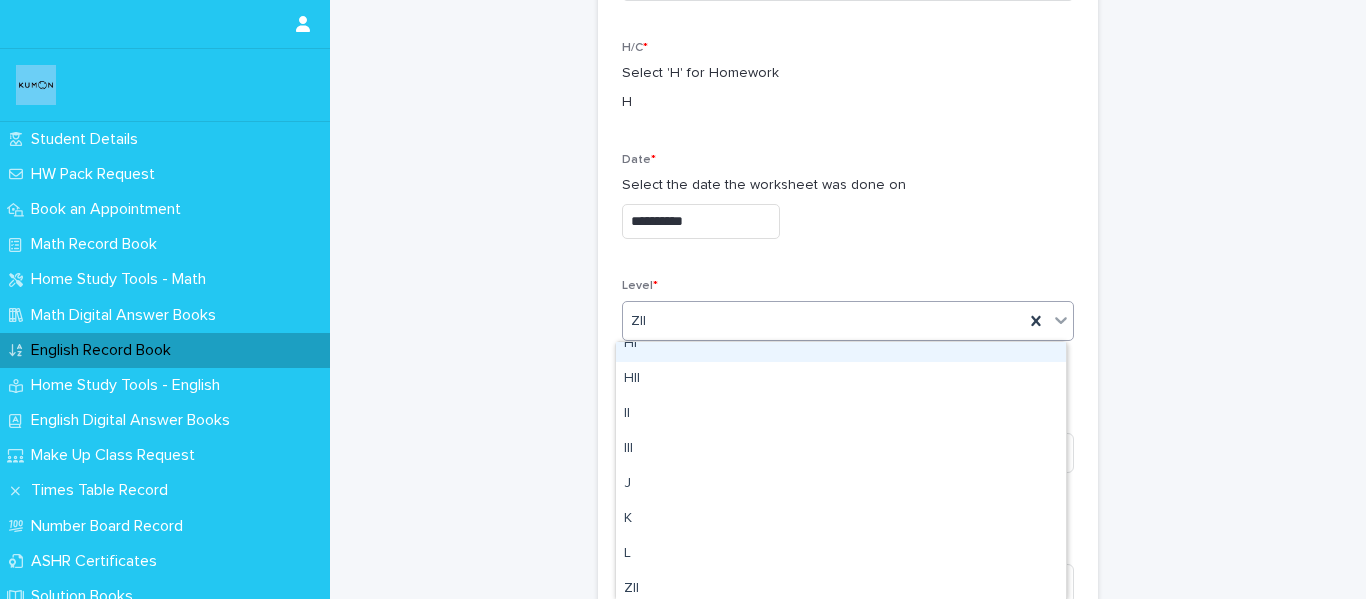 click on "**********" at bounding box center (848, 1070) 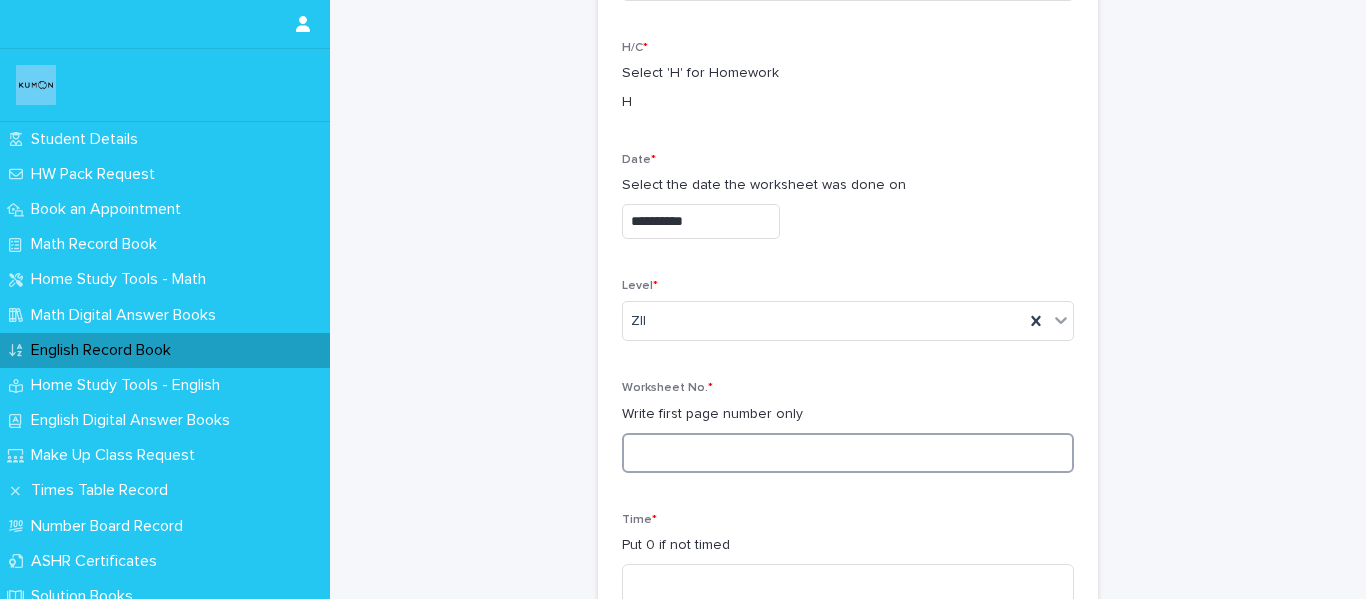 click at bounding box center [848, 453] 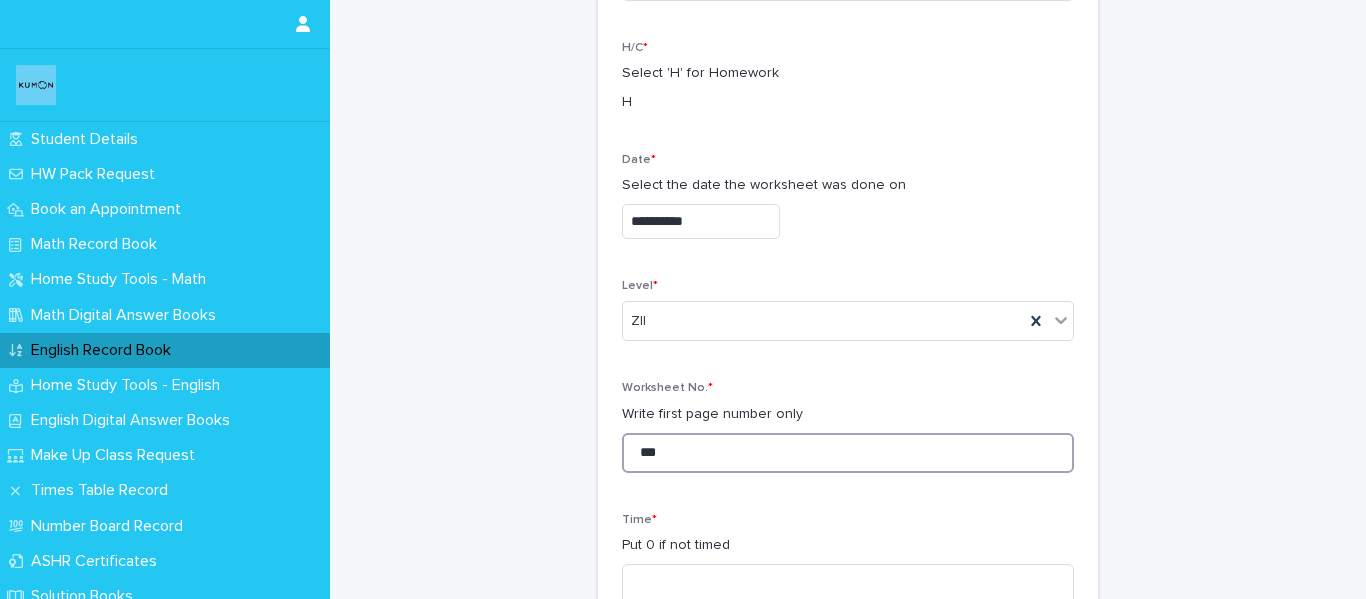 scroll, scrollTop: 300, scrollLeft: 0, axis: vertical 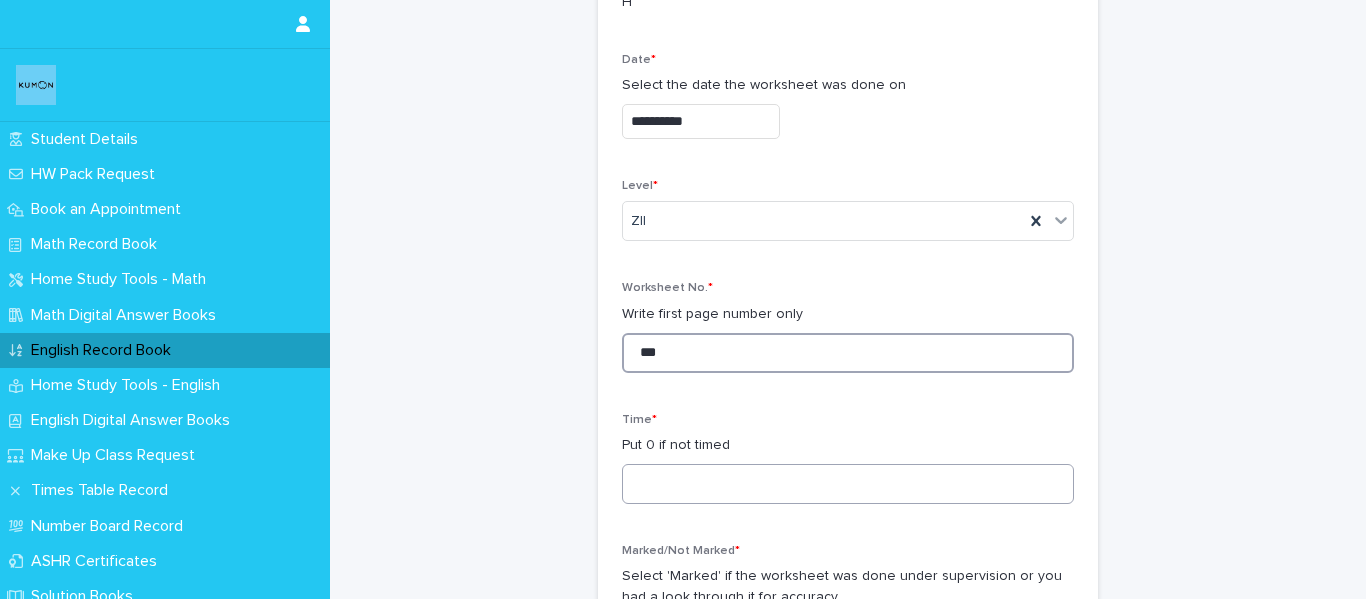 type on "***" 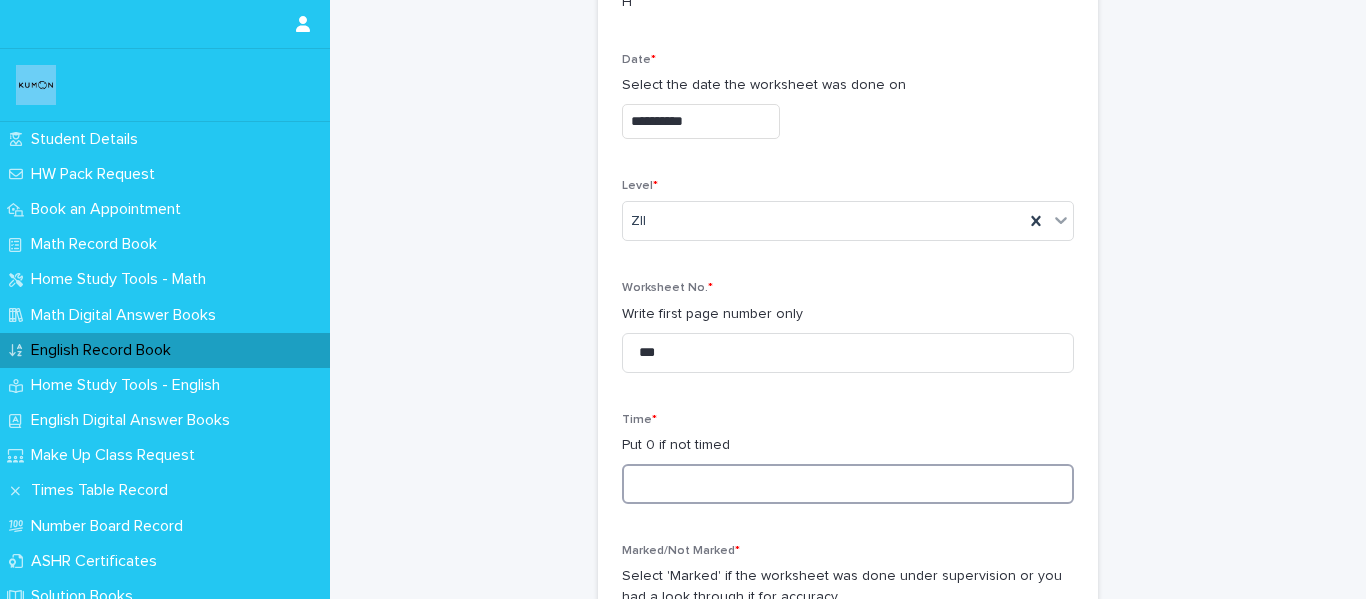 click at bounding box center [848, 484] 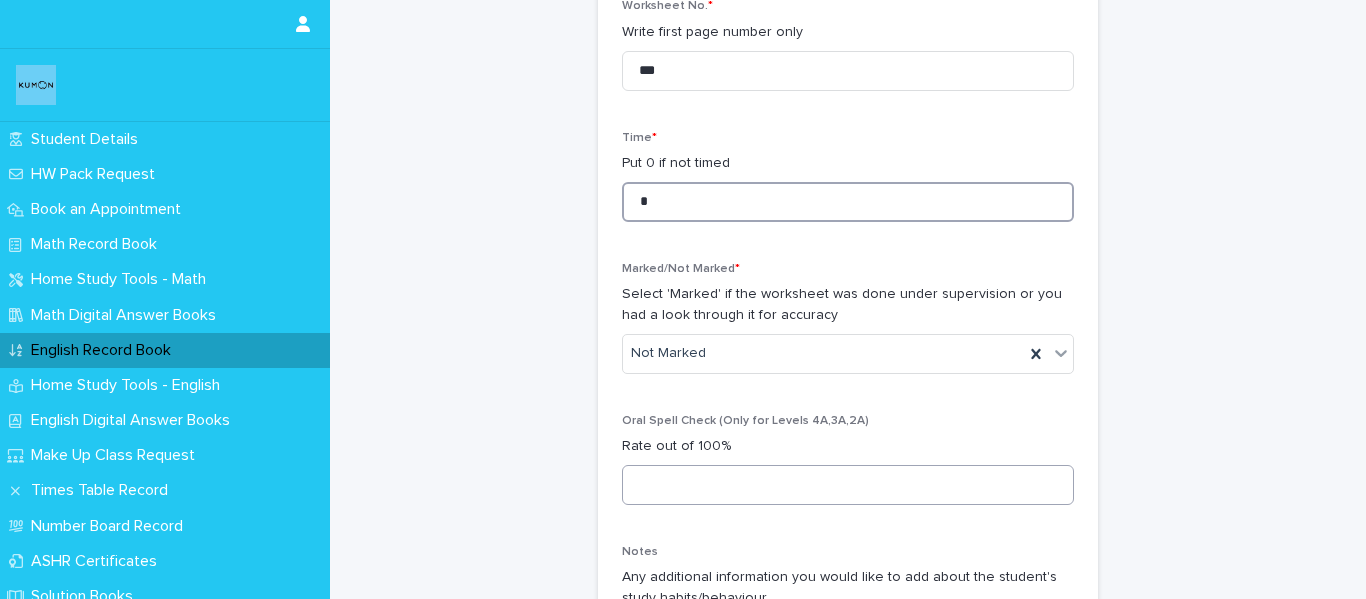 scroll, scrollTop: 600, scrollLeft: 0, axis: vertical 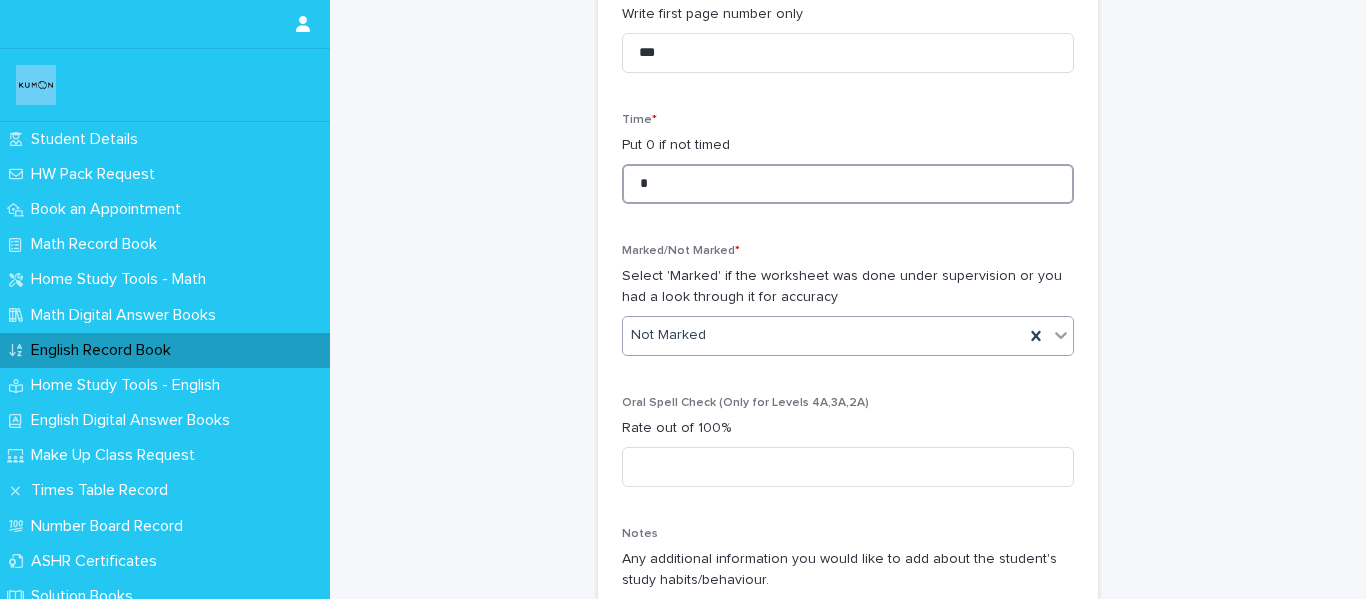 type on "*" 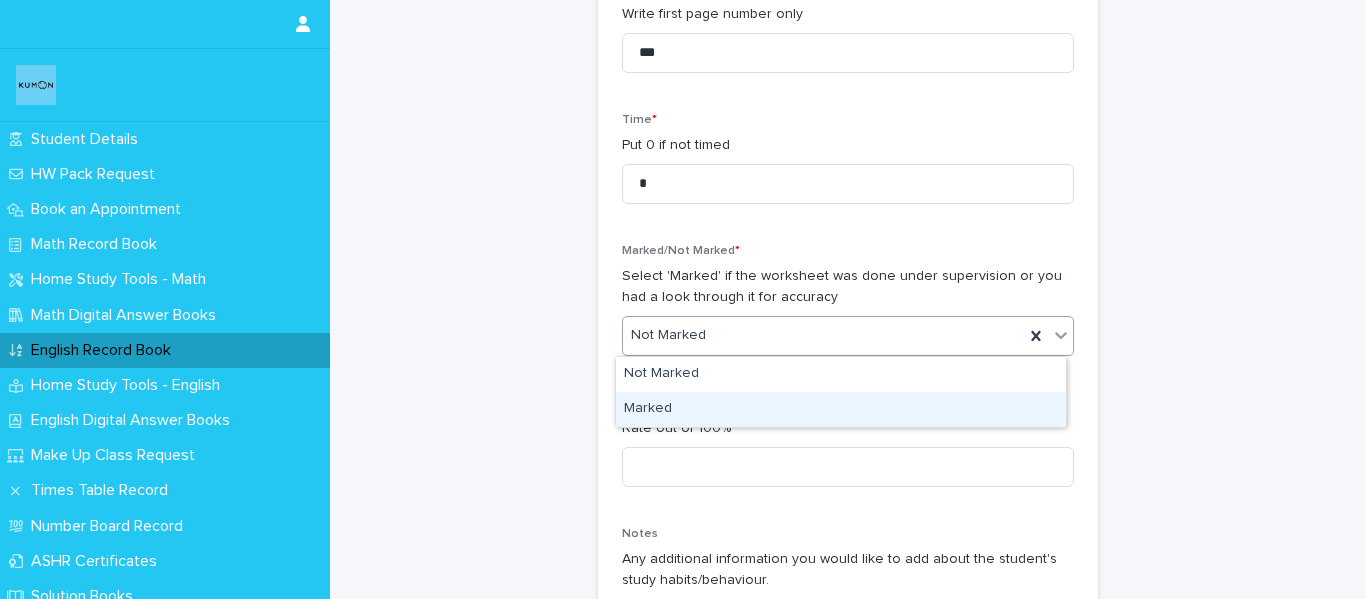 click on "Marked" at bounding box center (841, 409) 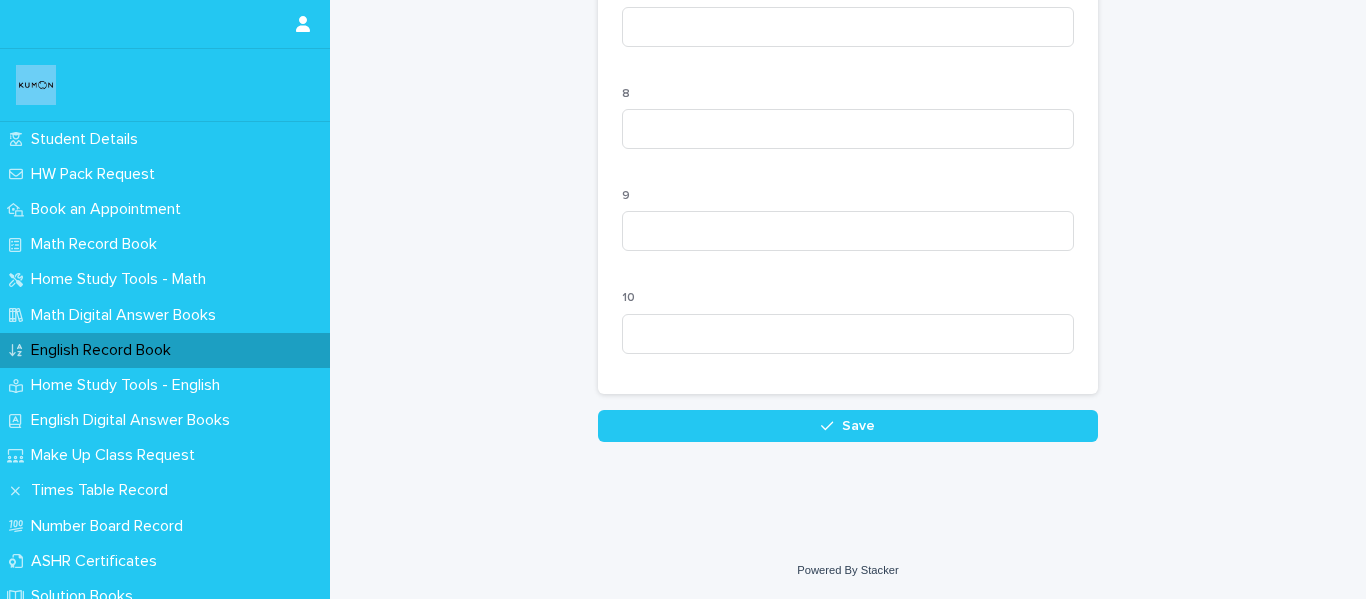 scroll, scrollTop: 2116, scrollLeft: 0, axis: vertical 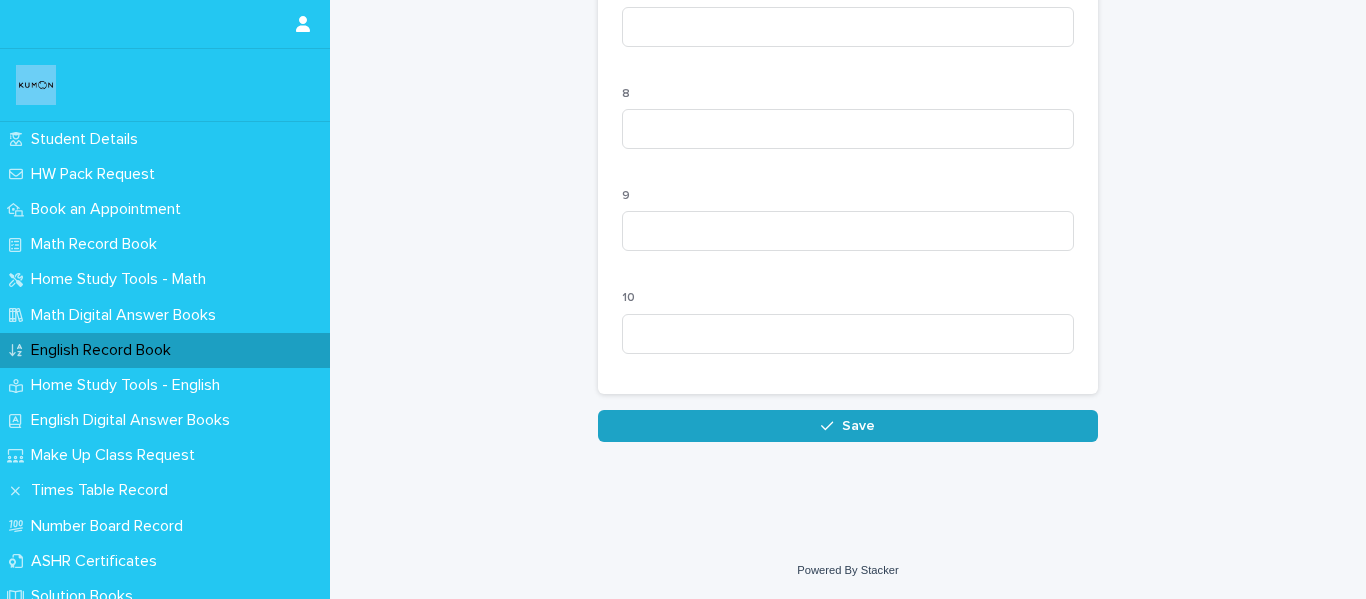 click on "Save" at bounding box center (858, 426) 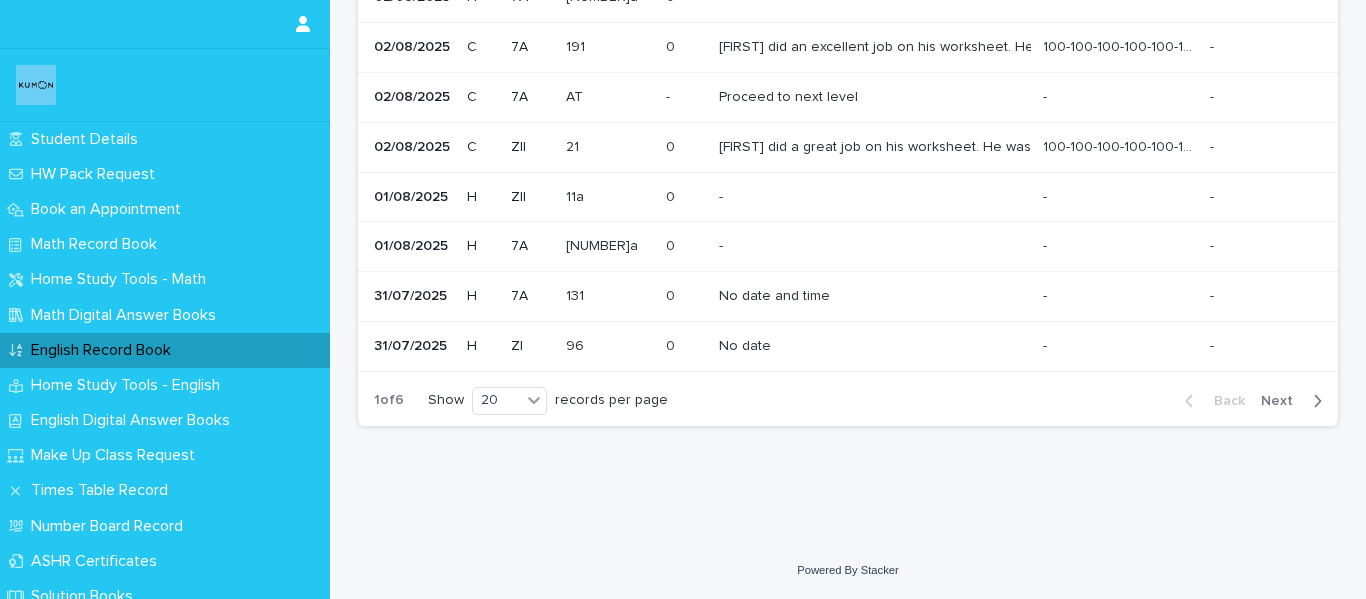 scroll, scrollTop: 0, scrollLeft: 0, axis: both 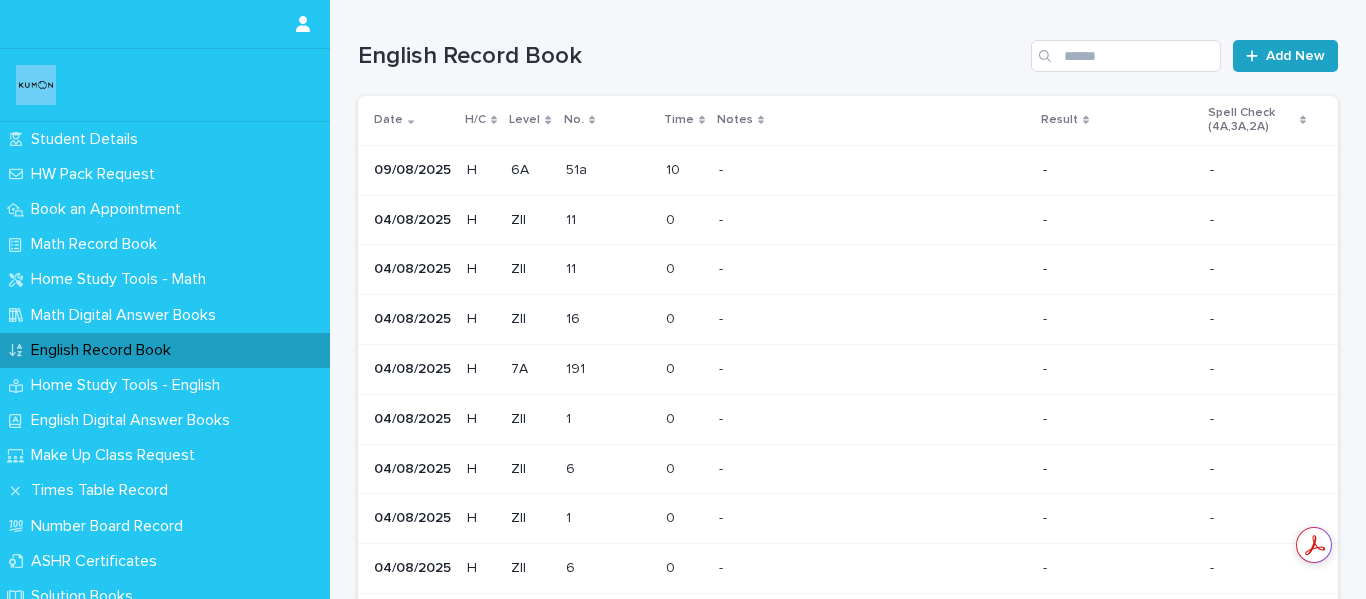 click on "Add New" at bounding box center [1285, 56] 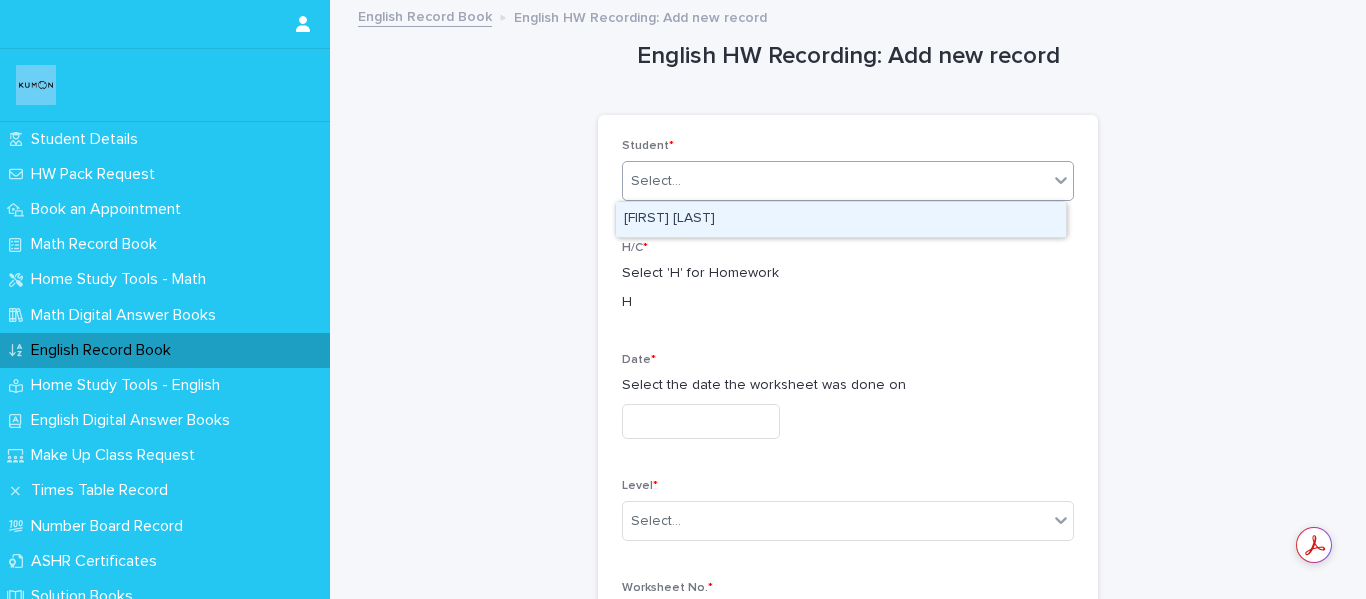 click on "Select..." at bounding box center [835, 181] 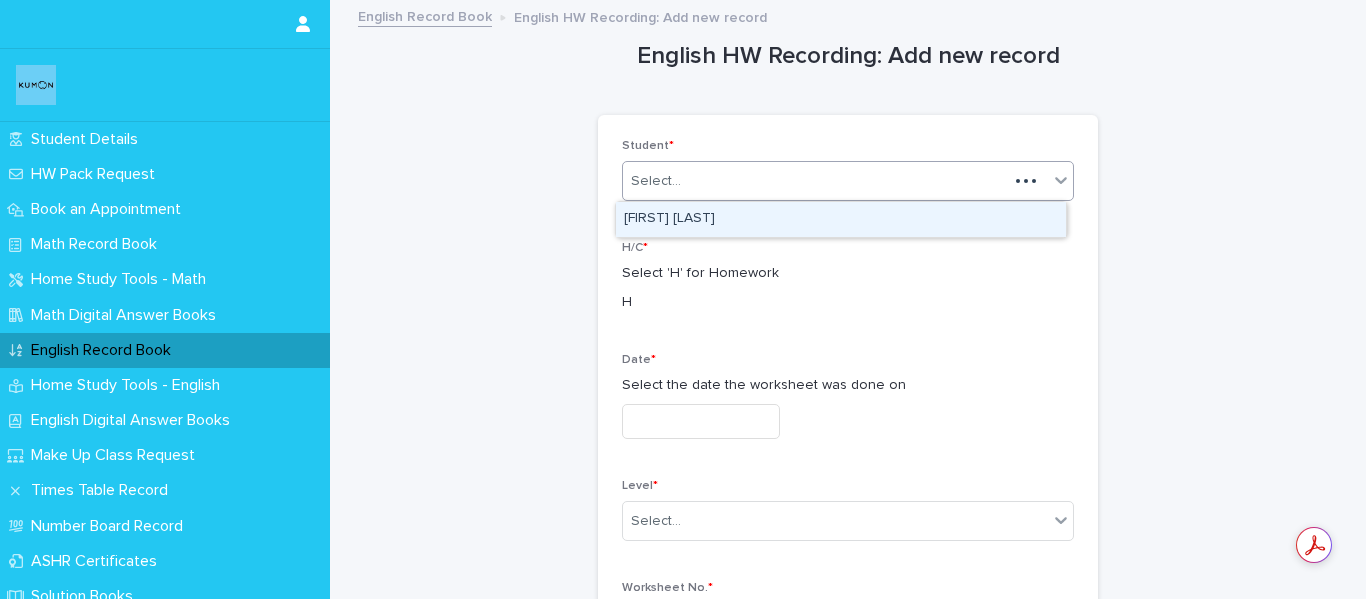 click on "[FIRST] [LAST]" at bounding box center (841, 219) 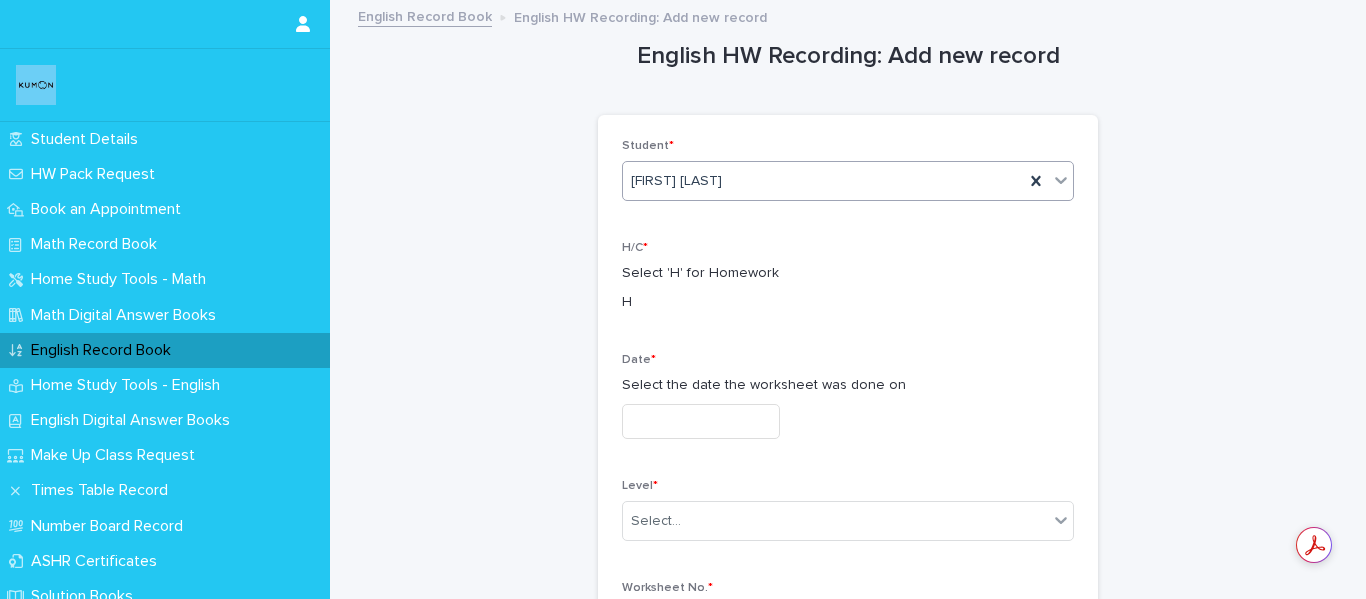 click at bounding box center (701, 421) 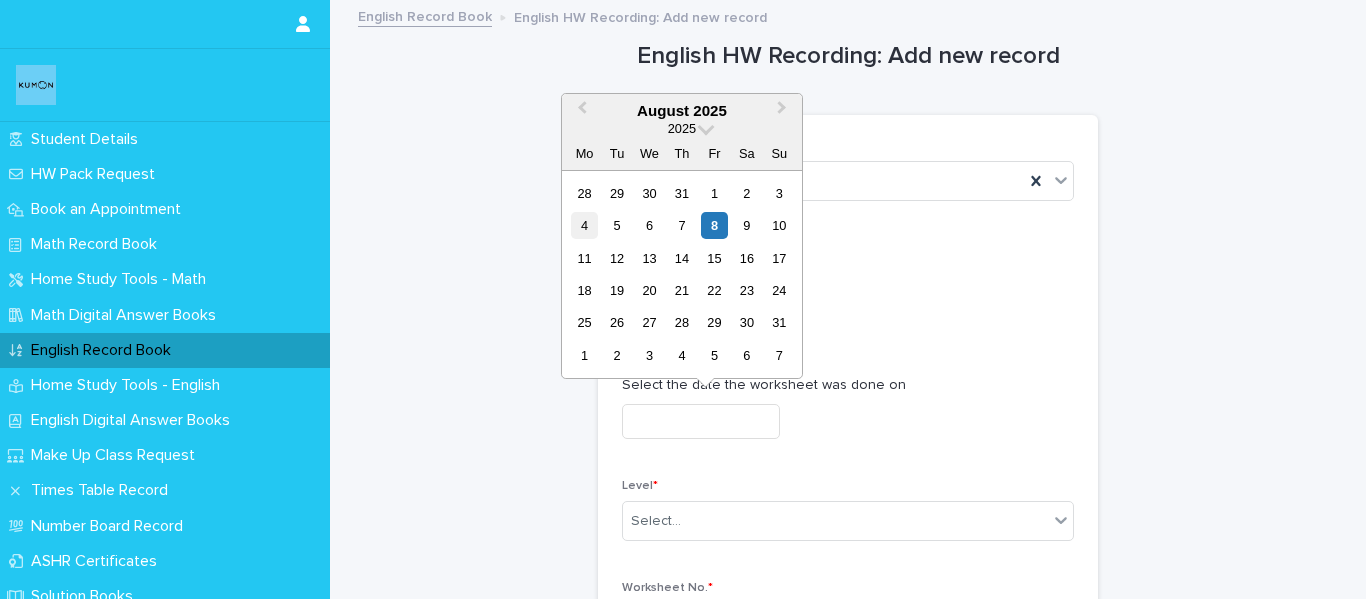 click on "4 5 6 7 8 9 10" at bounding box center (681, 225) 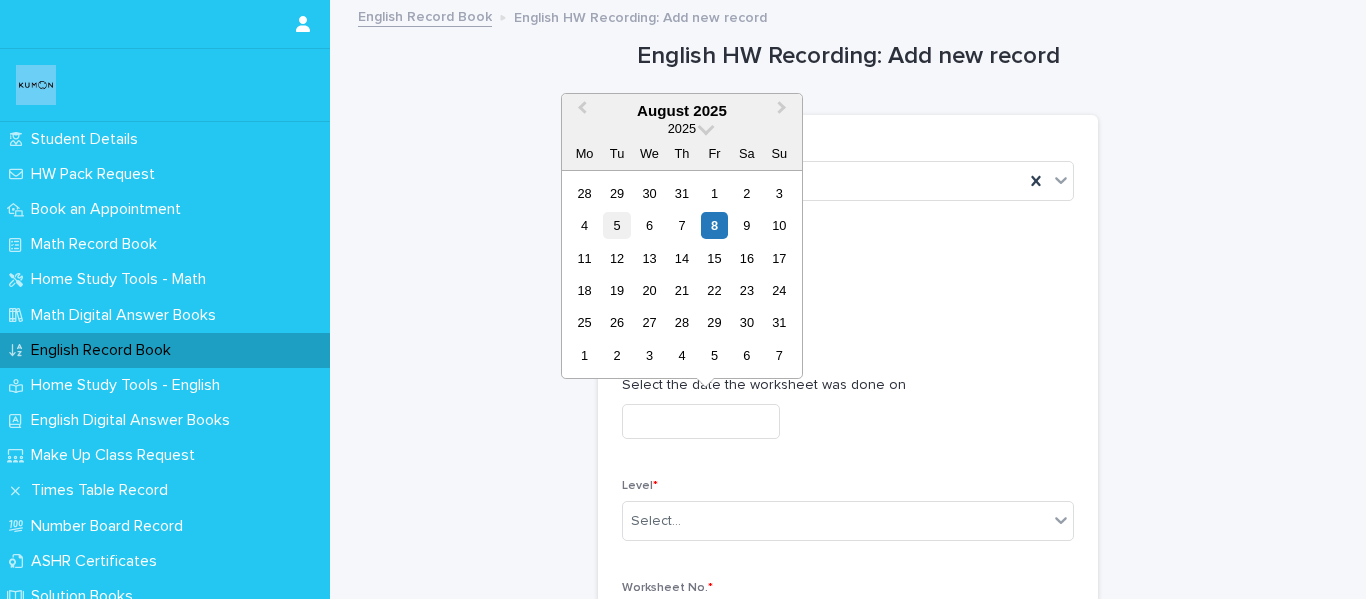 click on "5" at bounding box center (616, 225) 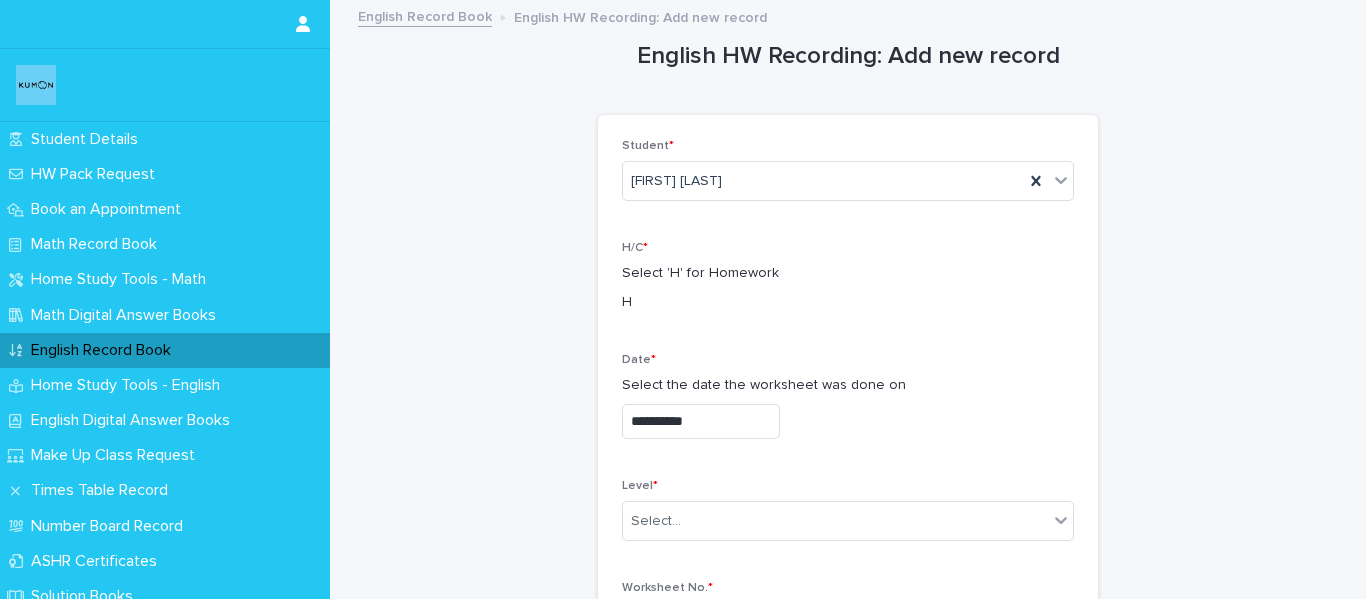 scroll, scrollTop: 100, scrollLeft: 0, axis: vertical 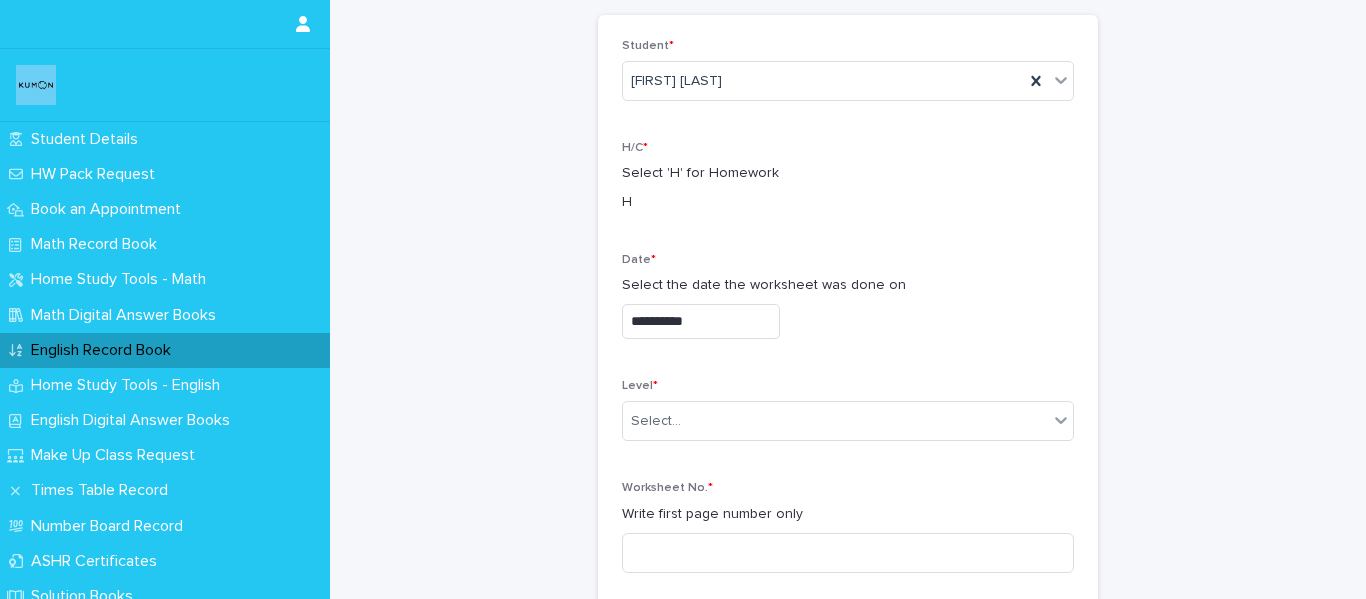 click on "Level *" at bounding box center [848, 386] 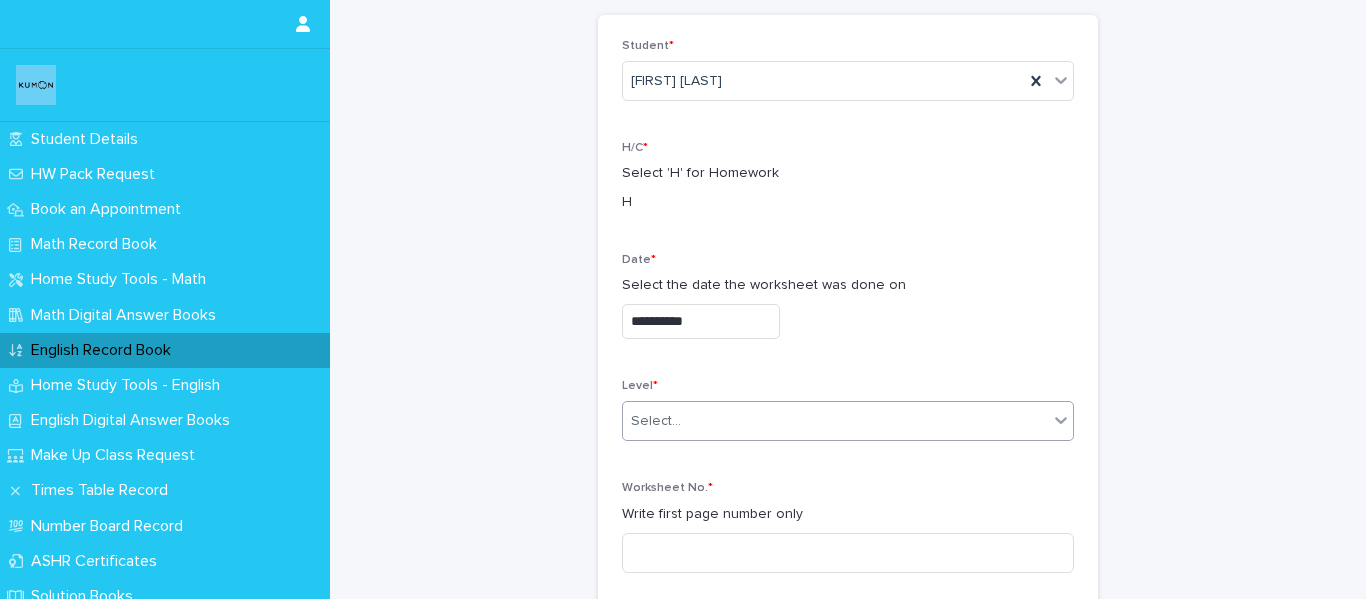 click on "Select..." at bounding box center [835, 421] 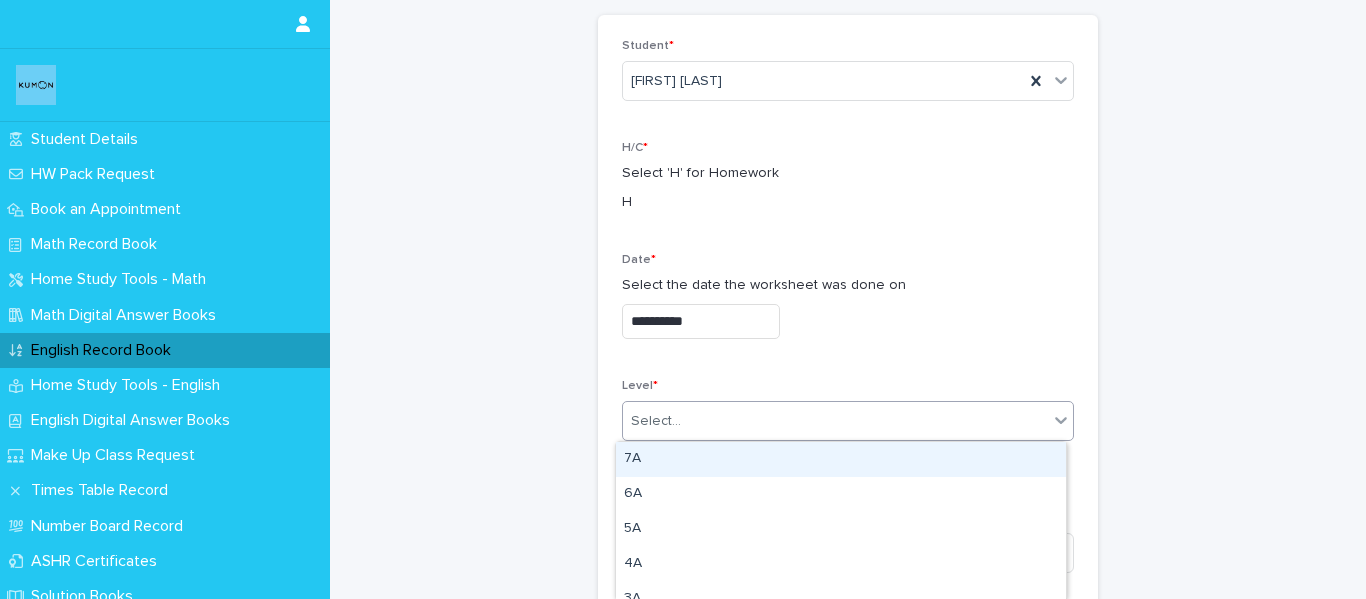 type on "*" 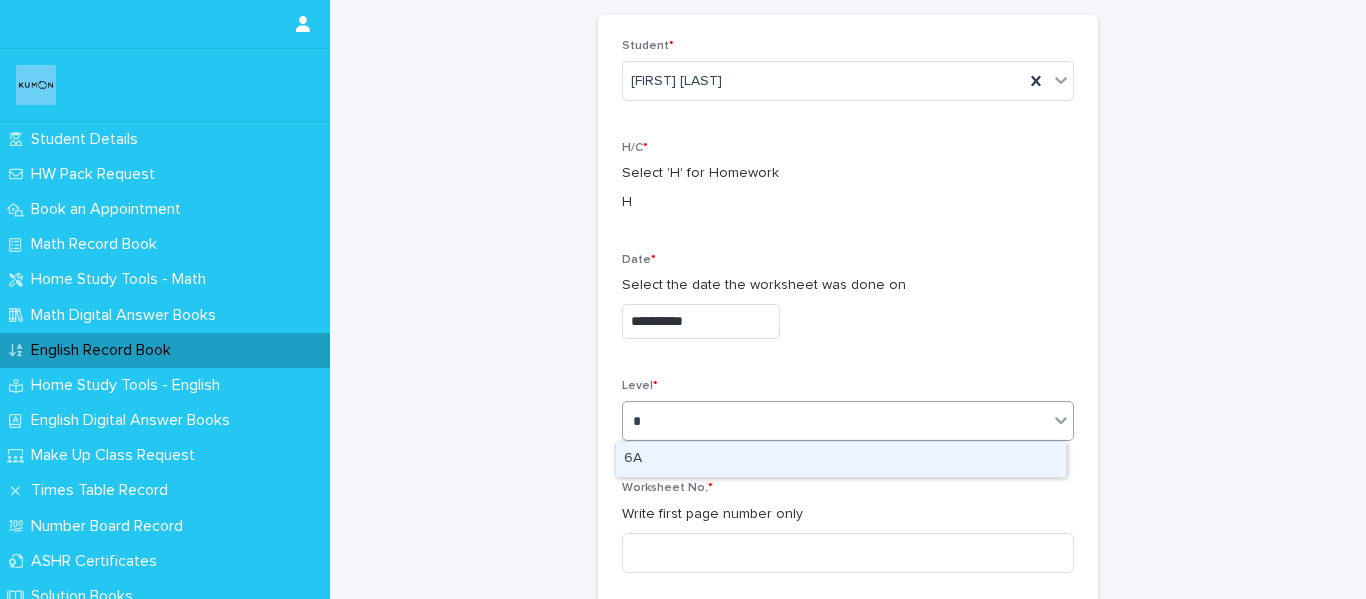 click on "6A" at bounding box center [841, 459] 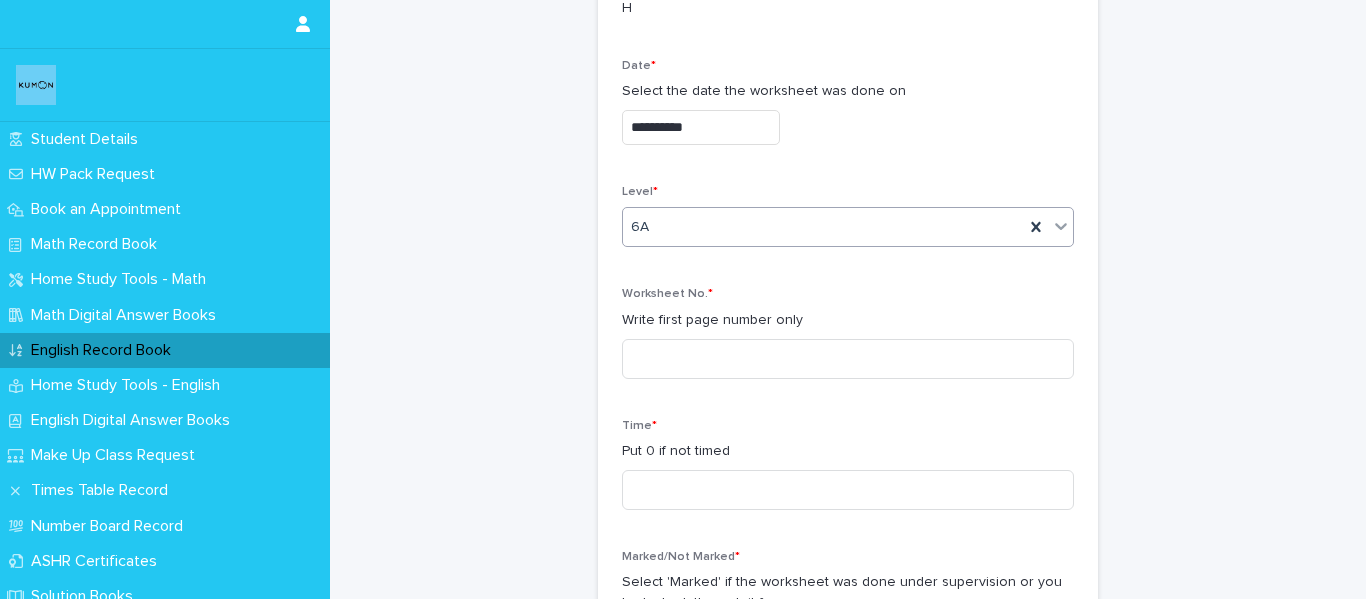 scroll, scrollTop: 300, scrollLeft: 0, axis: vertical 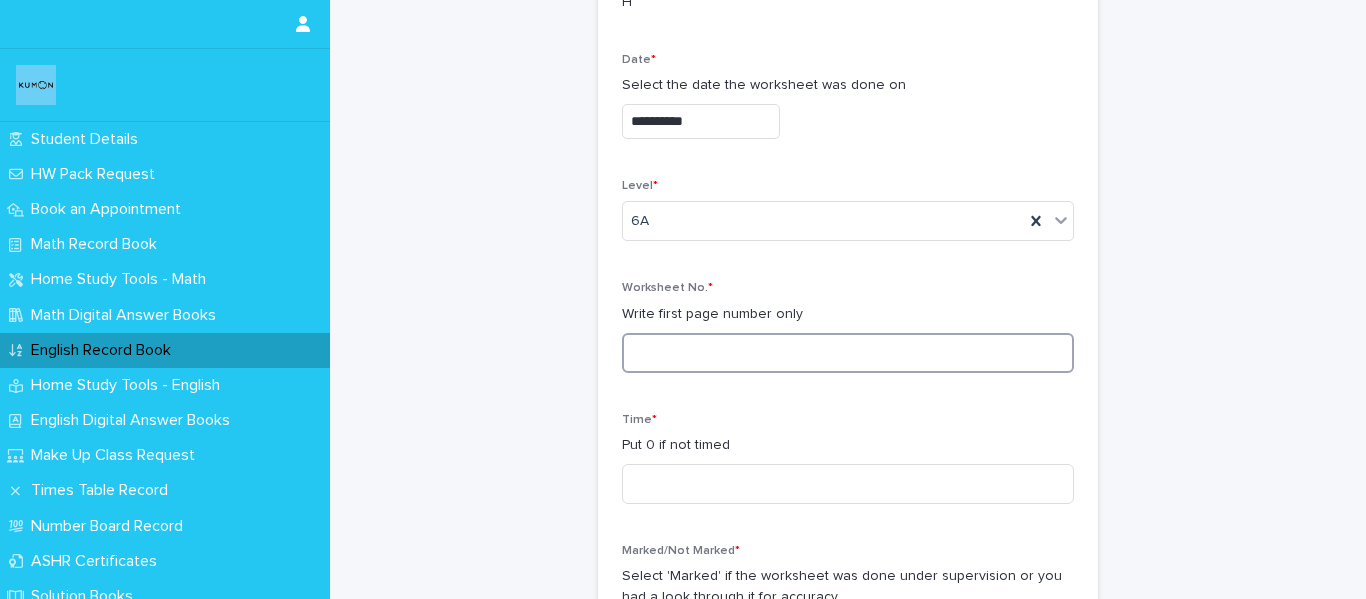 click at bounding box center (848, 353) 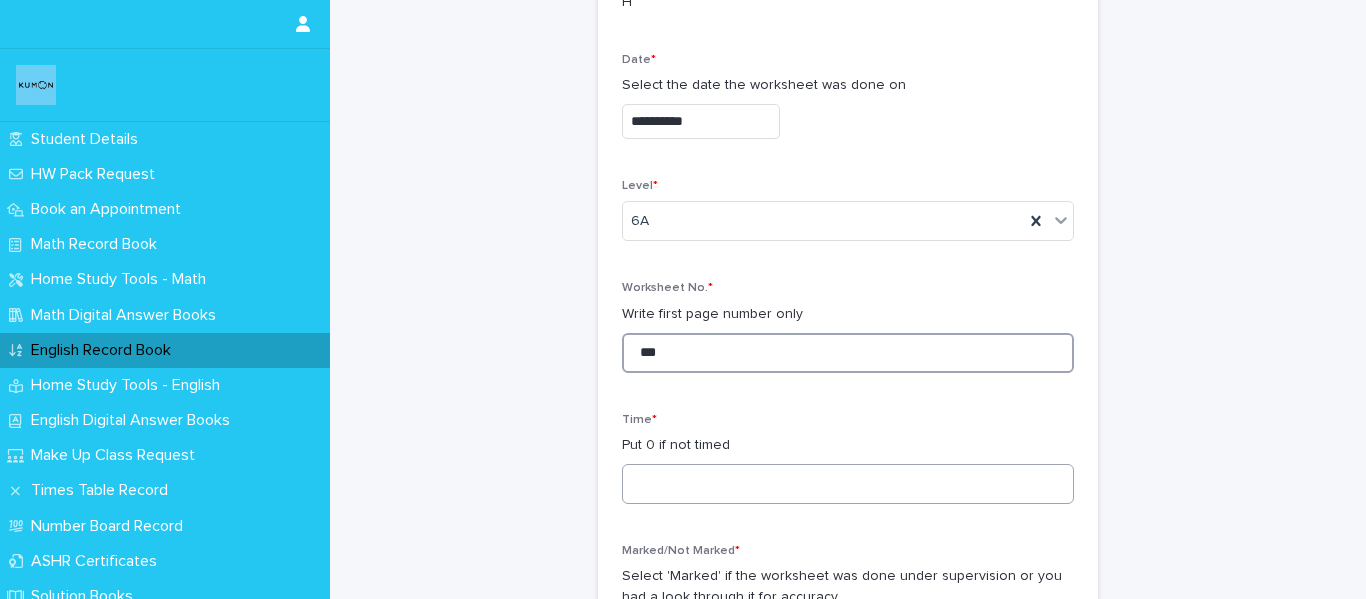 type on "***" 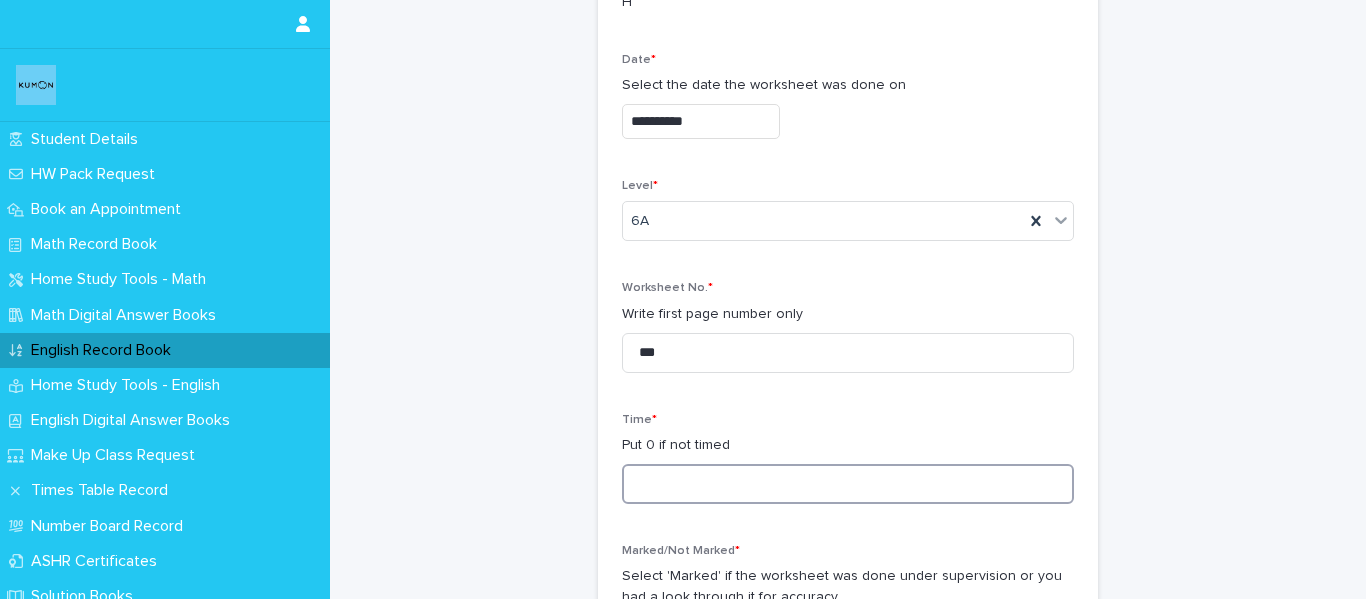click at bounding box center [848, 484] 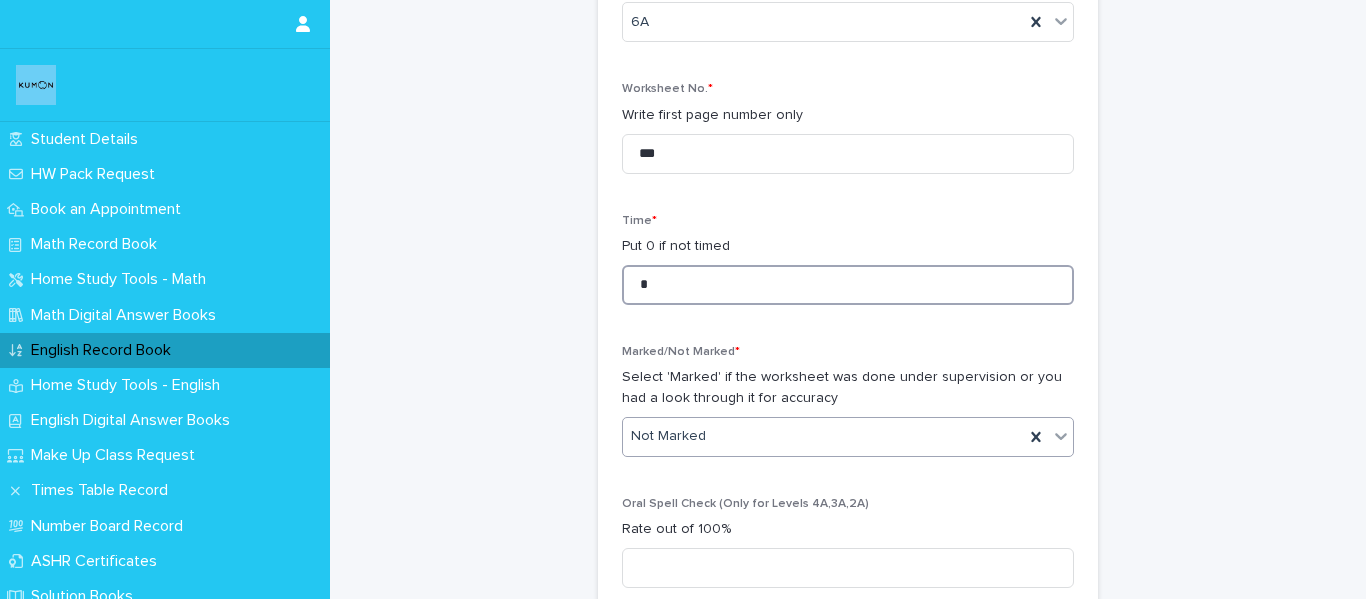 scroll, scrollTop: 500, scrollLeft: 0, axis: vertical 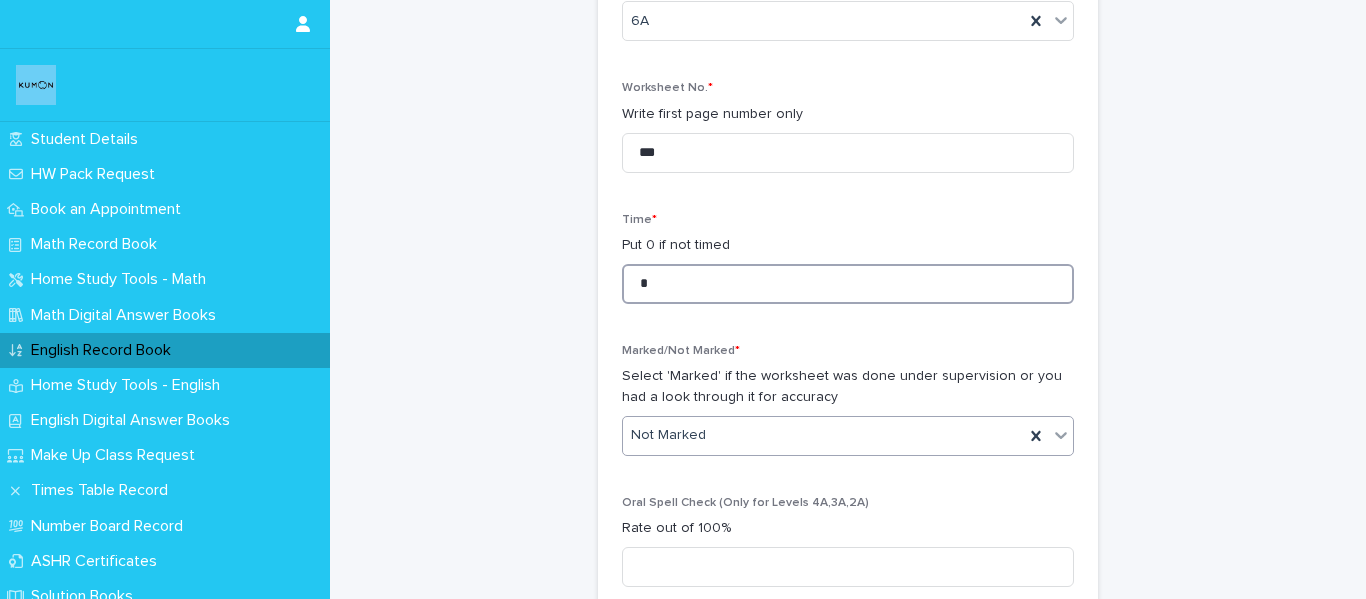 type on "*" 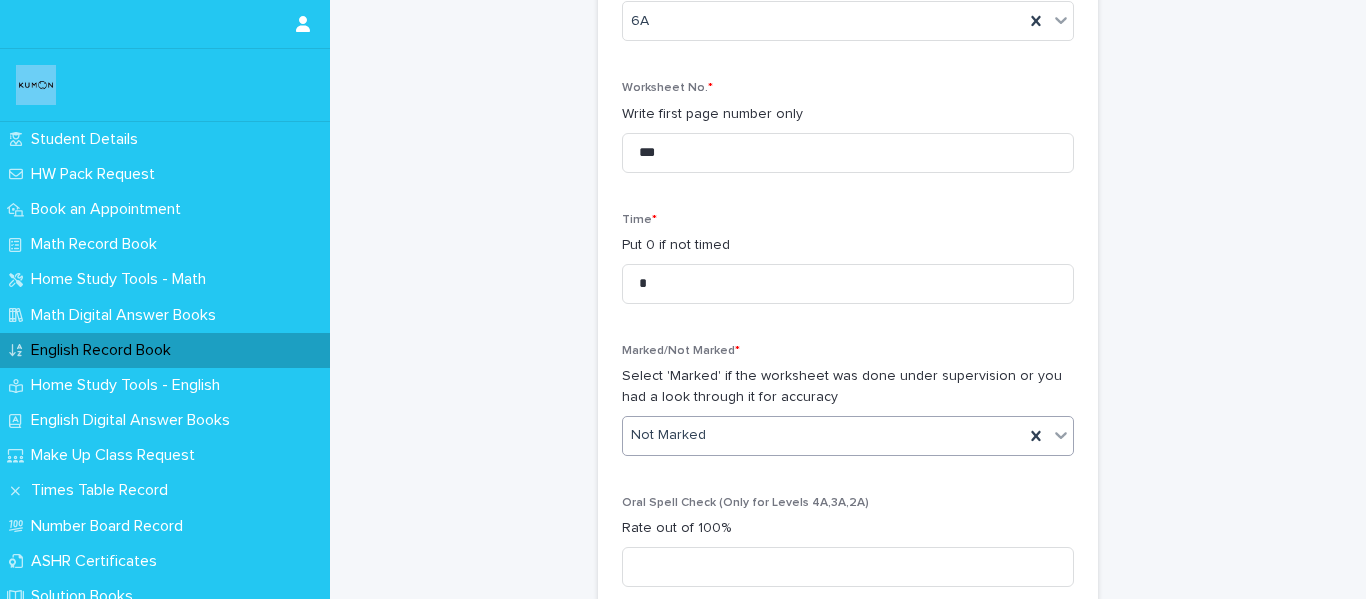 click on "Not Marked" at bounding box center (823, 435) 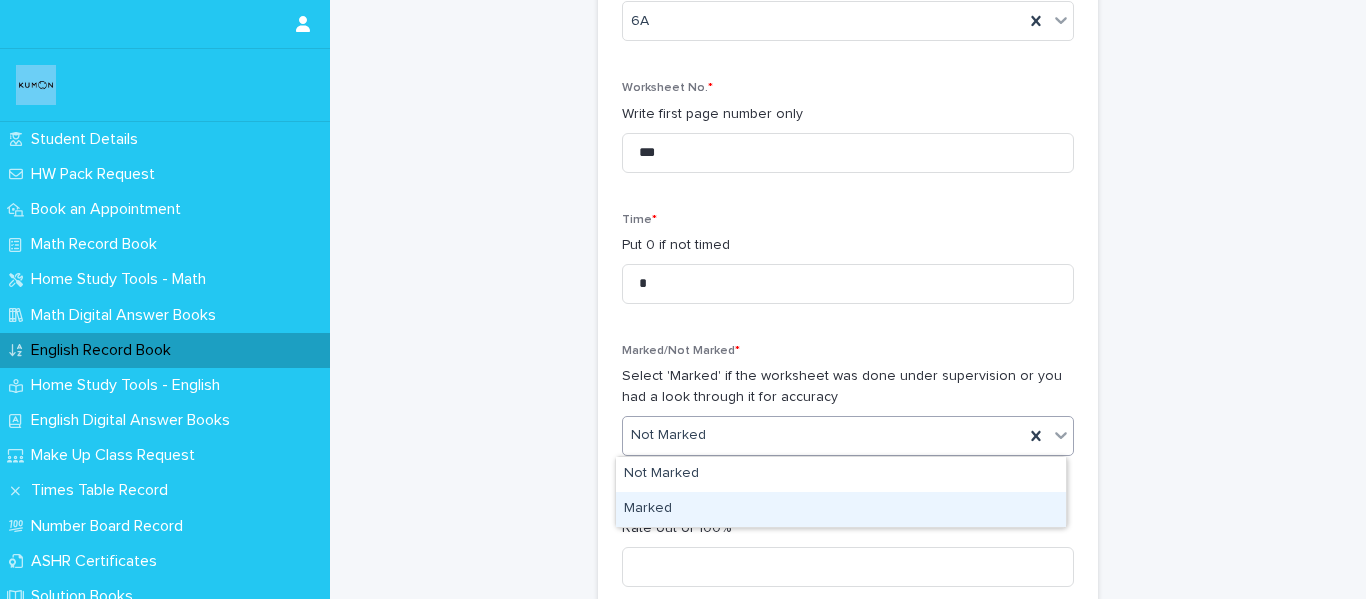 click on "Marked" at bounding box center [841, 509] 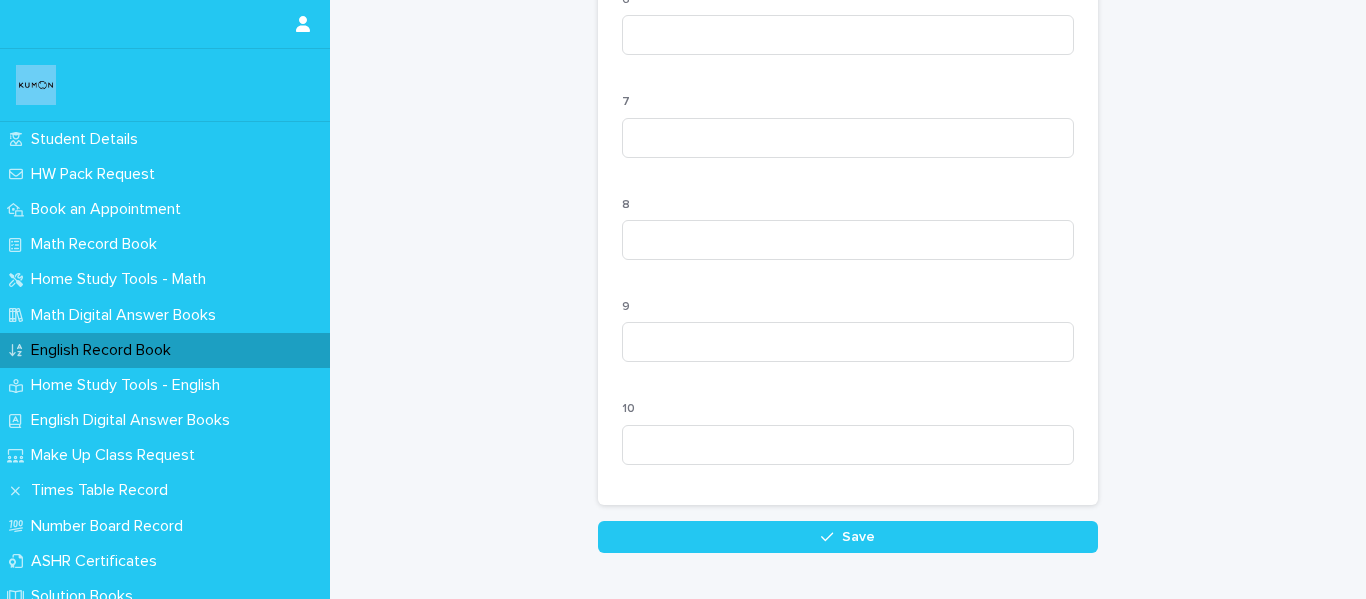 scroll, scrollTop: 2000, scrollLeft: 0, axis: vertical 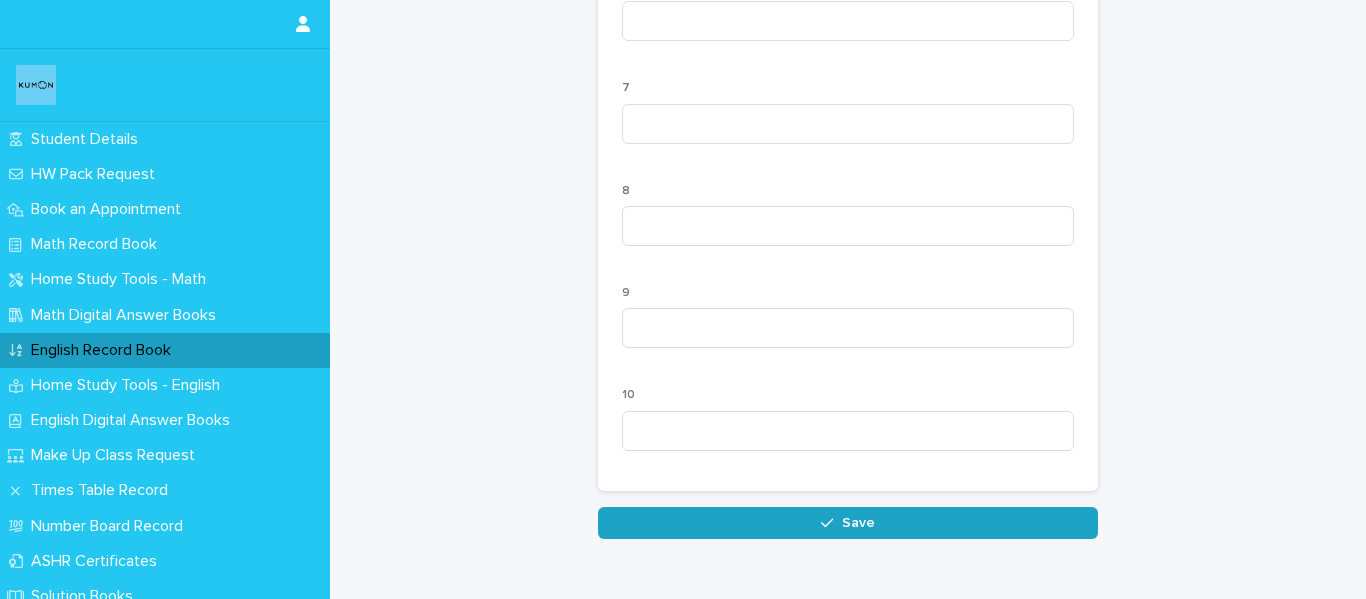 click on "Save" at bounding box center (848, 523) 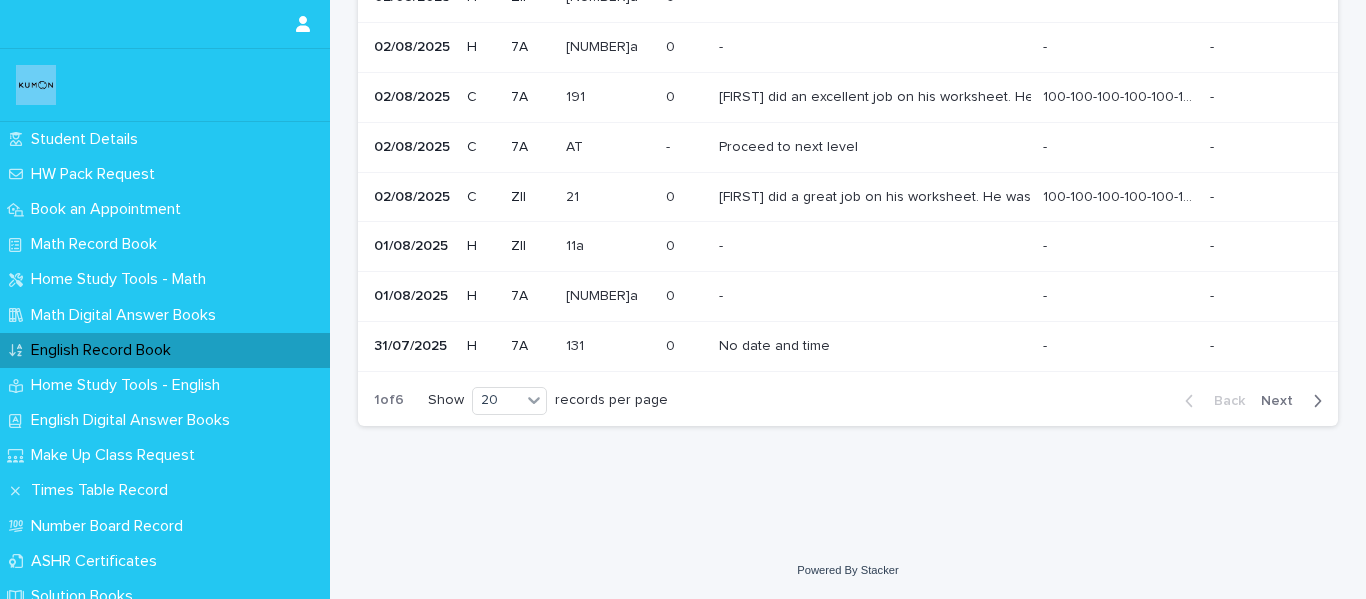 scroll, scrollTop: 0, scrollLeft: 0, axis: both 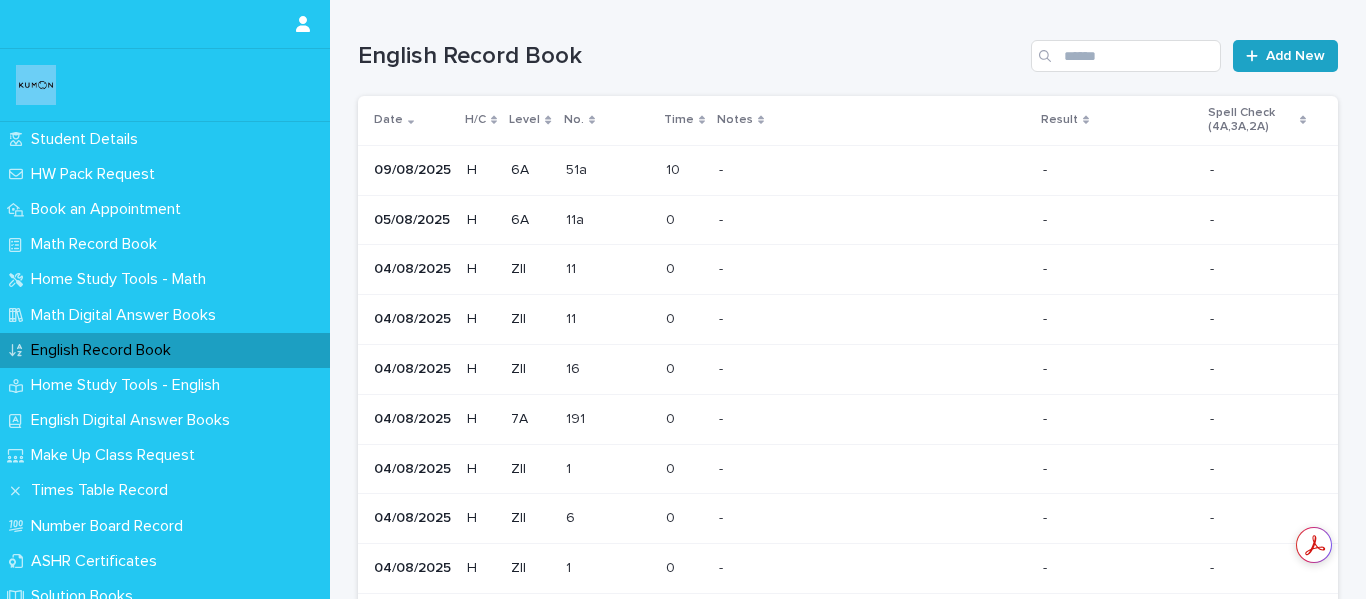 click on "Add New" at bounding box center (1295, 56) 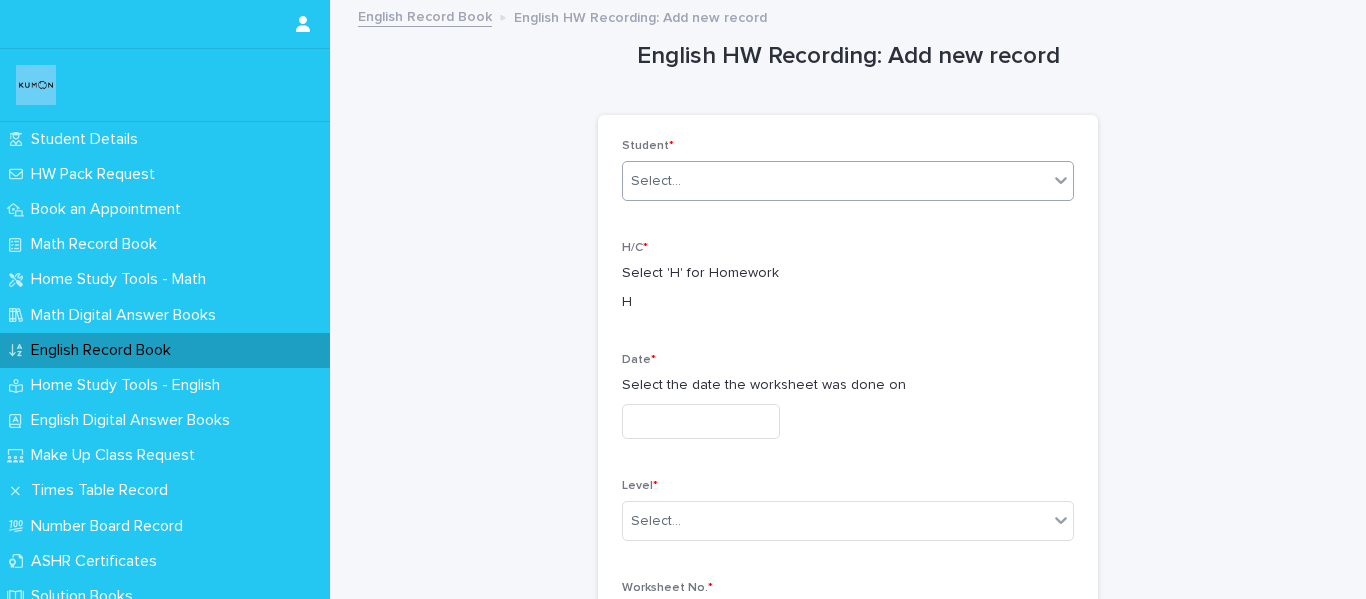 click on "Select..." at bounding box center [835, 181] 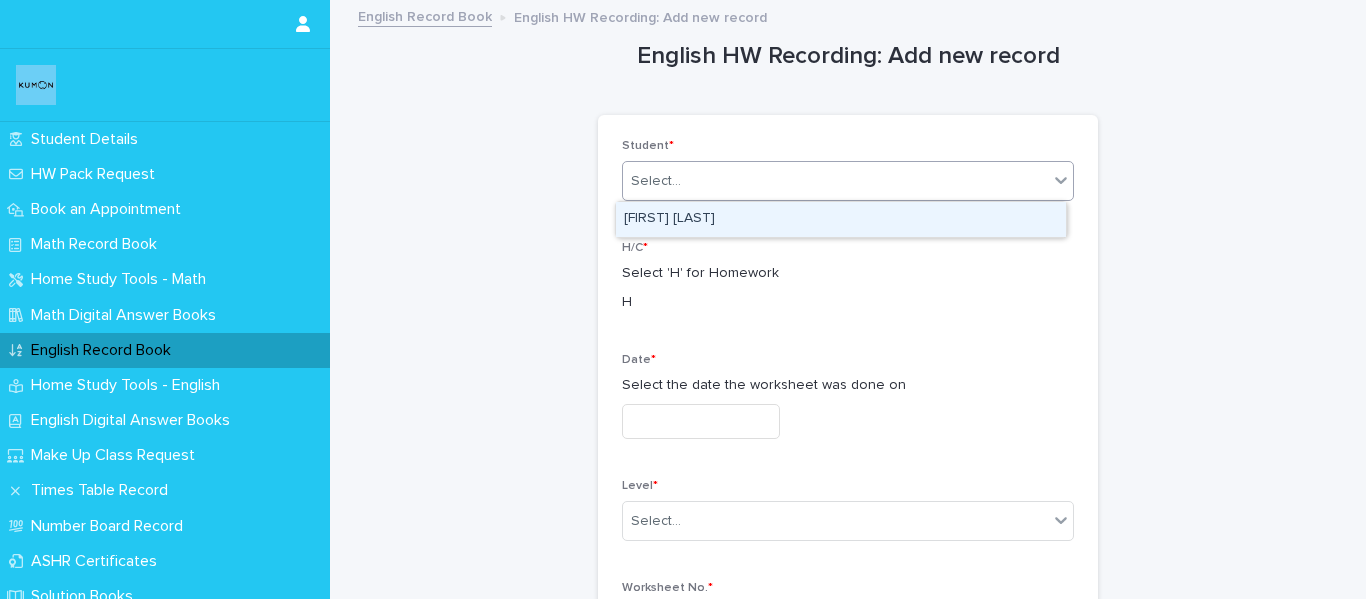 click on "[FIRST] [LAST]" at bounding box center (841, 219) 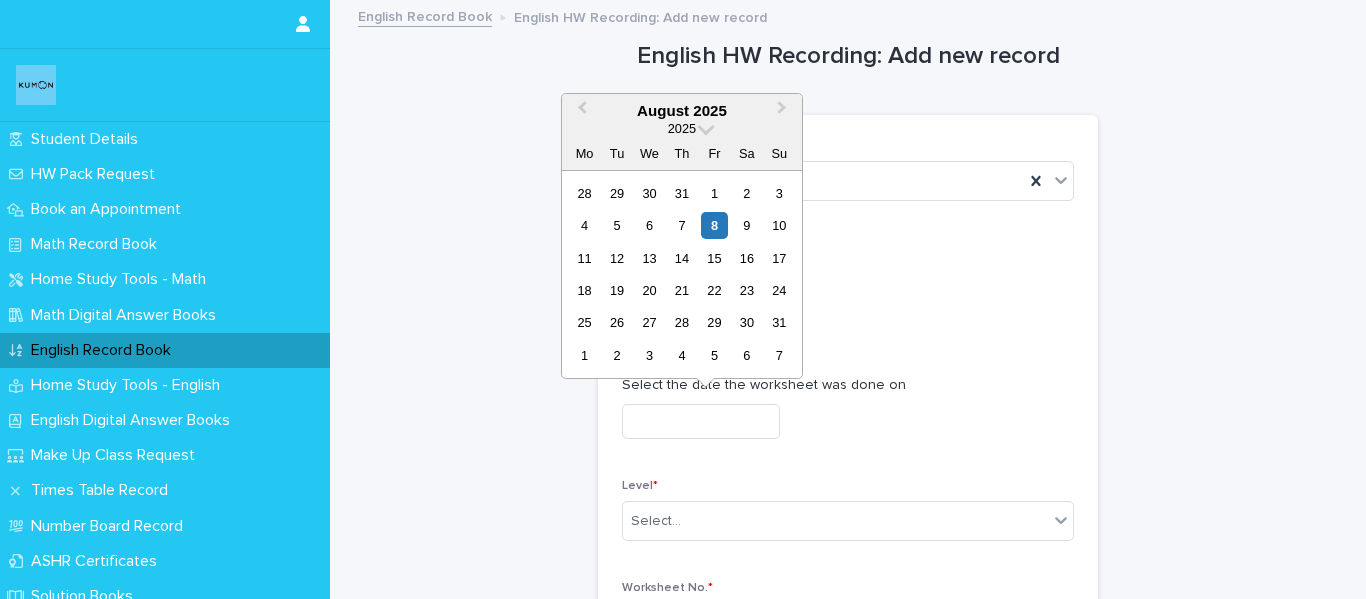 click at bounding box center (701, 421) 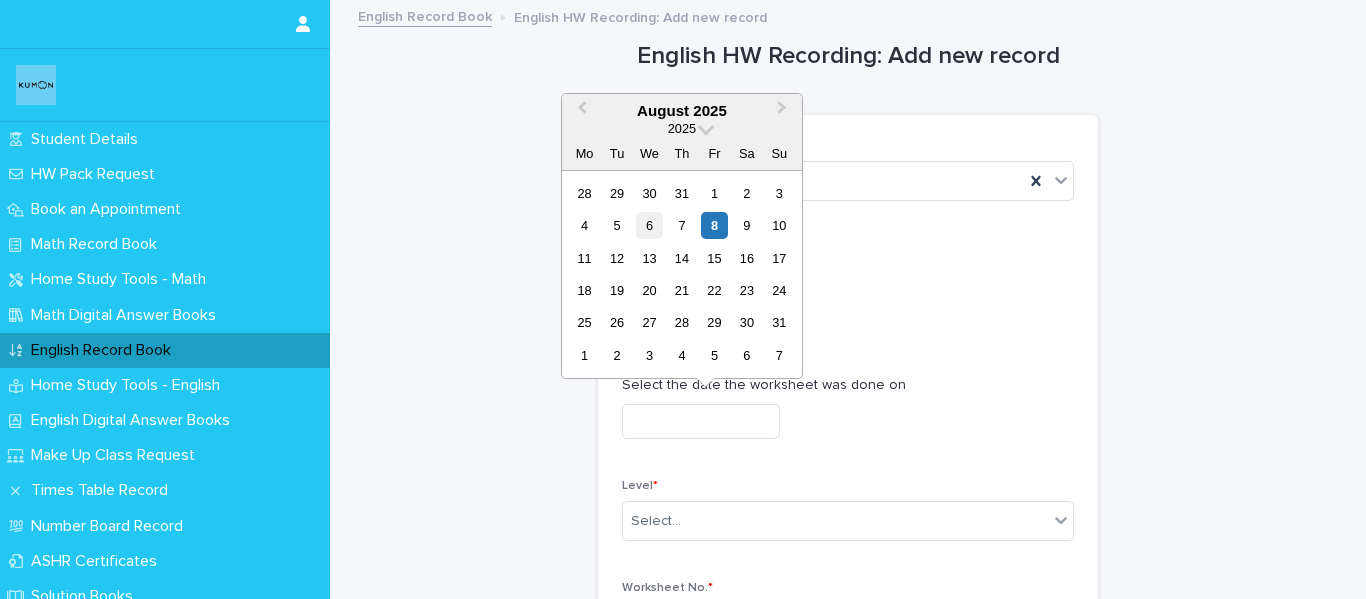 click on "6" at bounding box center [649, 225] 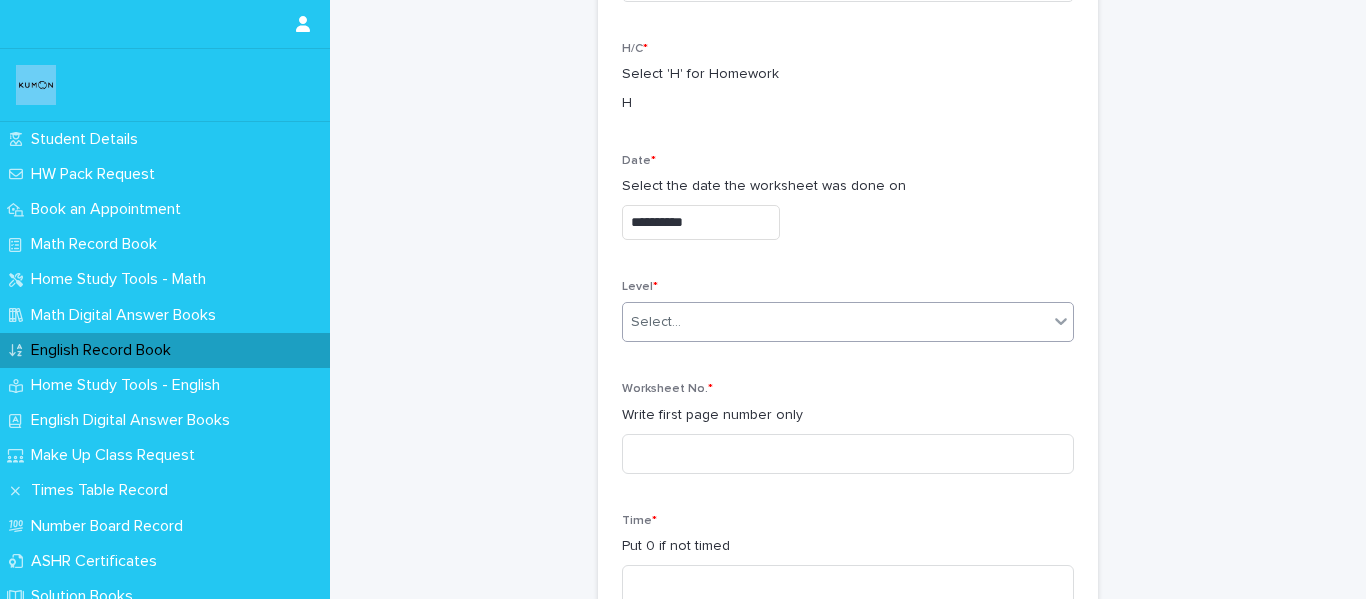 scroll, scrollTop: 200, scrollLeft: 0, axis: vertical 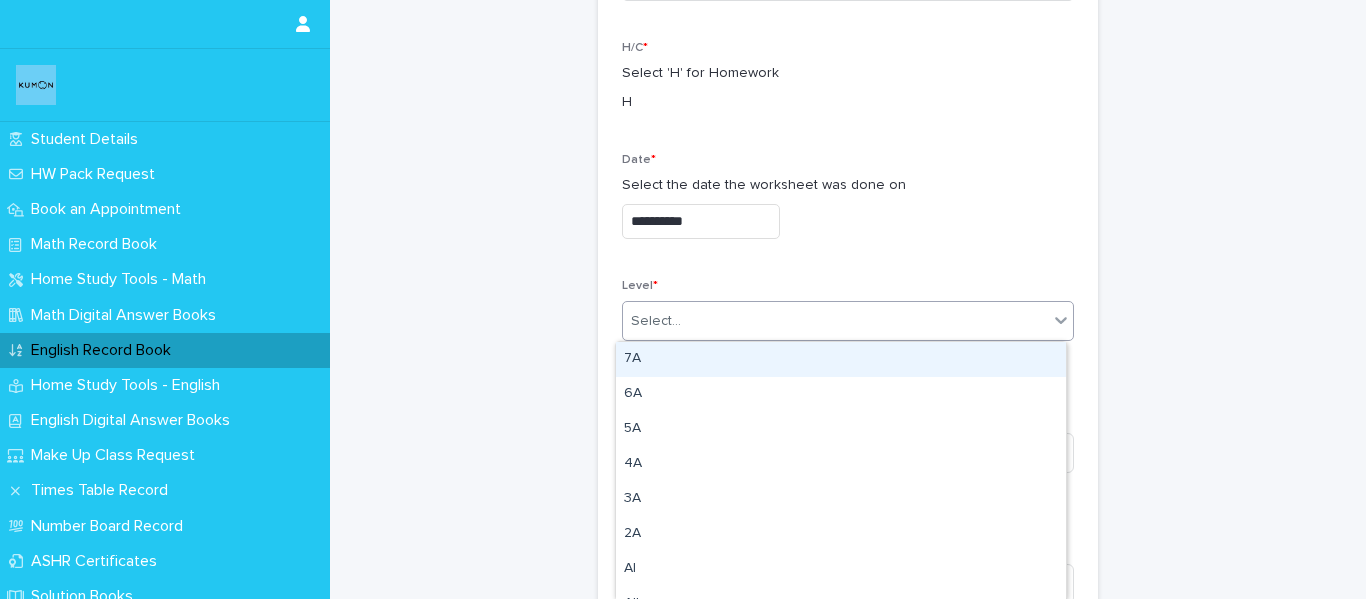 click on "Select..." at bounding box center (835, 321) 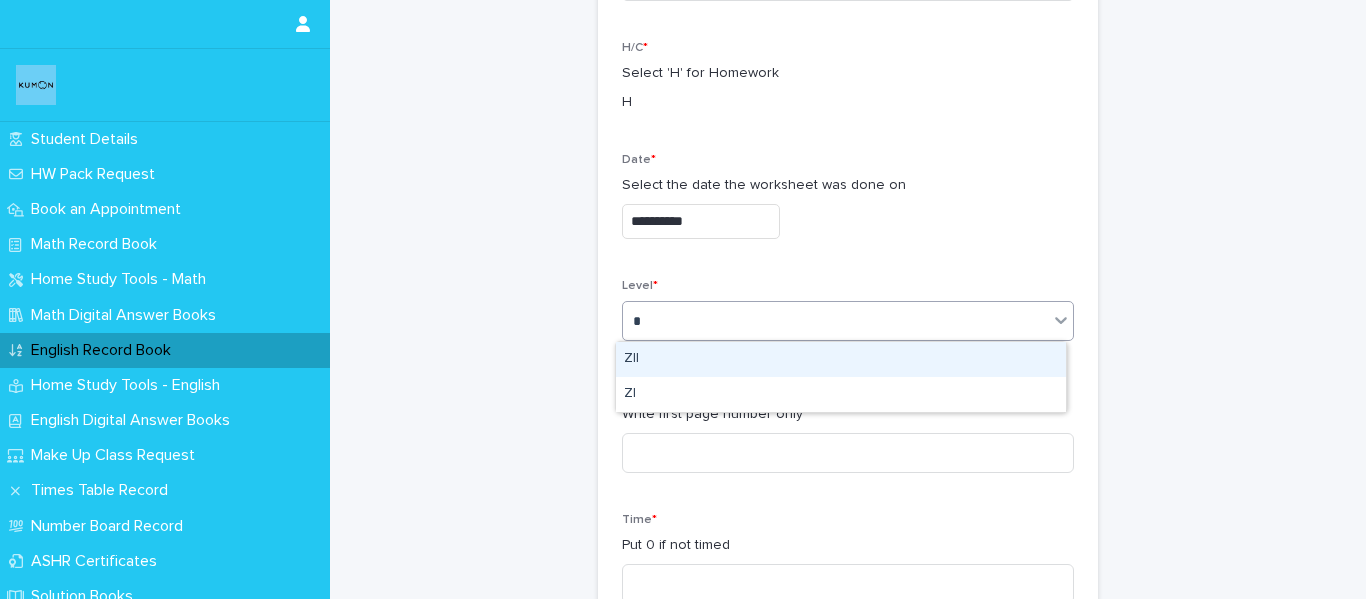 click on "ZII" at bounding box center [841, 359] 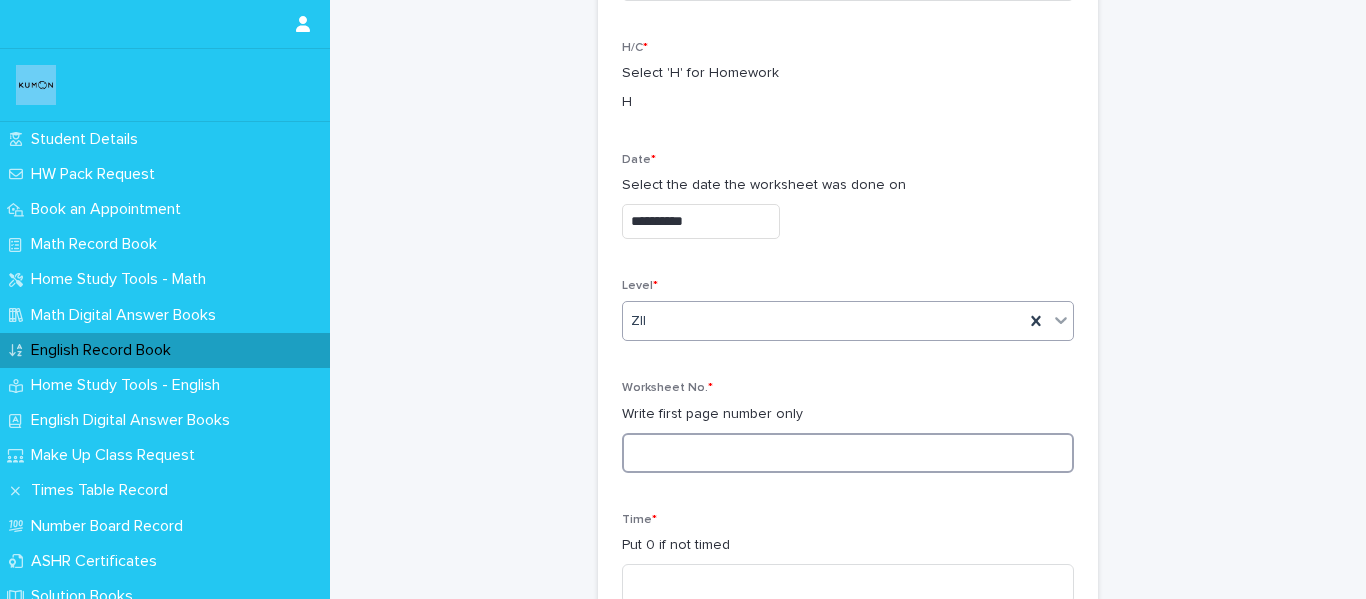 click at bounding box center [848, 453] 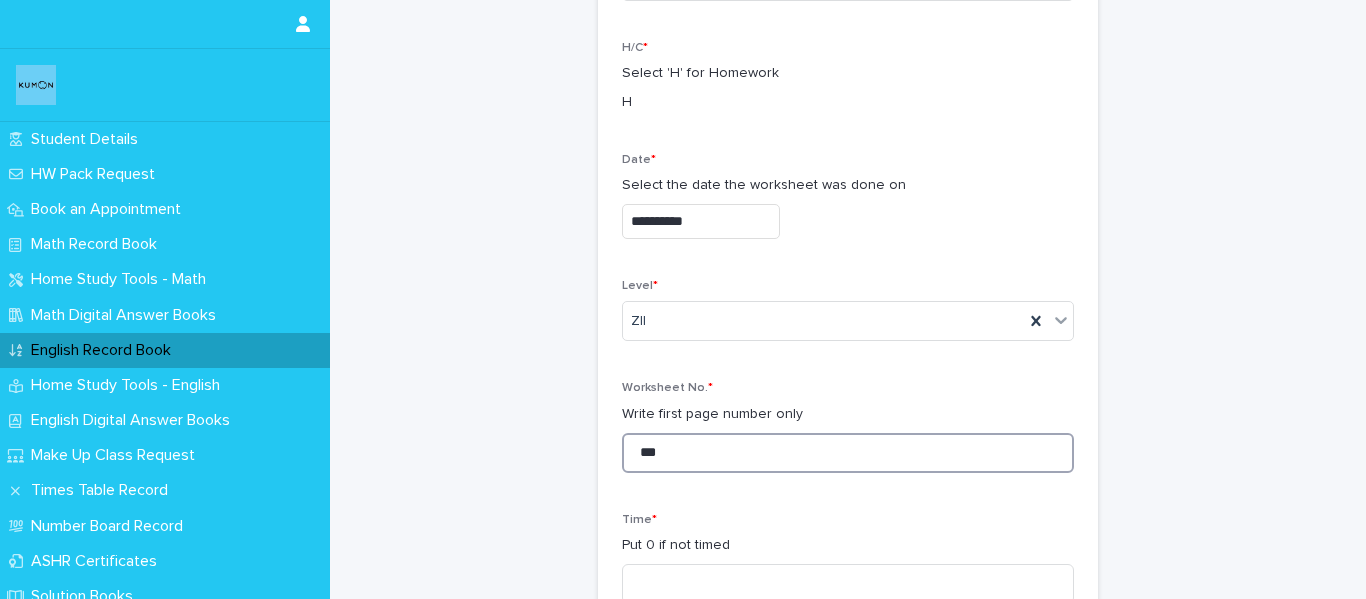scroll, scrollTop: 300, scrollLeft: 0, axis: vertical 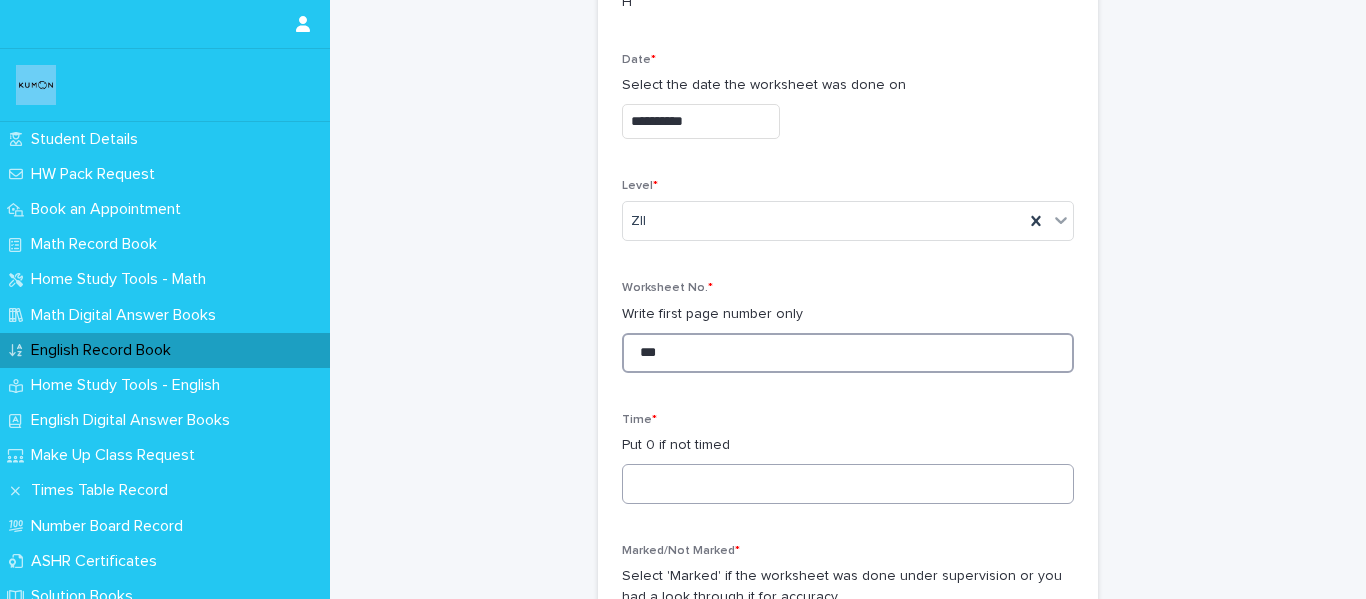 type on "***" 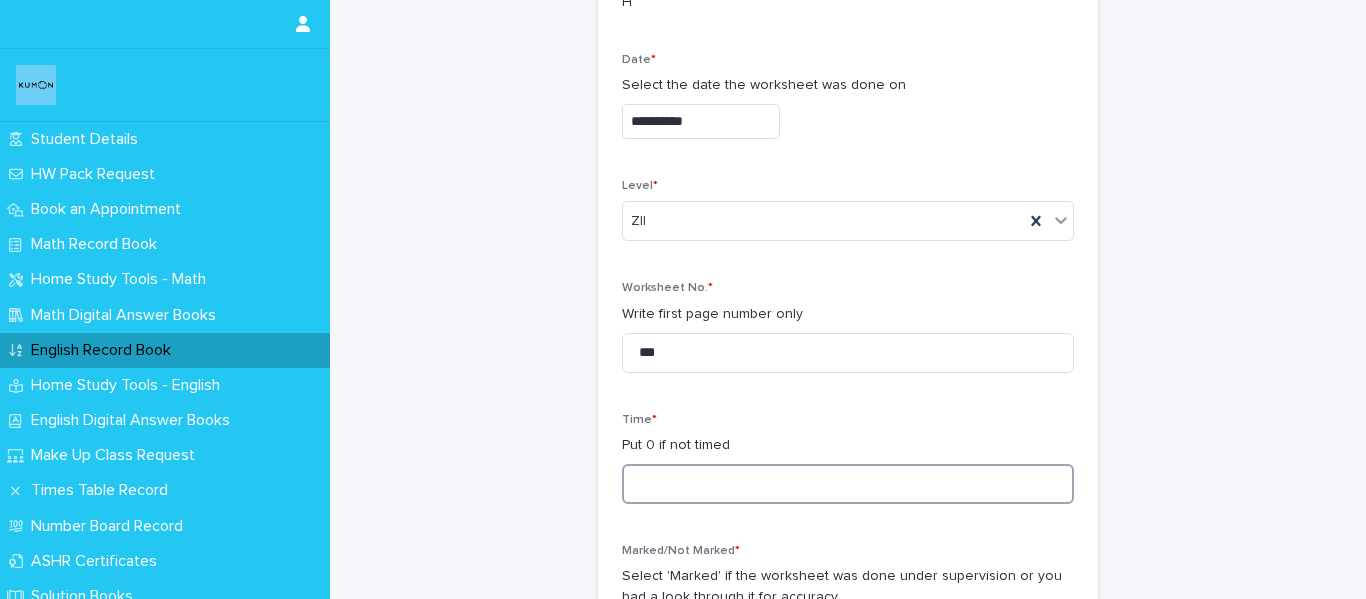 click at bounding box center (848, 484) 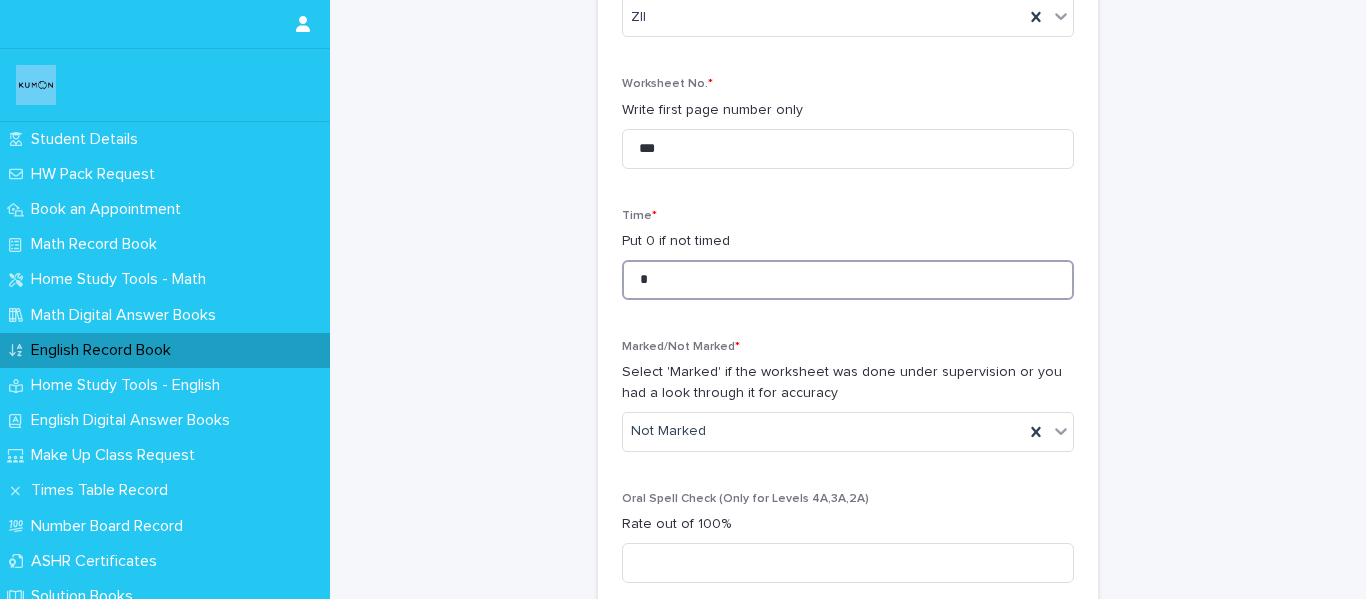 scroll, scrollTop: 600, scrollLeft: 0, axis: vertical 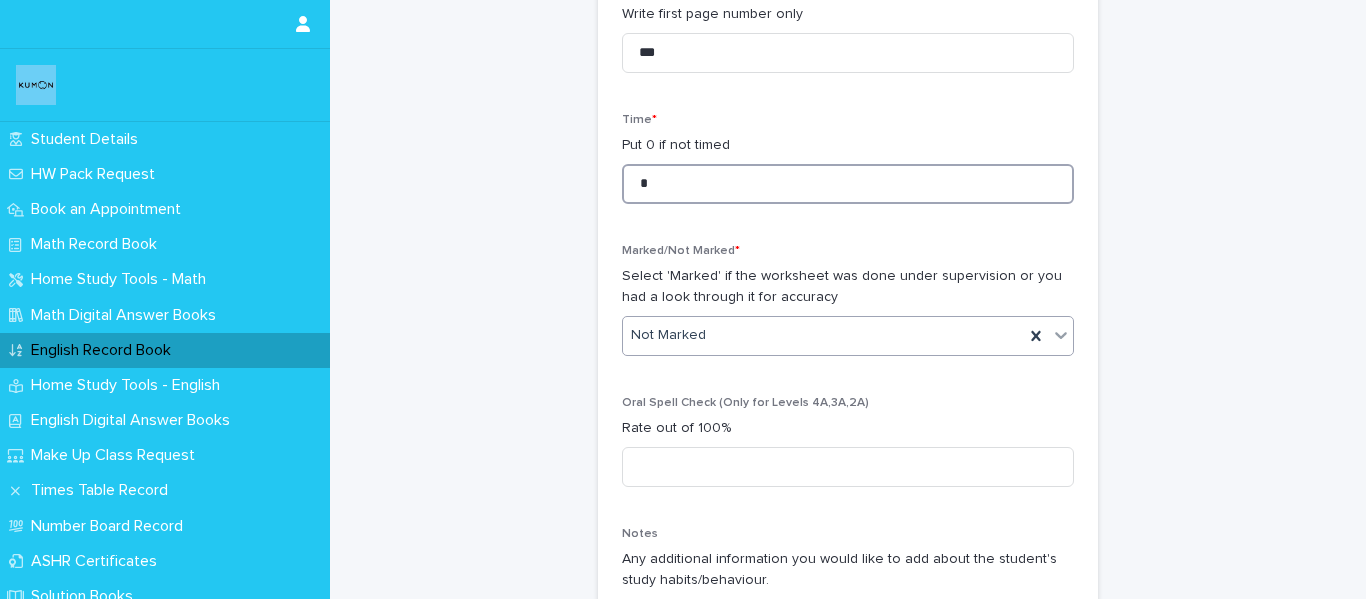 type on "*" 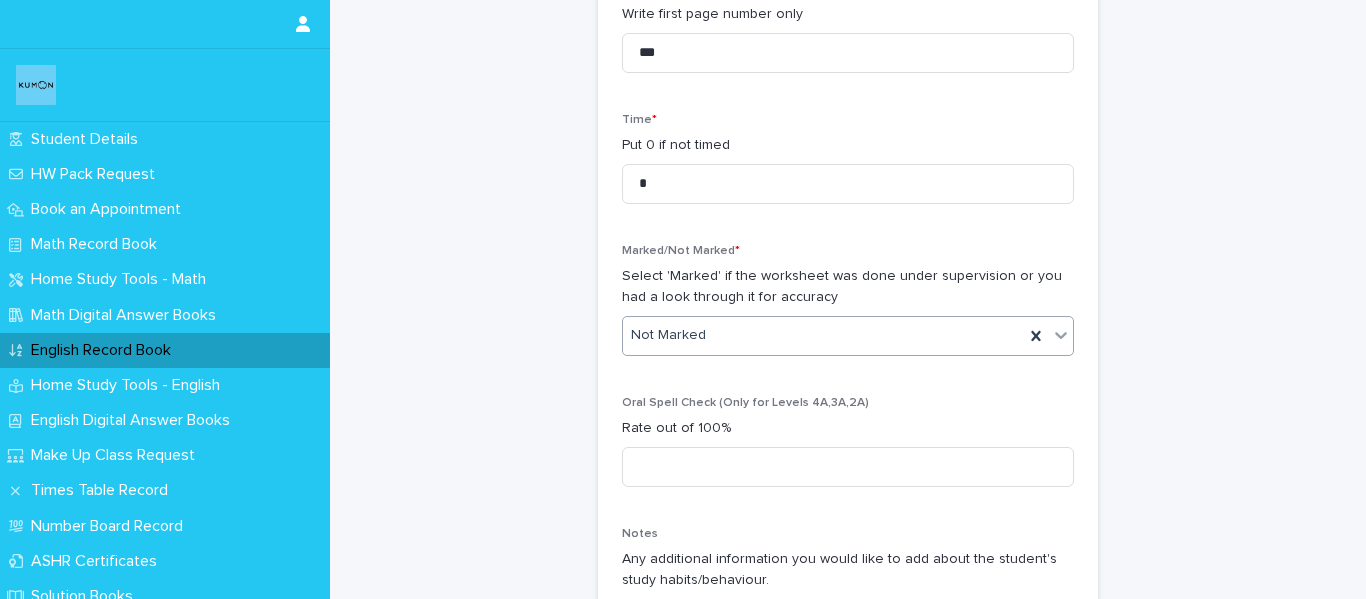 click on "Not Marked" at bounding box center [823, 335] 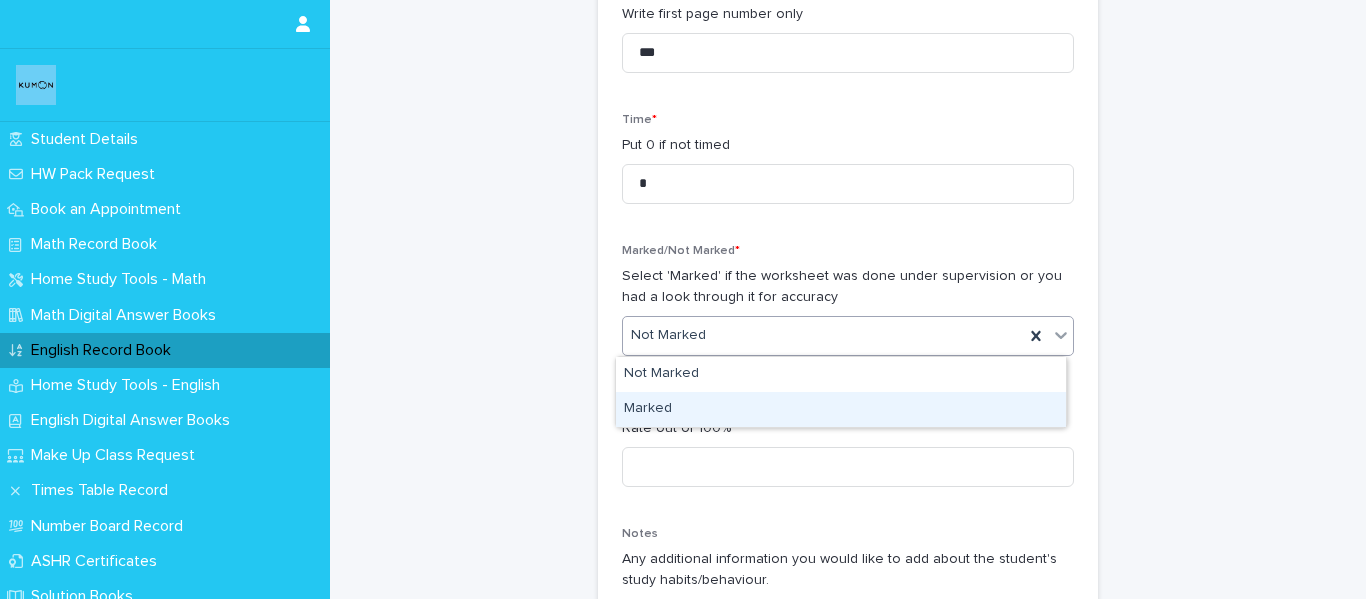 click on "Marked" at bounding box center [841, 409] 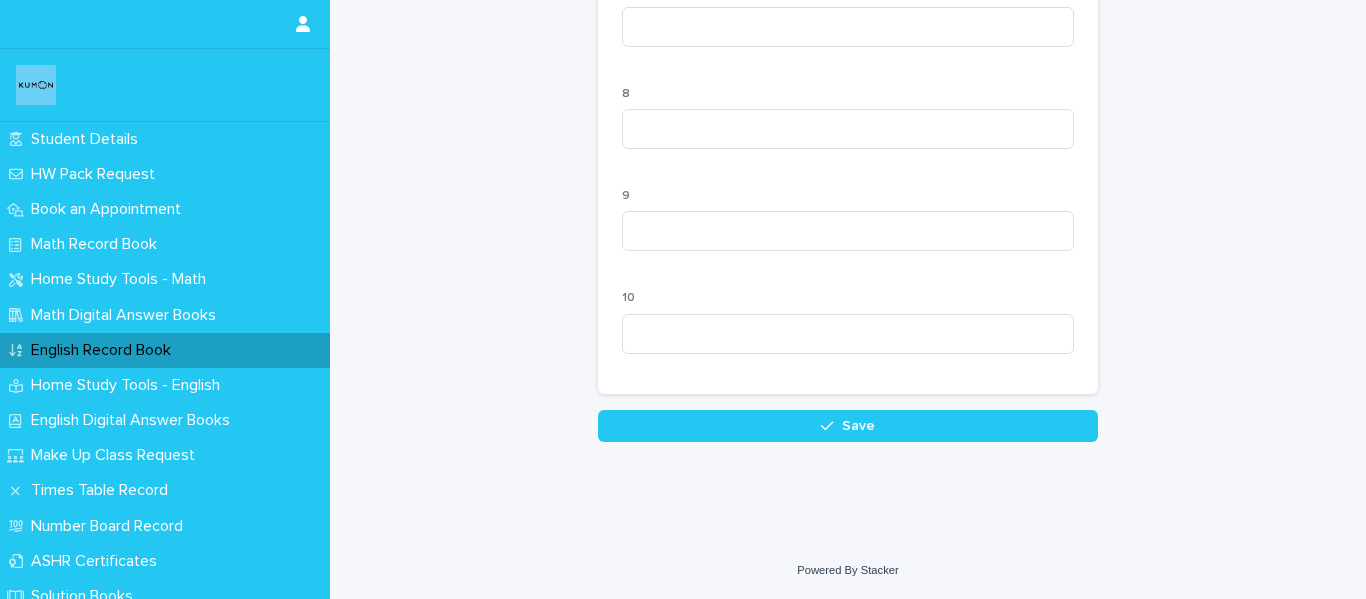 scroll, scrollTop: 2116, scrollLeft: 0, axis: vertical 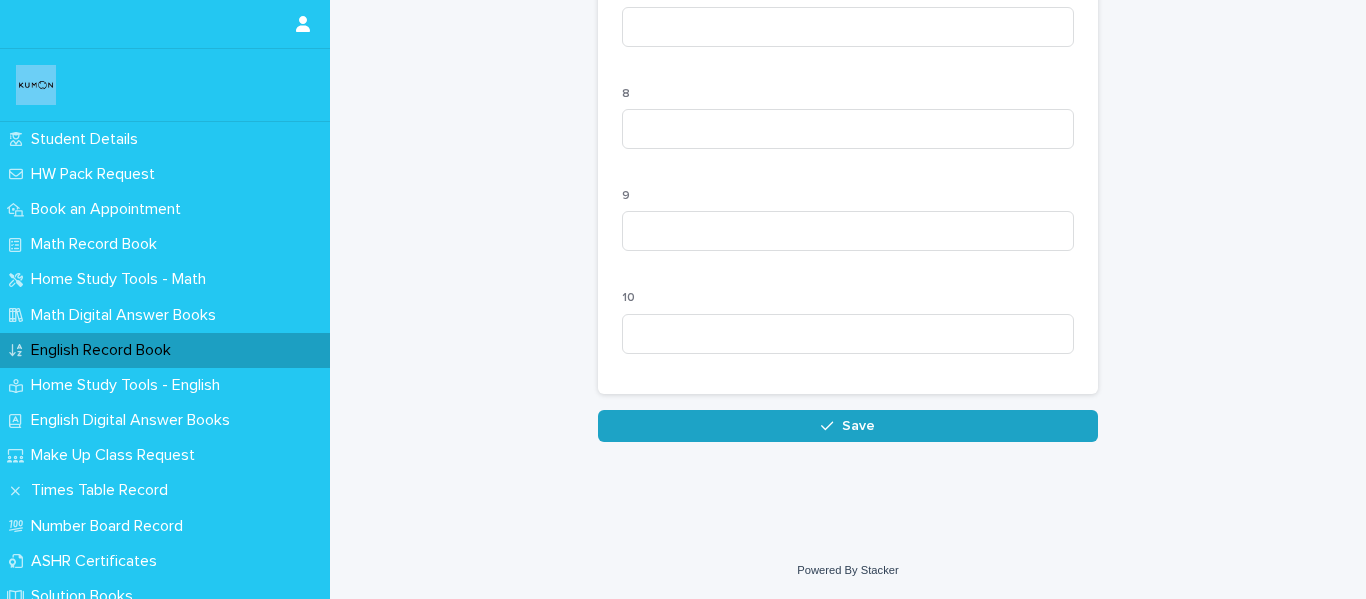 click on "Save" at bounding box center (848, 426) 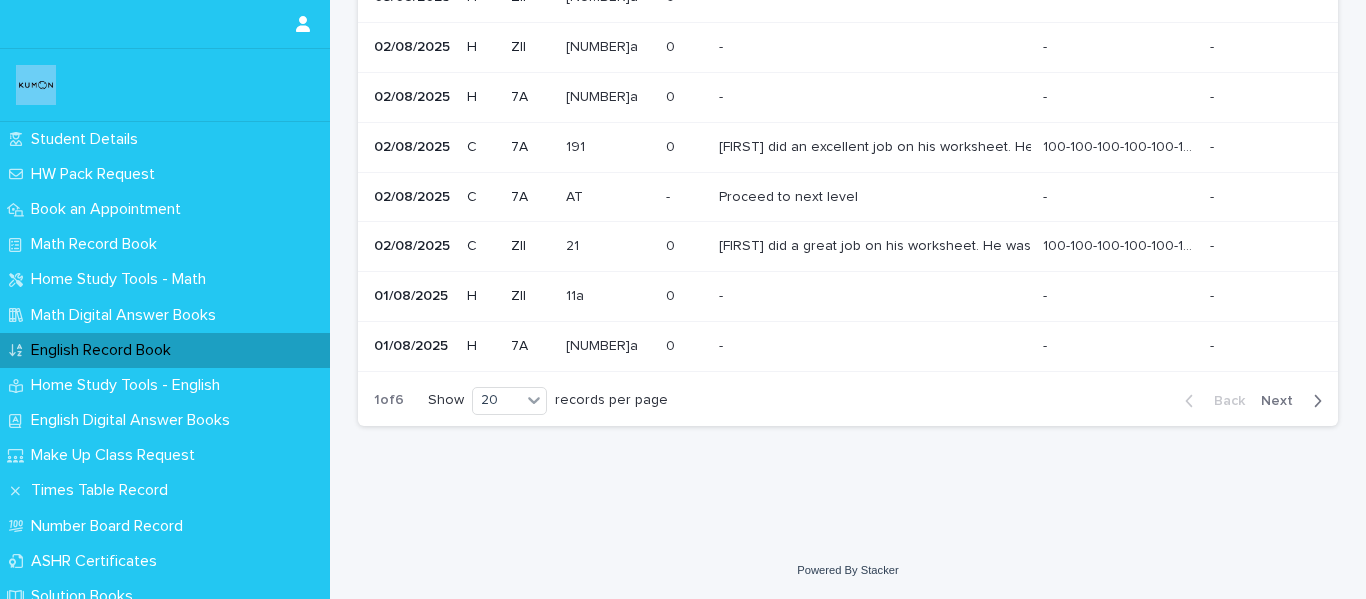 scroll, scrollTop: 0, scrollLeft: 0, axis: both 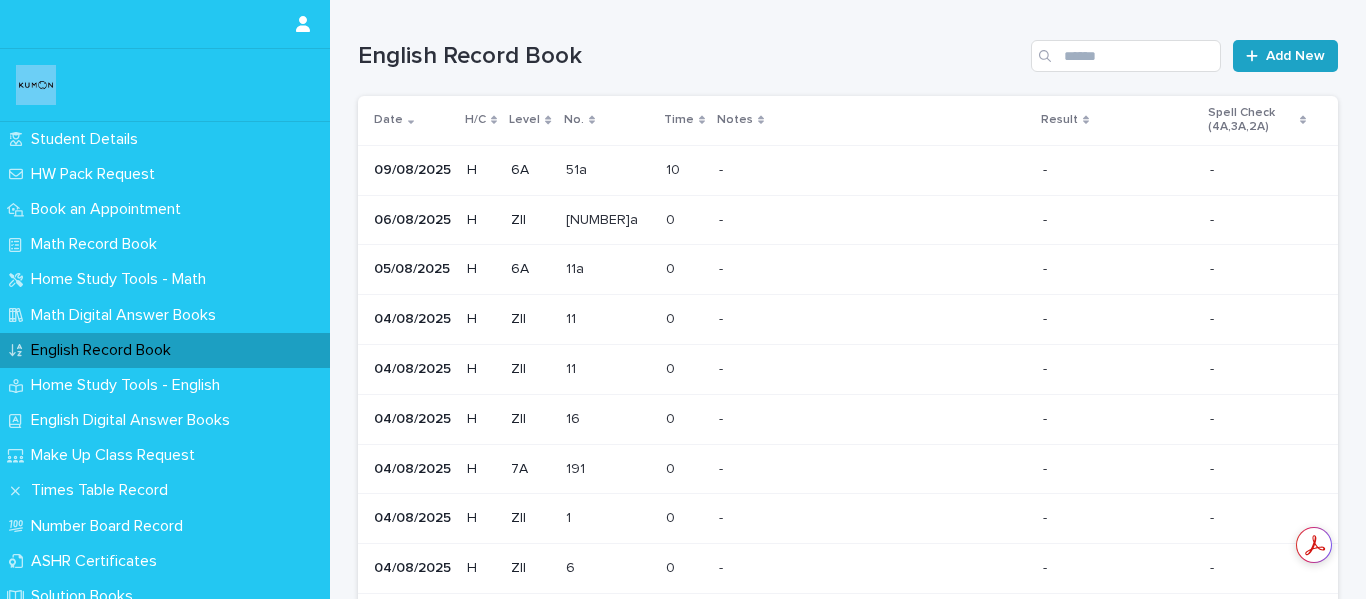 click 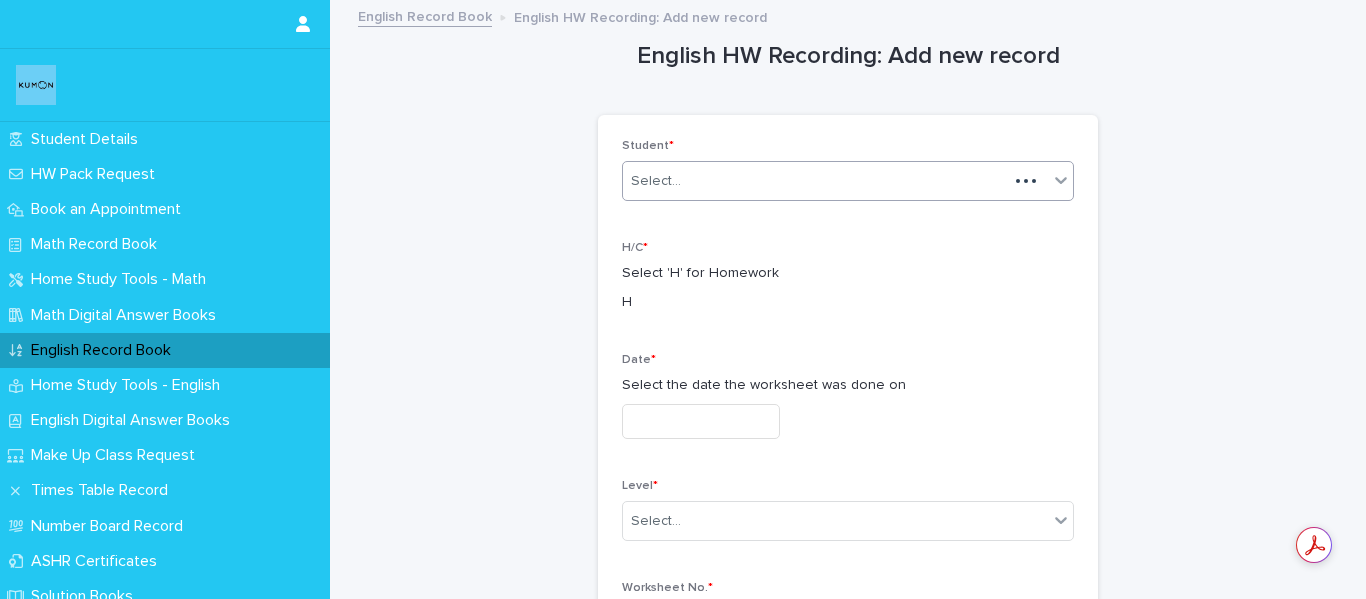 click on "Select..." at bounding box center (815, 181) 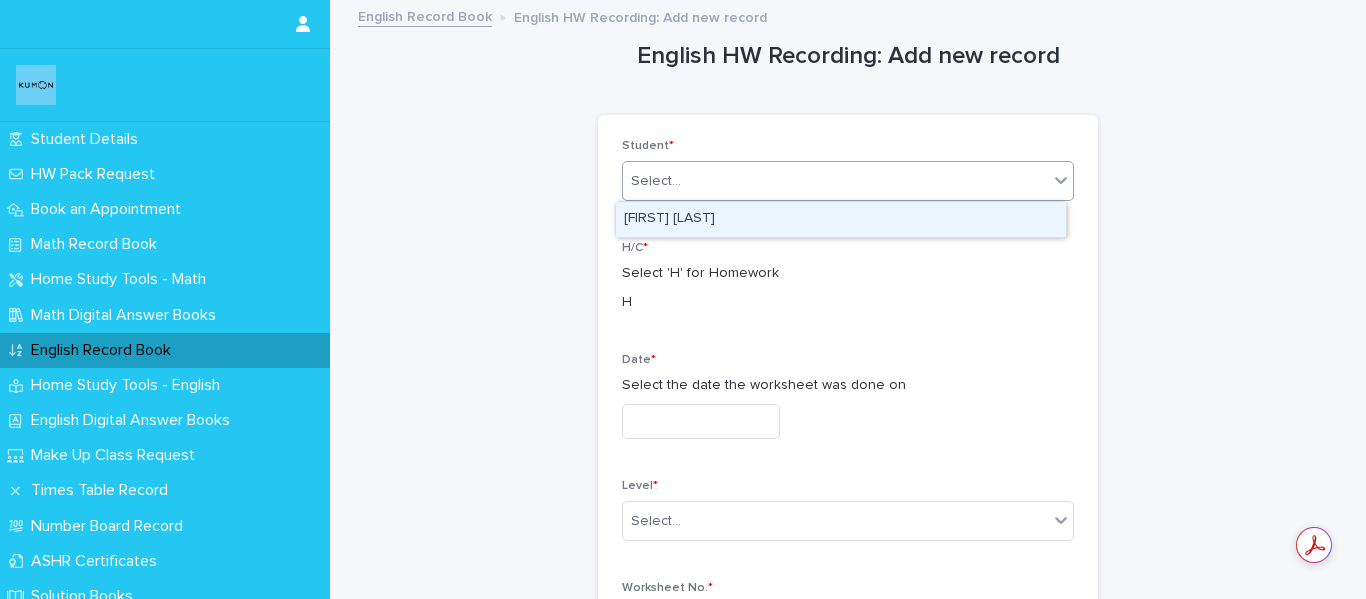 click on "[FIRST] [LAST]" at bounding box center [841, 219] 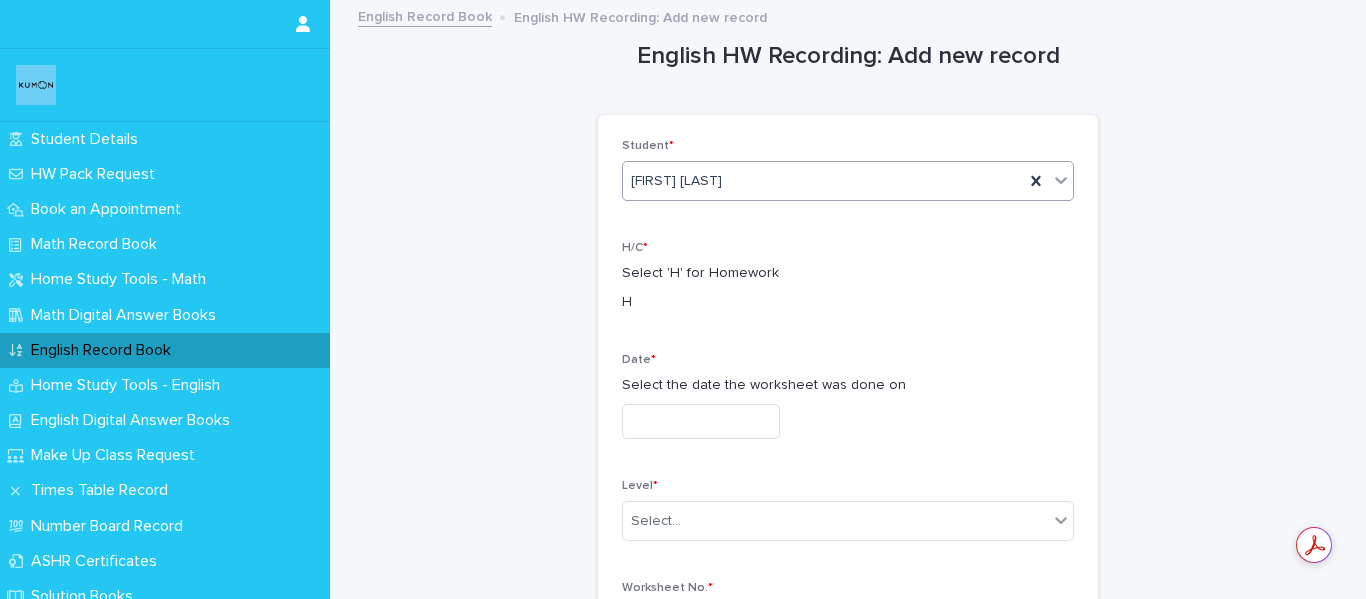 click at bounding box center [701, 421] 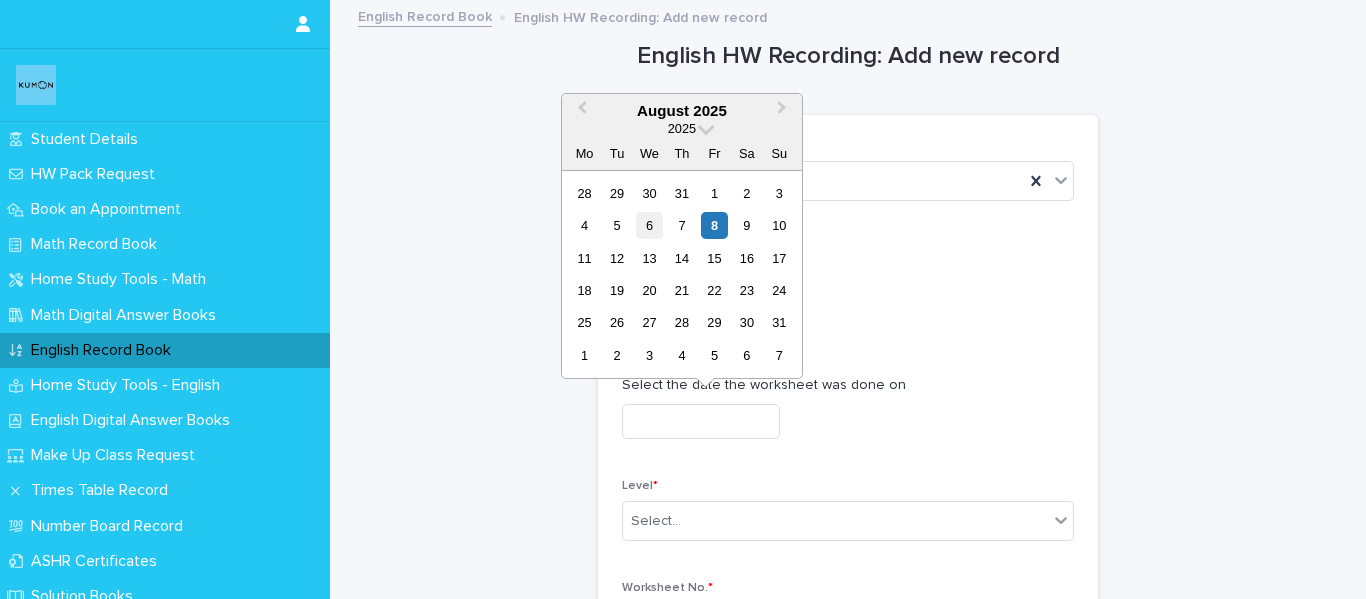 click on "6" at bounding box center [649, 225] 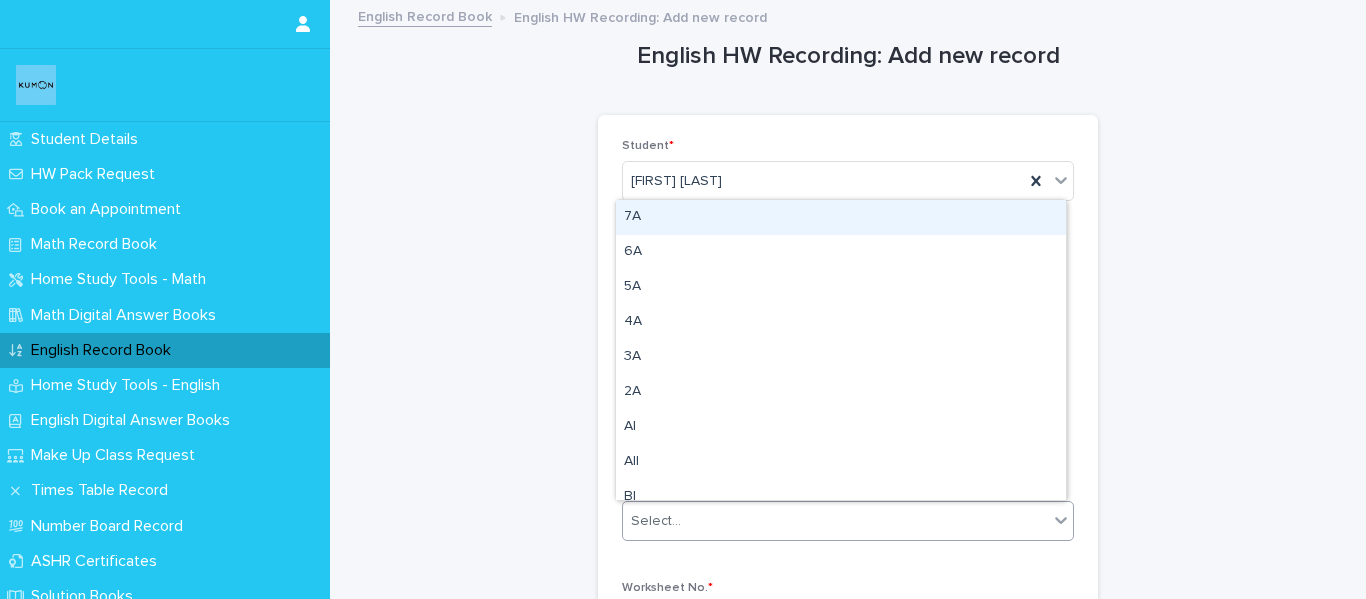 click on "Select..." at bounding box center [835, 521] 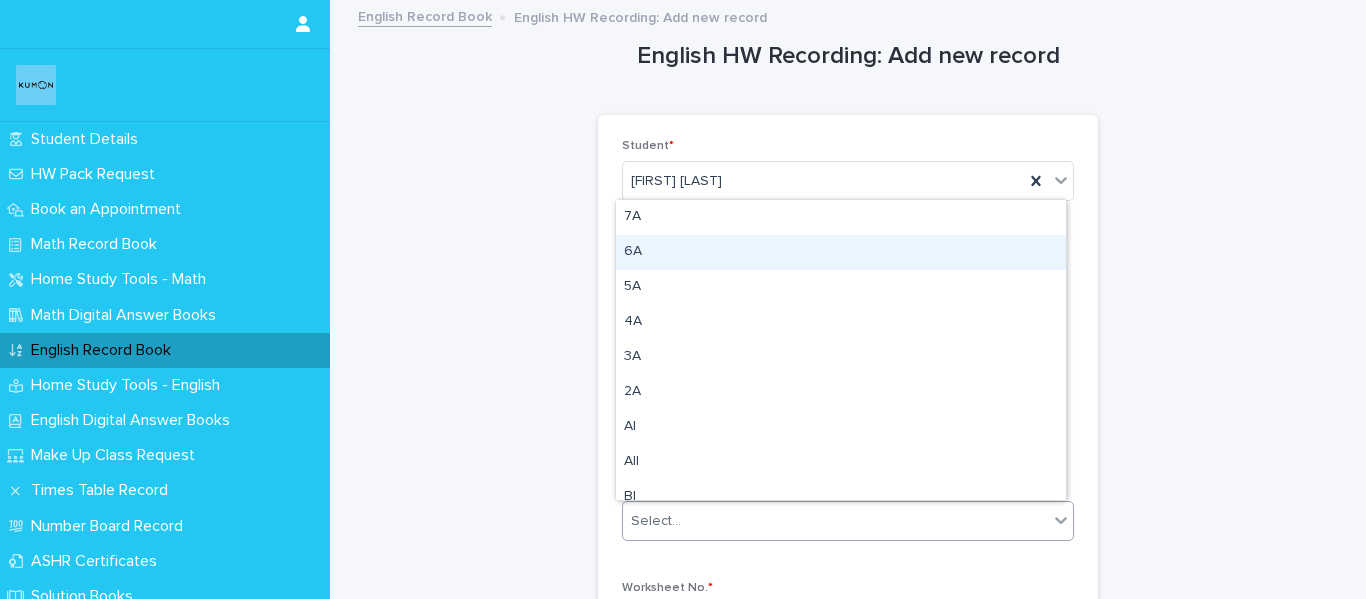 click on "6A" at bounding box center [841, 252] 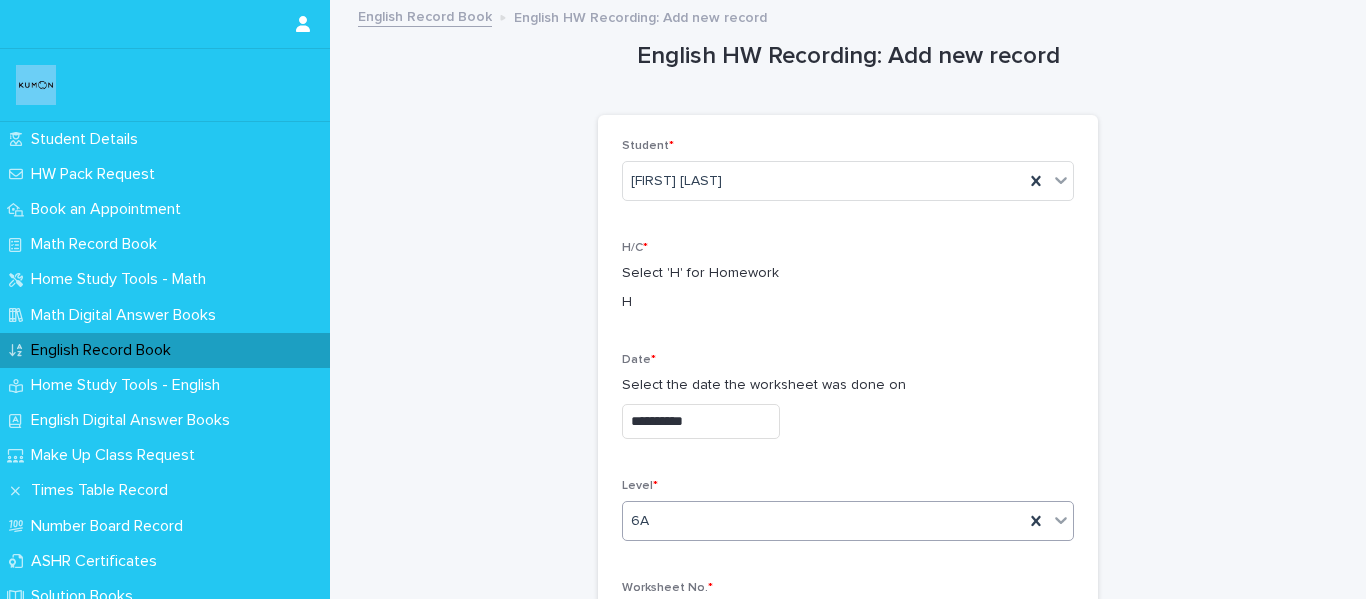 click on "6A" at bounding box center (823, 521) 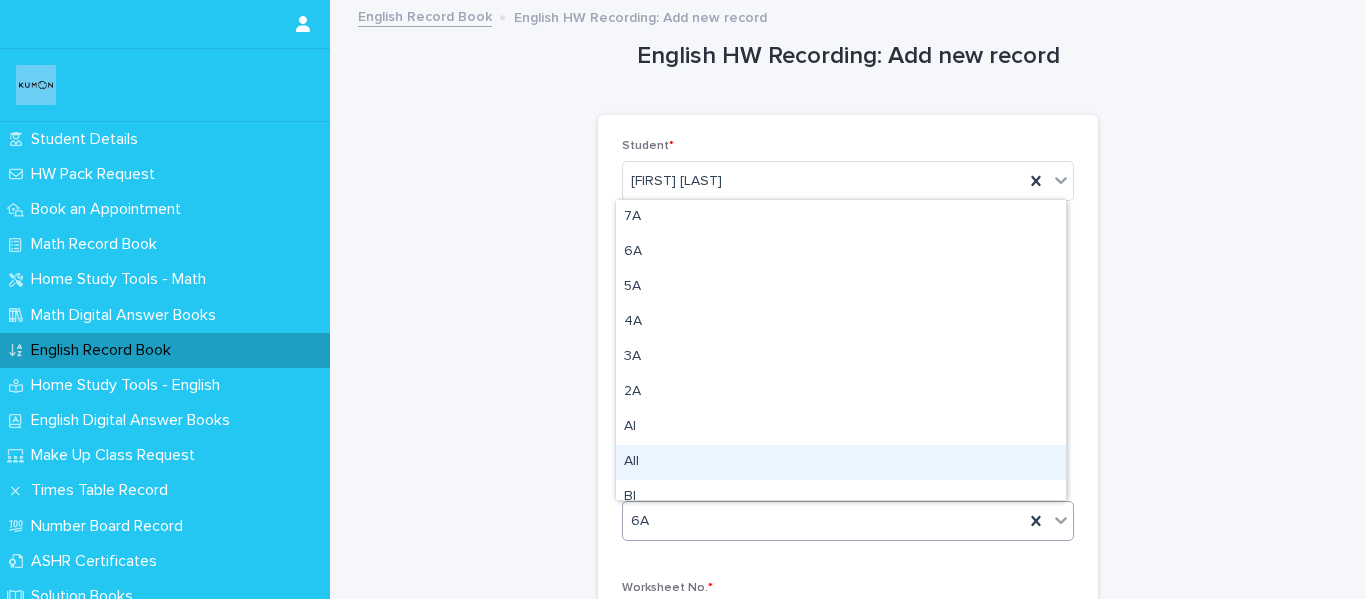 click on "**********" at bounding box center [848, 1270] 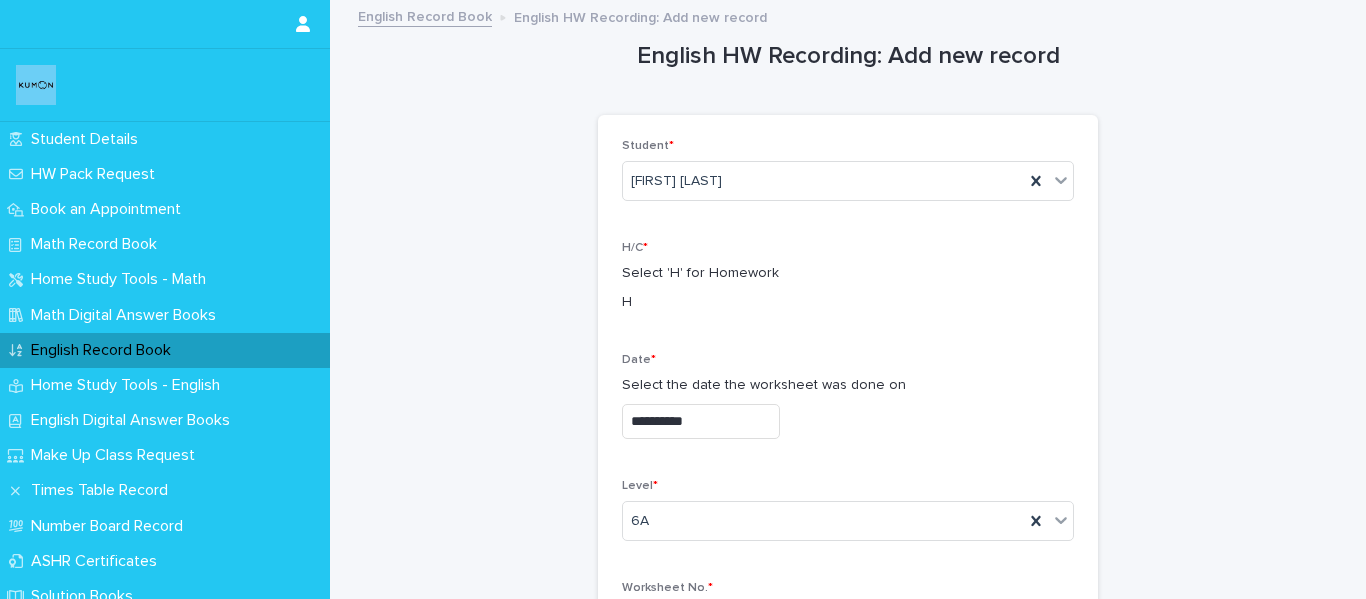 scroll, scrollTop: 100, scrollLeft: 0, axis: vertical 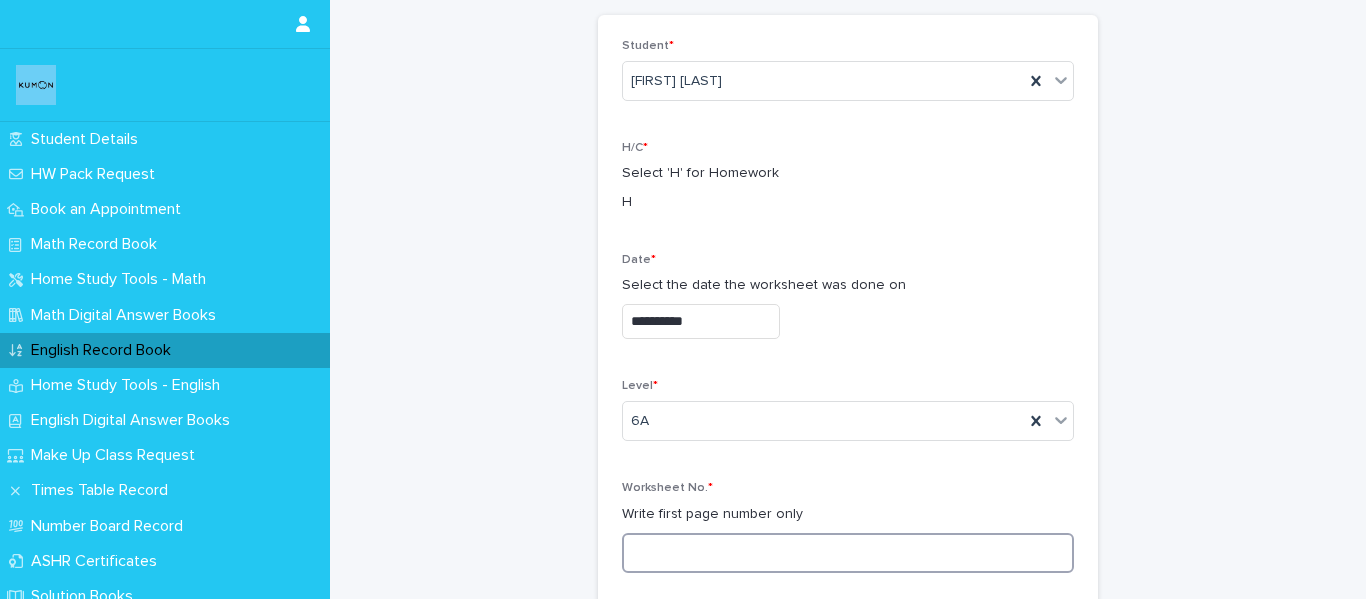 click at bounding box center (848, 553) 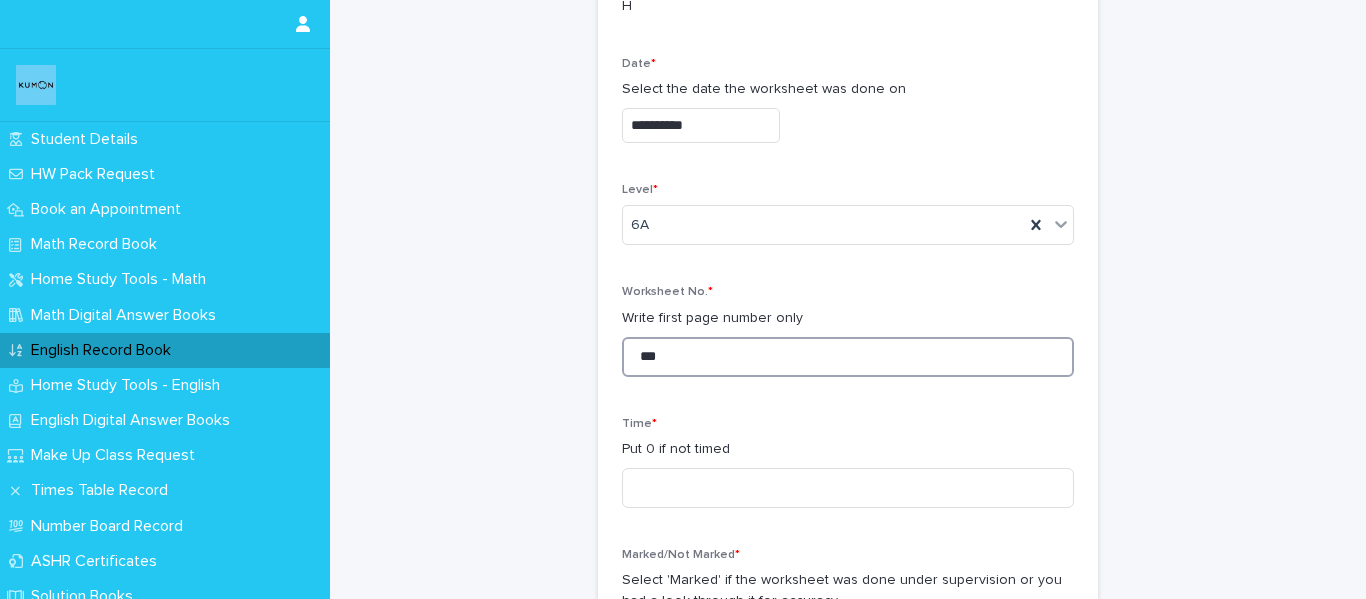 scroll, scrollTop: 300, scrollLeft: 0, axis: vertical 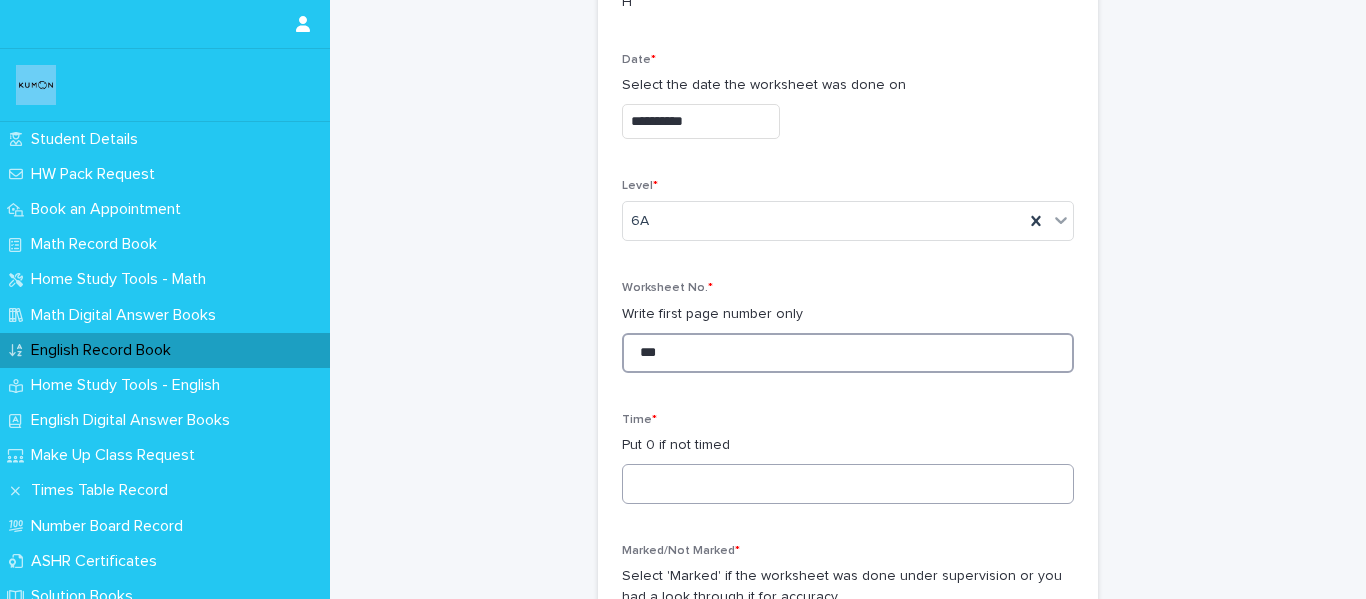 type on "***" 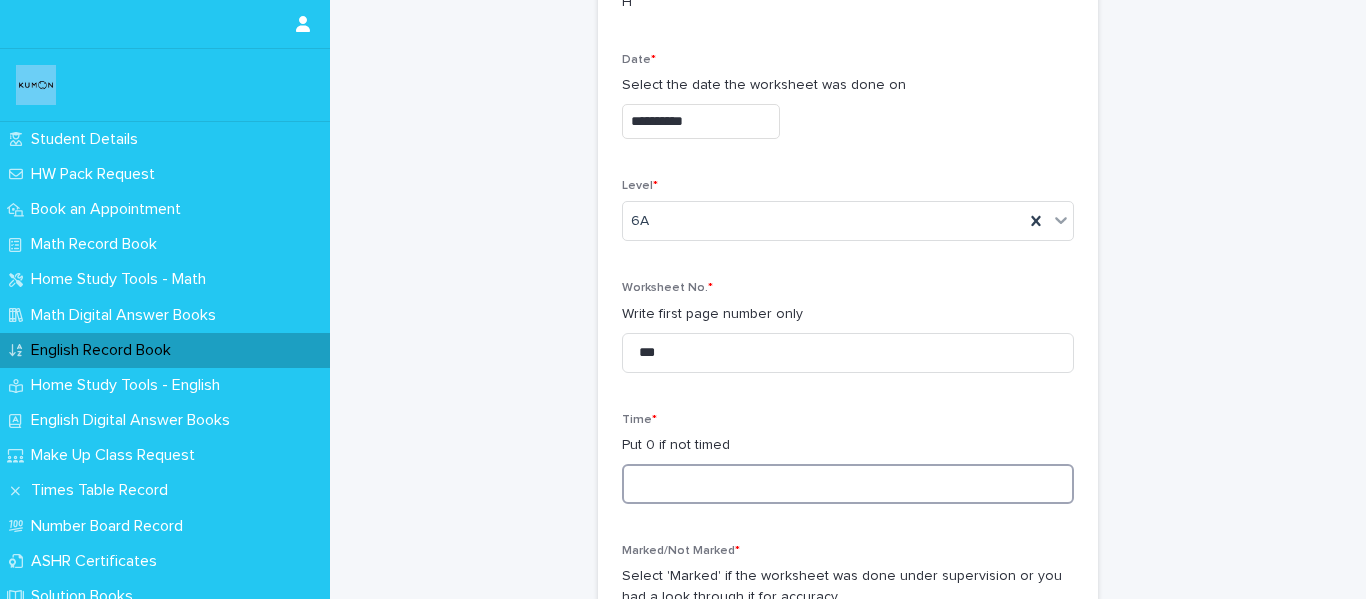 click at bounding box center (848, 484) 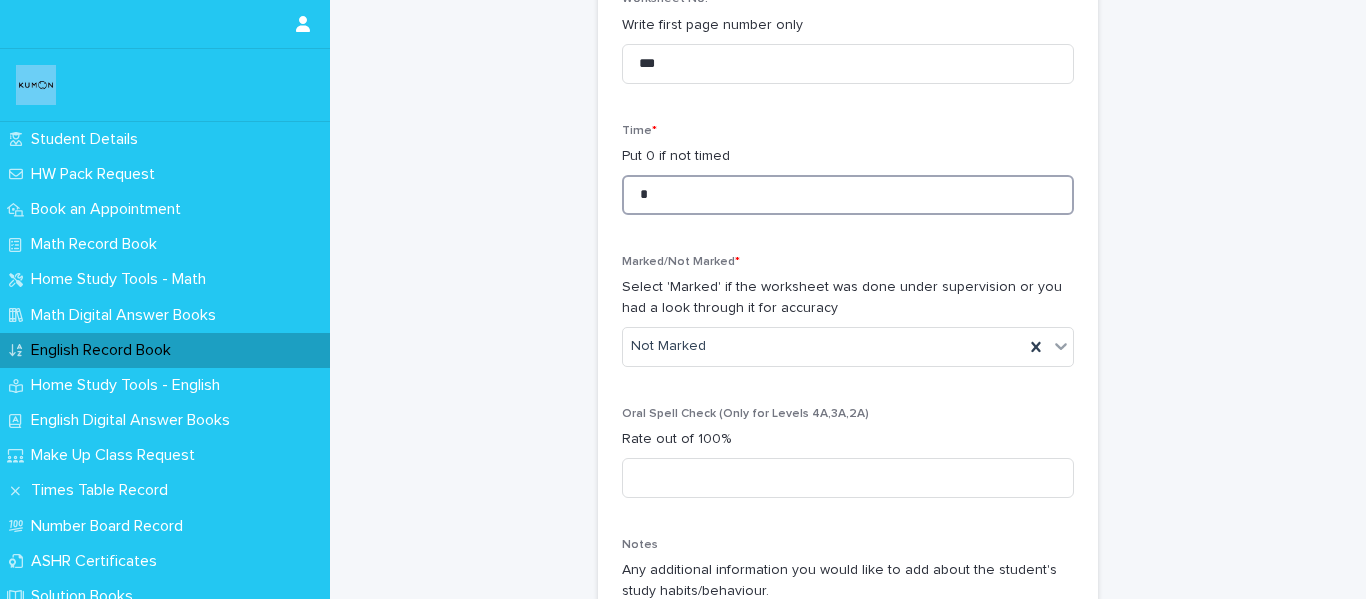 scroll, scrollTop: 600, scrollLeft: 0, axis: vertical 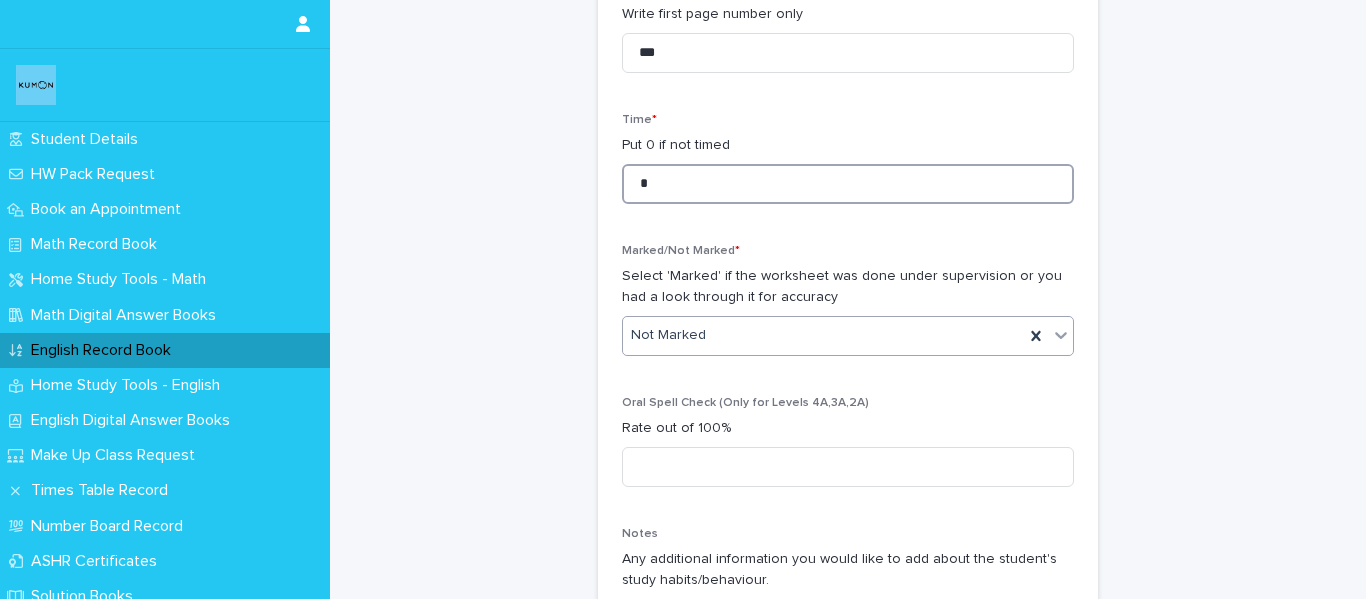 type on "*" 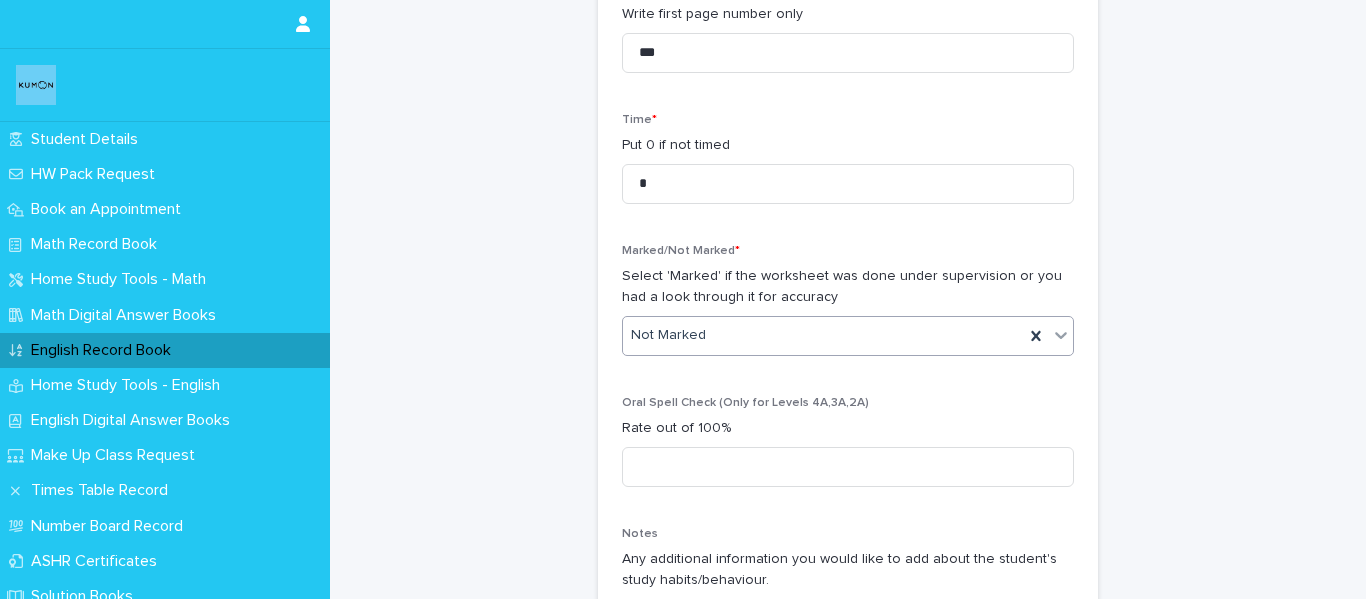 click on "Not Marked" at bounding box center [823, 335] 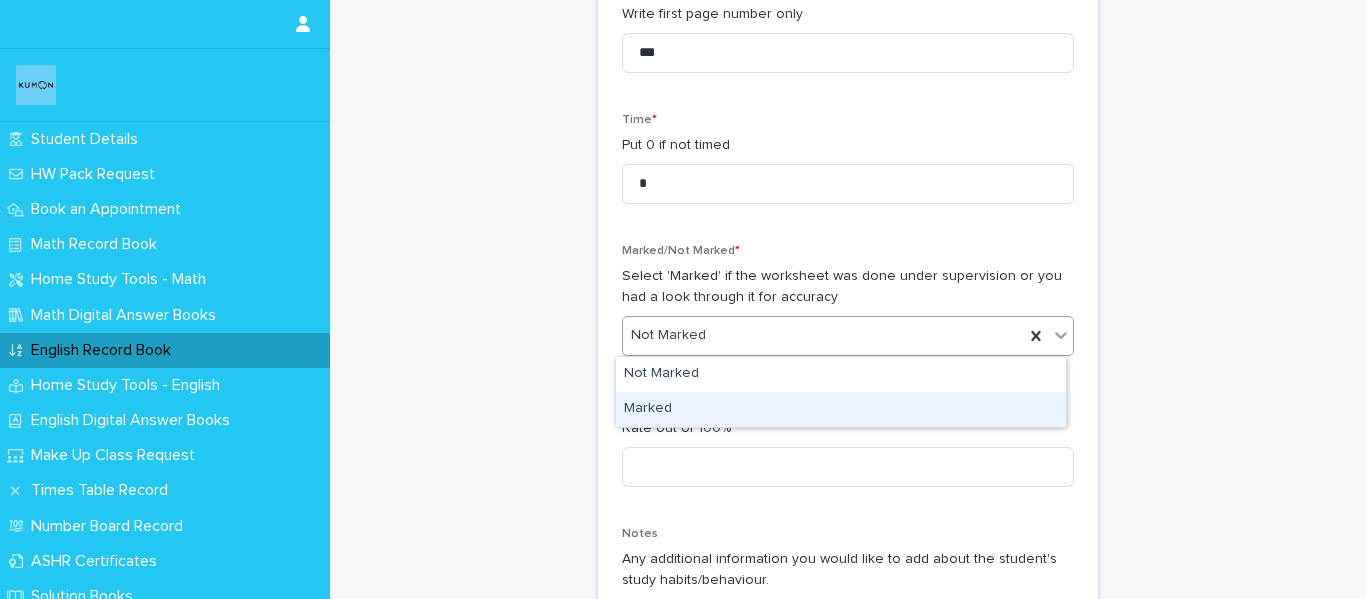 click on "Marked" at bounding box center (841, 409) 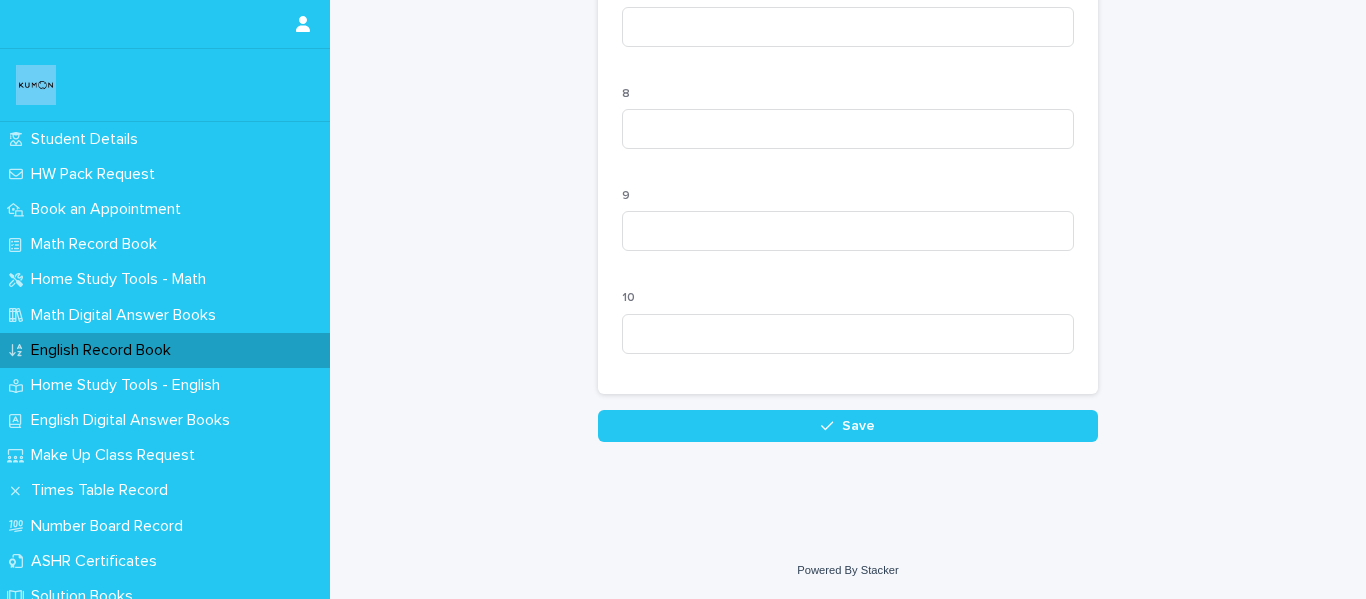 scroll, scrollTop: 2116, scrollLeft: 0, axis: vertical 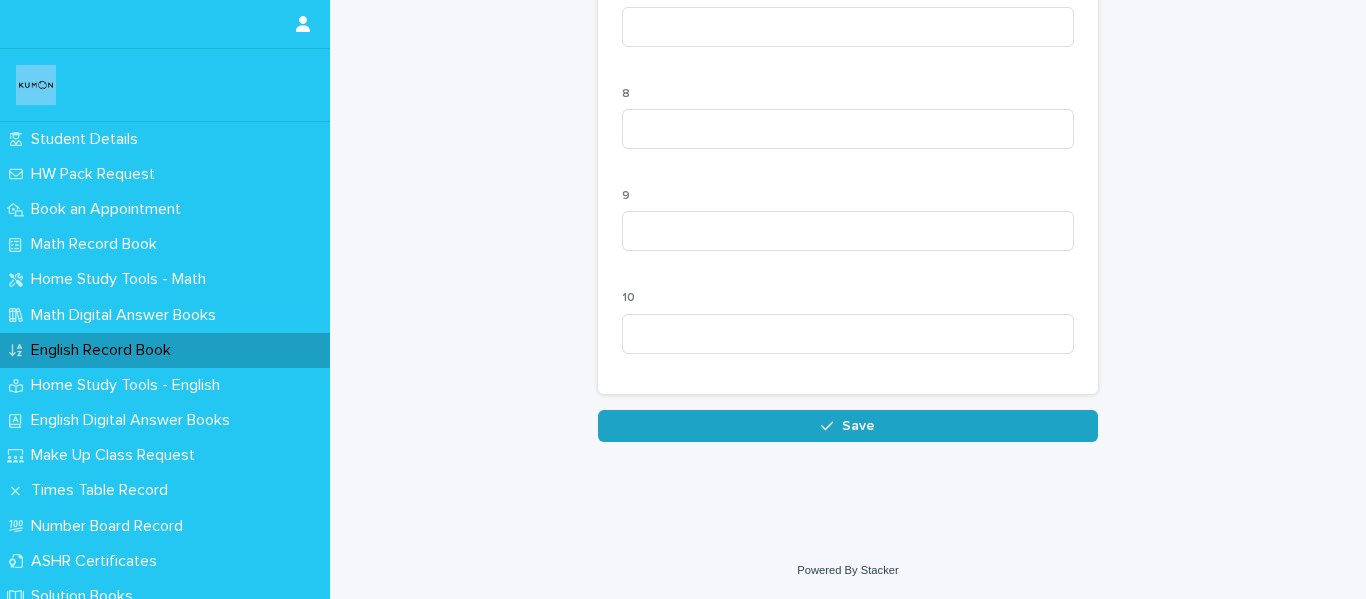 click on "Save" at bounding box center [848, 426] 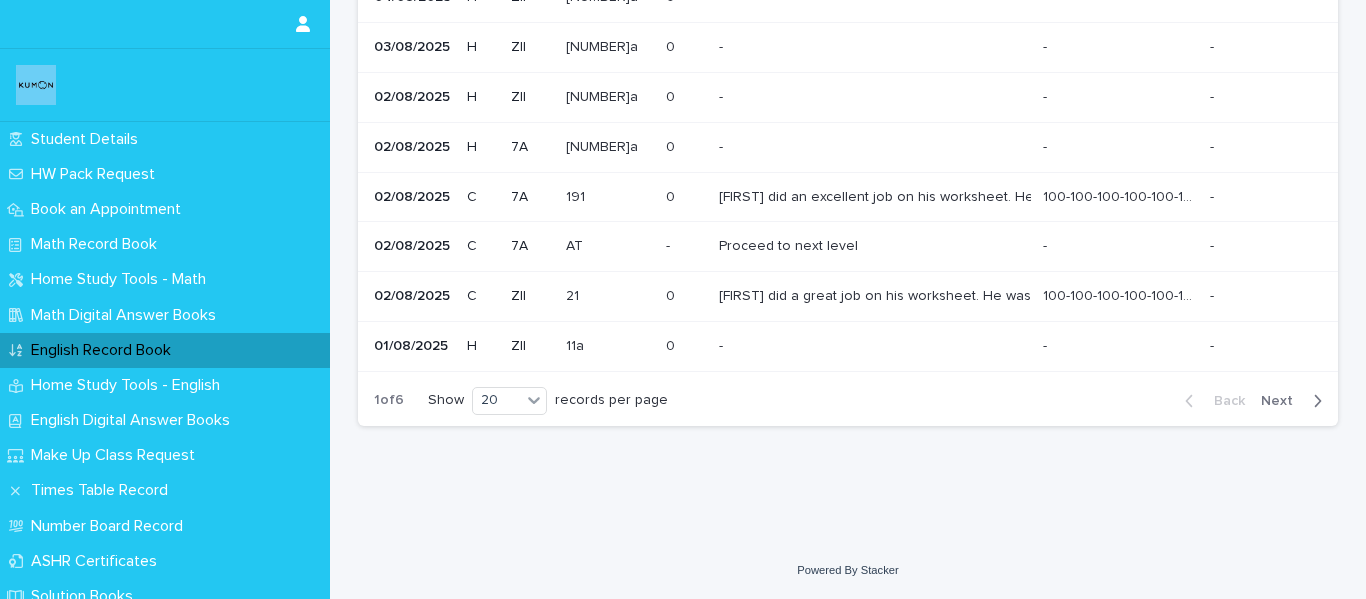 scroll, scrollTop: 0, scrollLeft: 0, axis: both 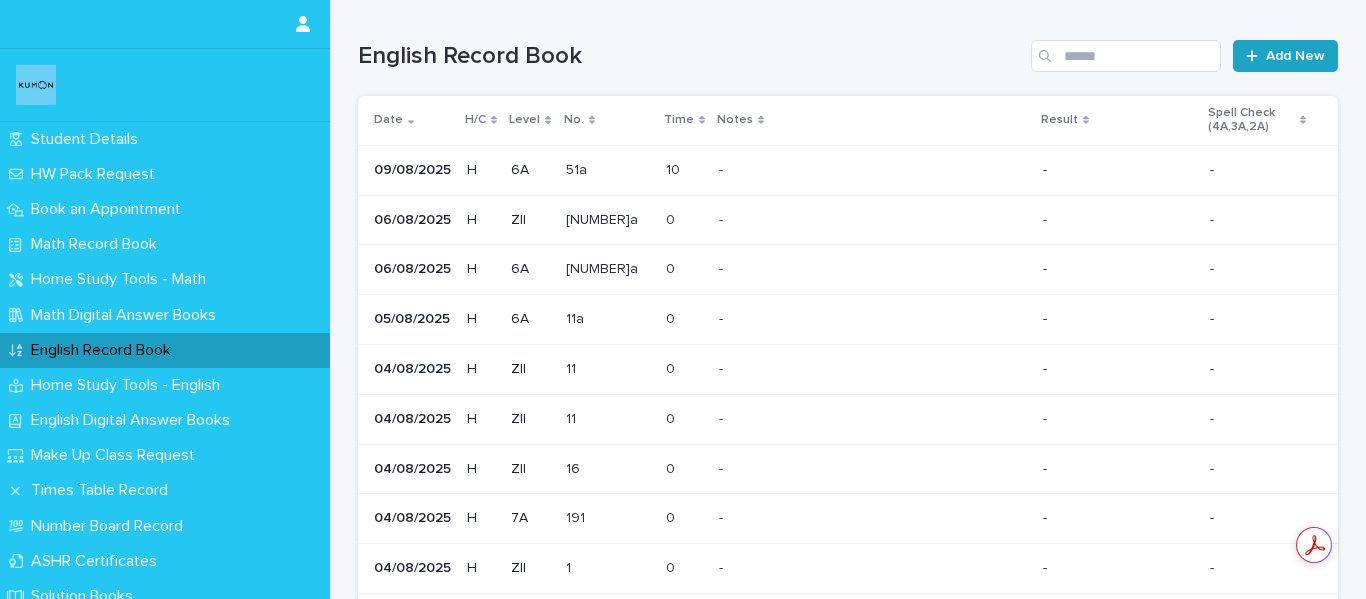 click on "Add New" at bounding box center [1295, 56] 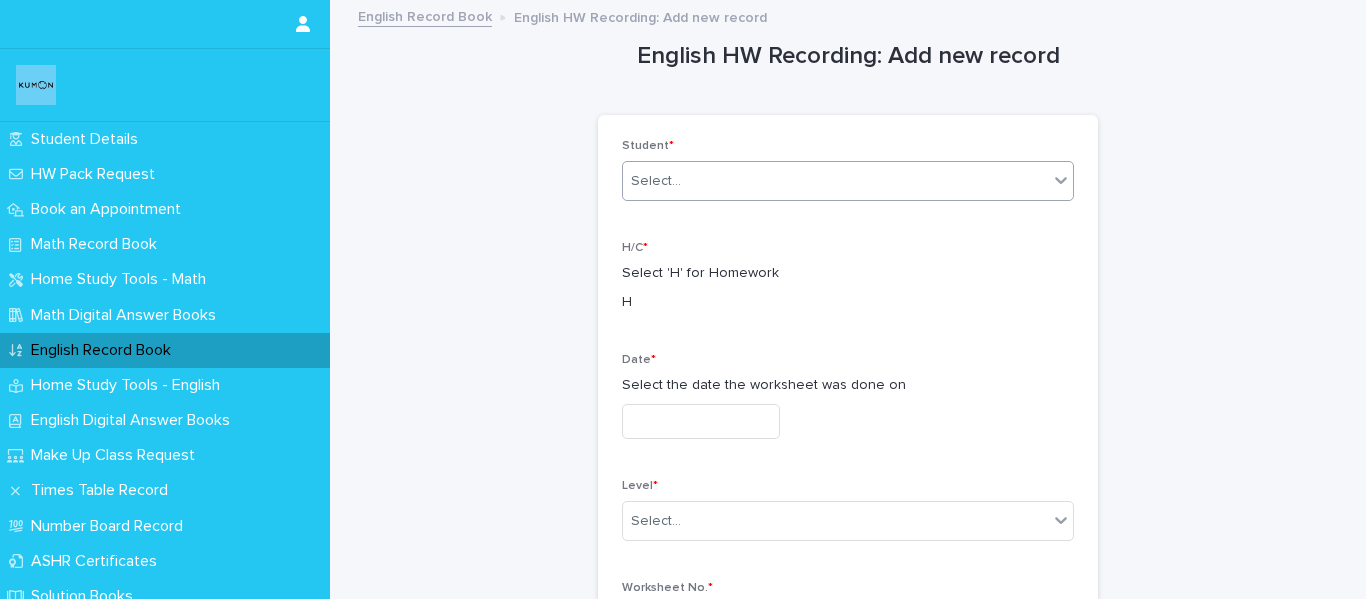 click on "Select..." at bounding box center (835, 181) 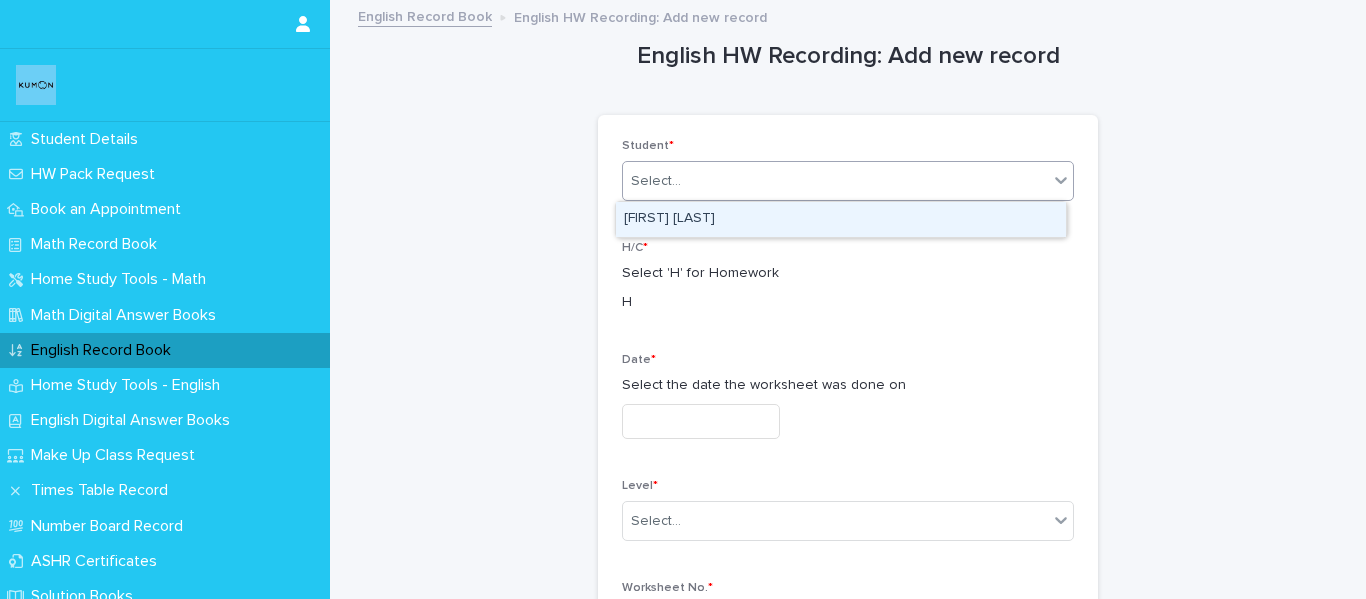click on "[FIRST] [LAST]" at bounding box center (841, 219) 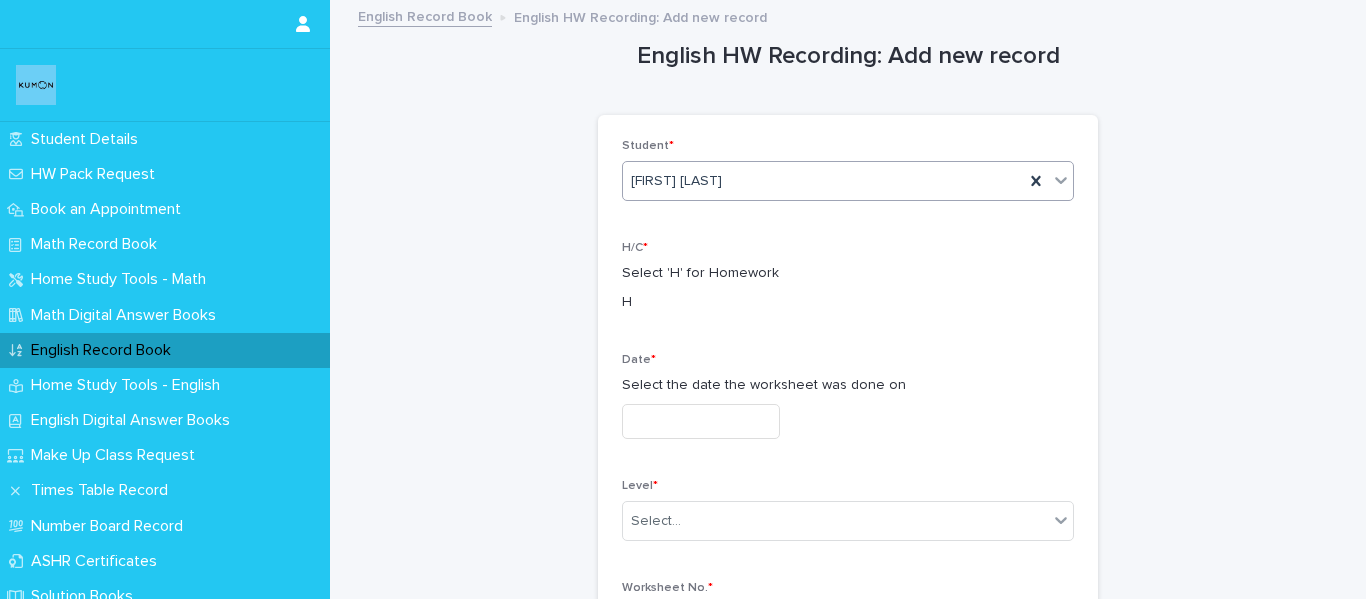 click at bounding box center [701, 421] 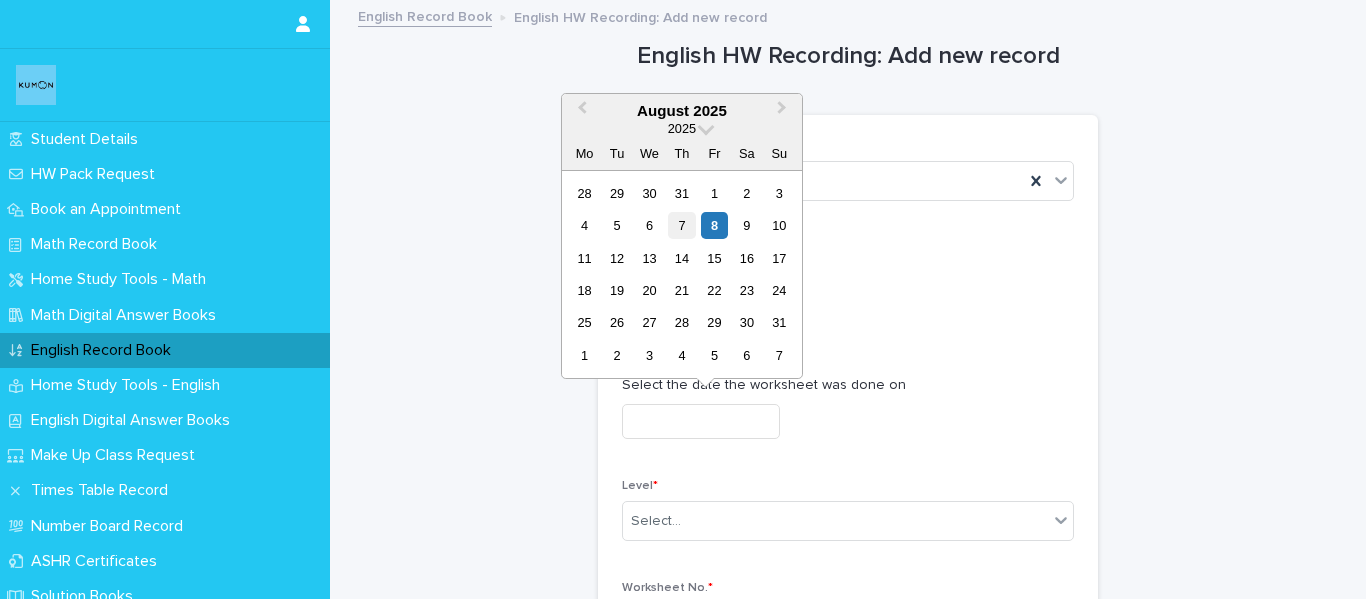 click on "7" at bounding box center (681, 225) 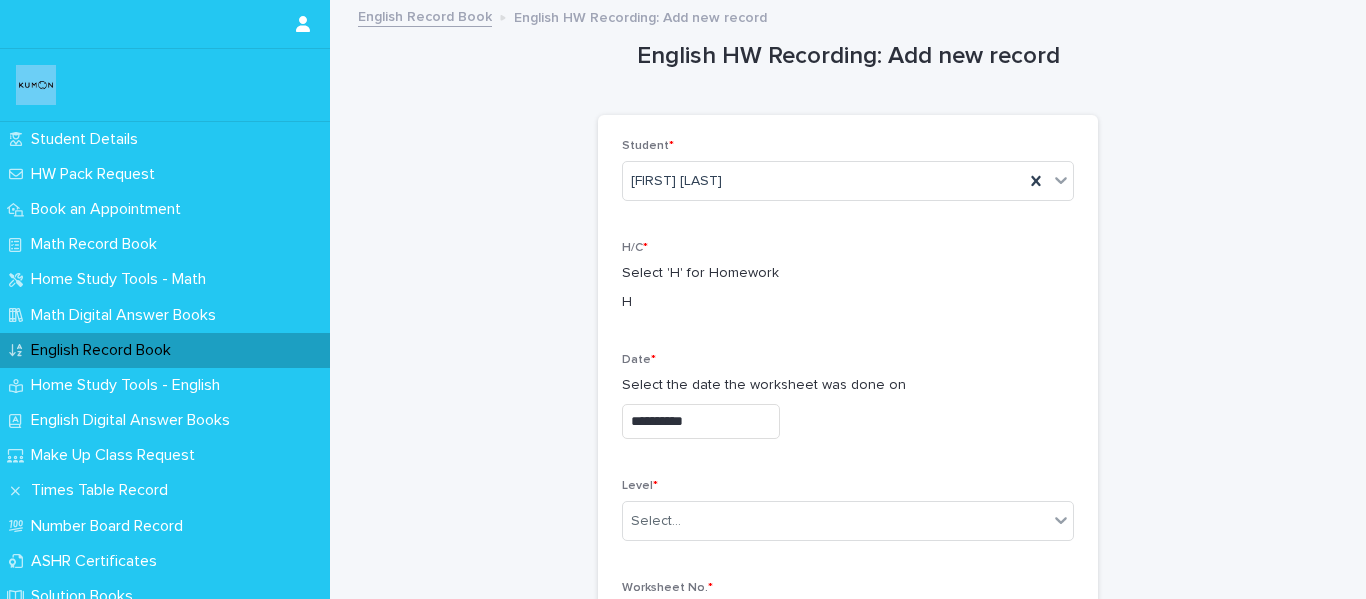 scroll, scrollTop: 100, scrollLeft: 0, axis: vertical 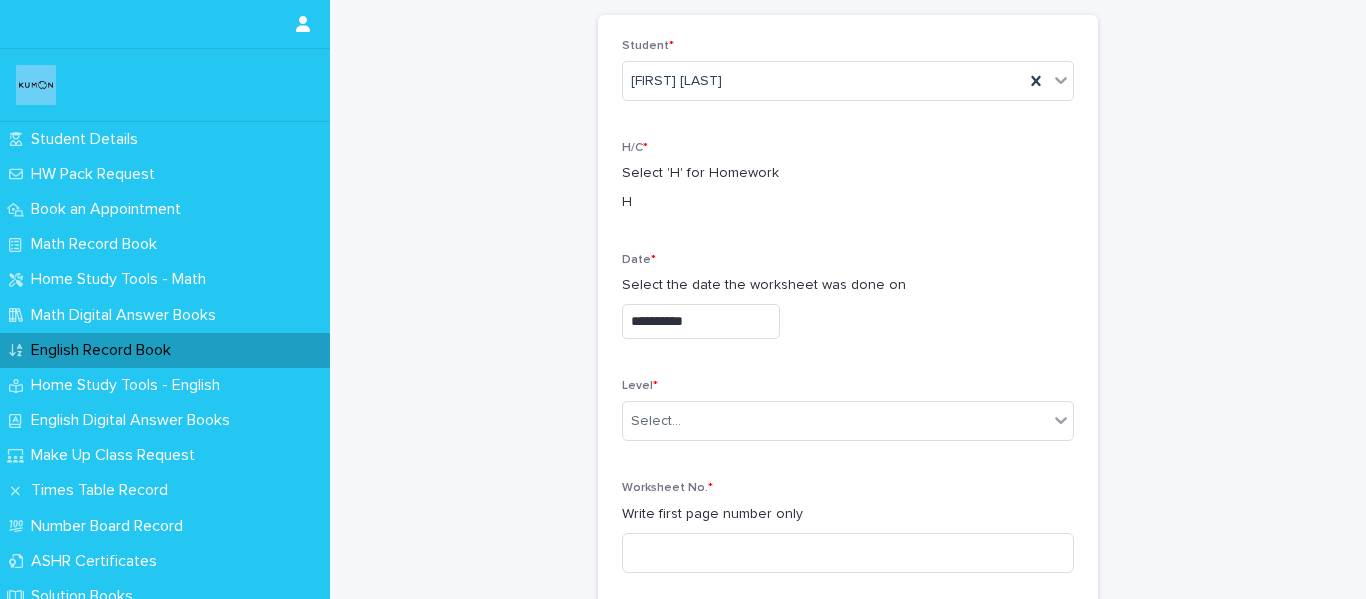 click on "Level * Select..." at bounding box center [848, 418] 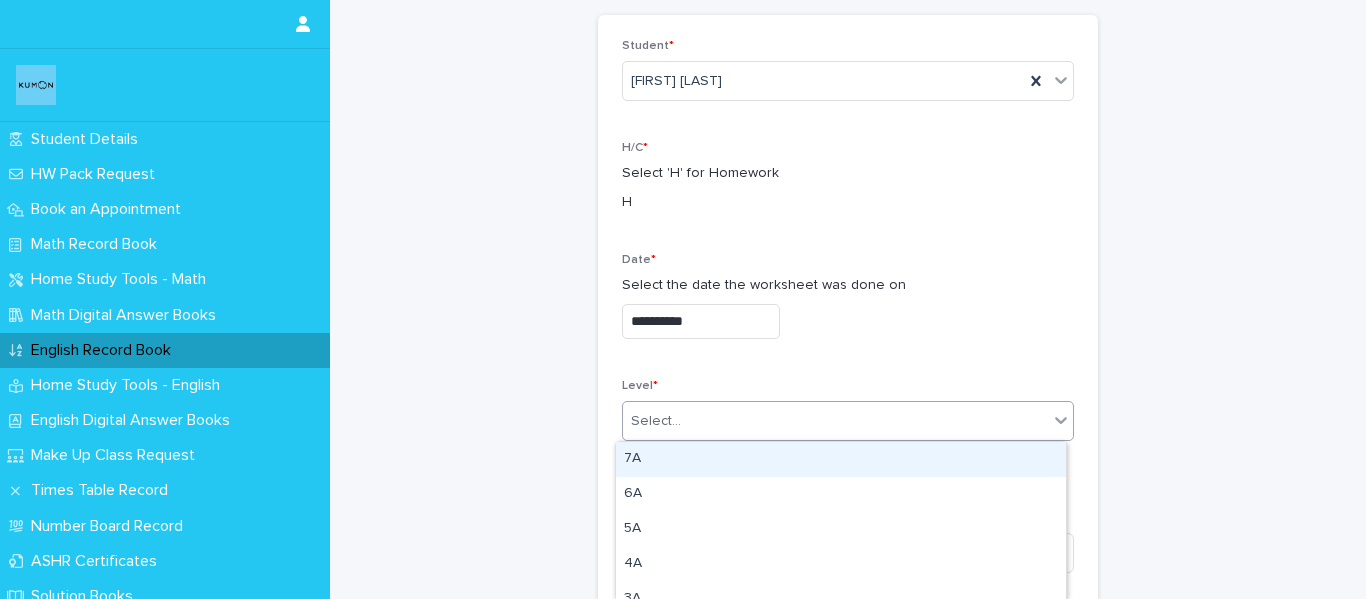 click on "Select..." at bounding box center [835, 421] 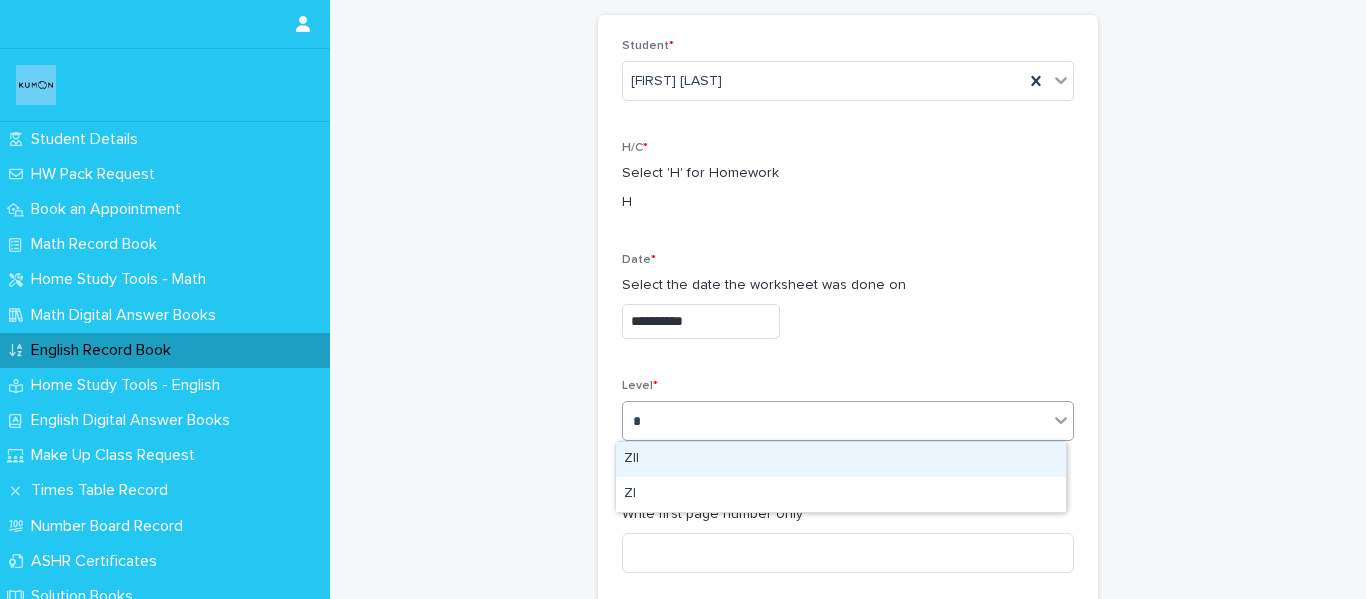 click on "ZII" at bounding box center [841, 459] 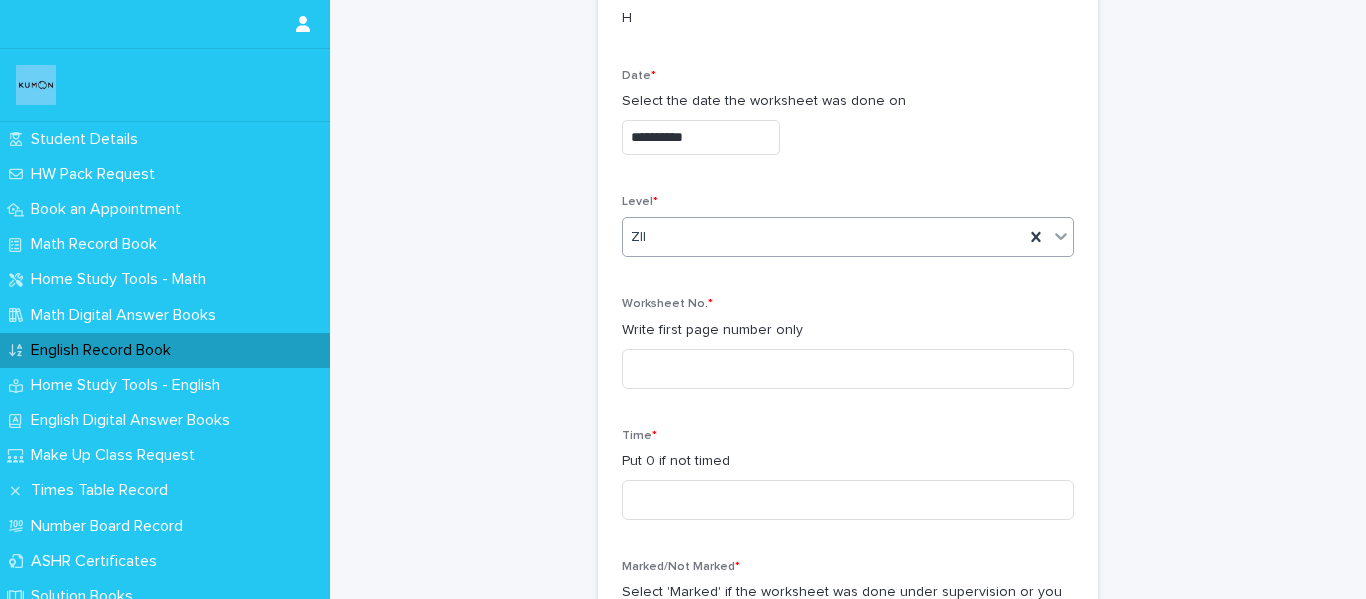 scroll, scrollTop: 300, scrollLeft: 0, axis: vertical 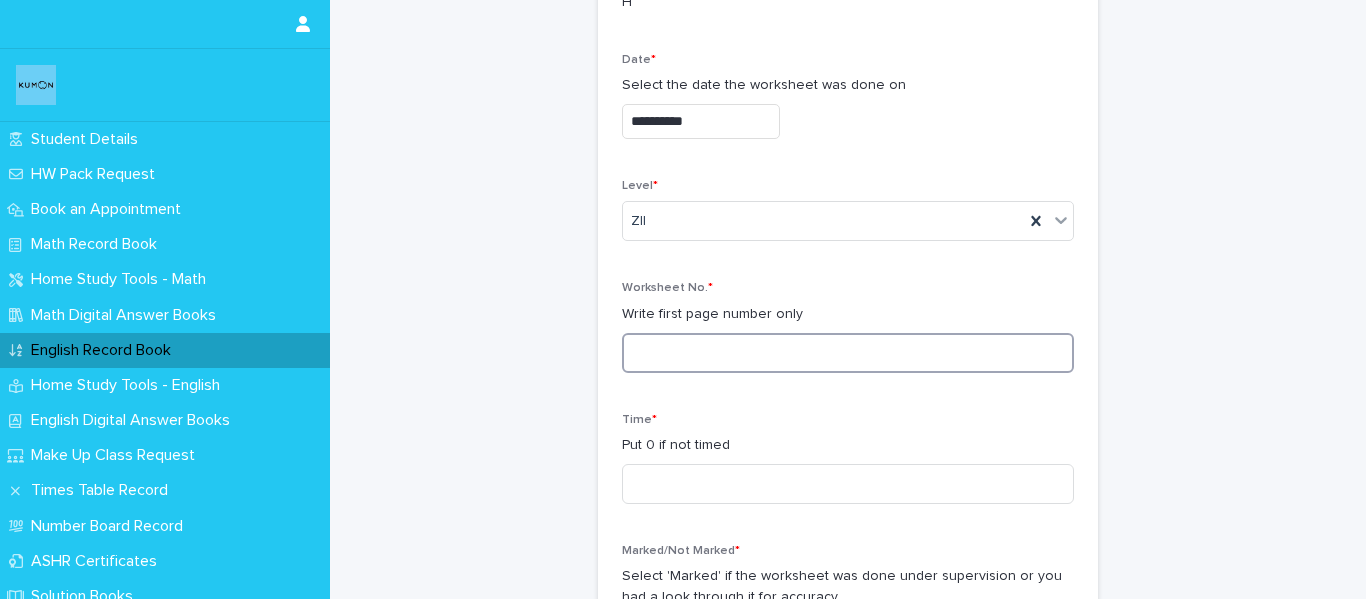 click at bounding box center (848, 353) 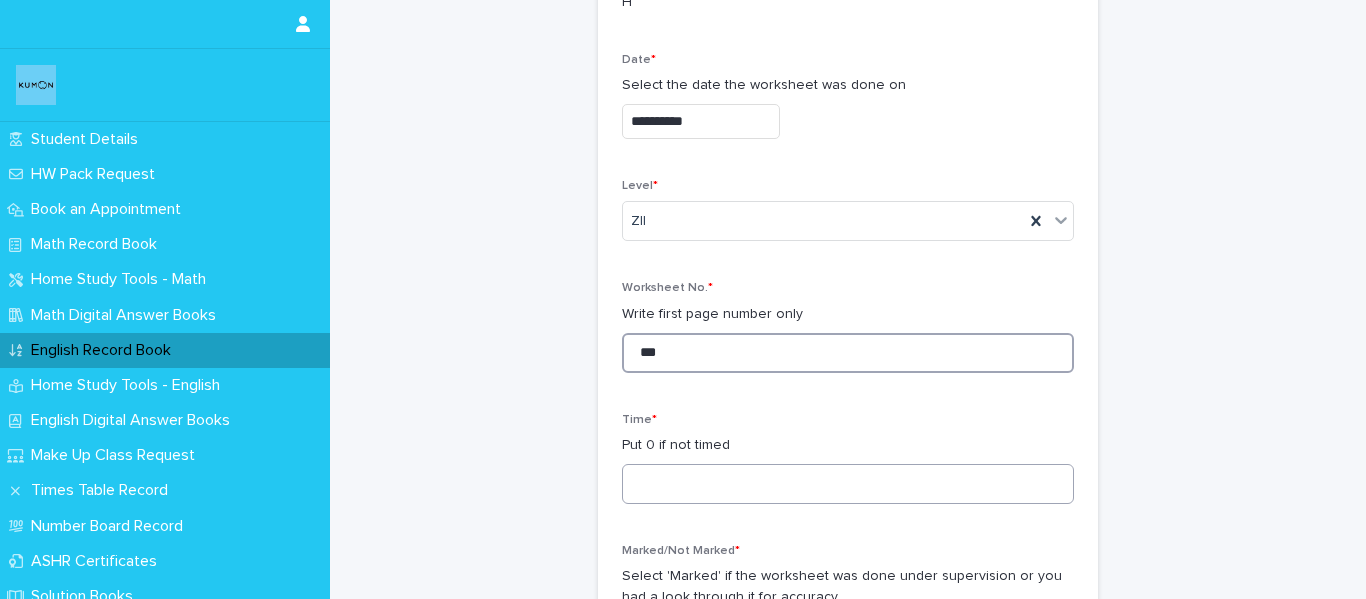 type on "***" 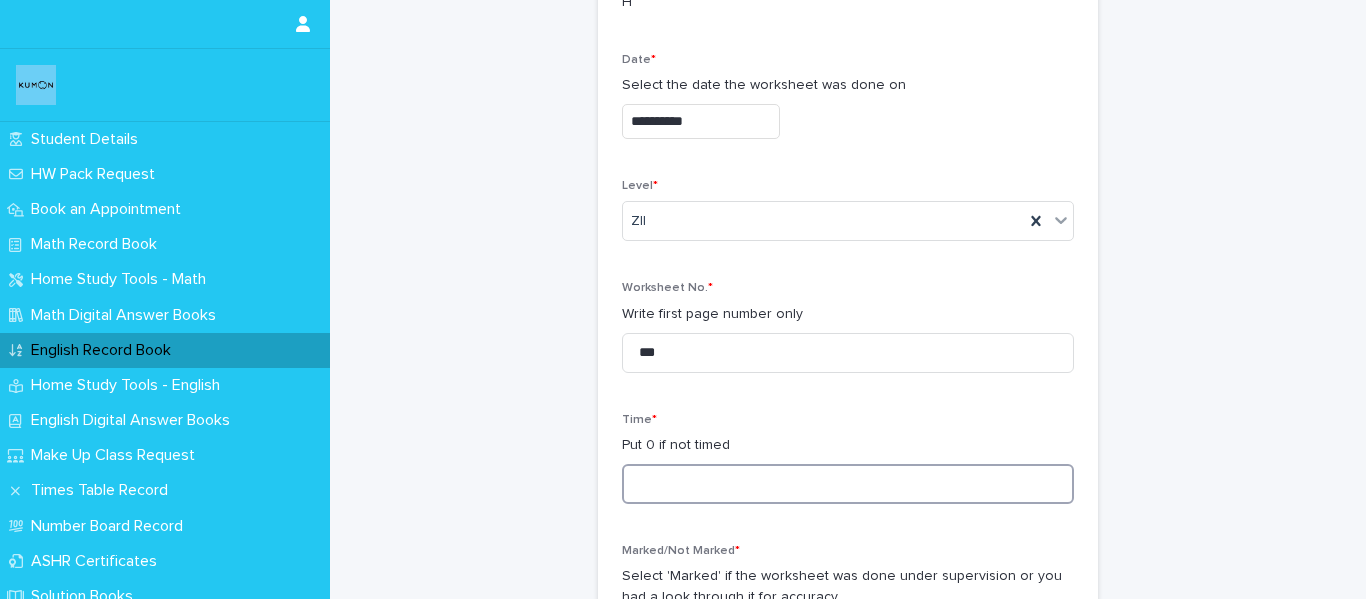 click at bounding box center [848, 484] 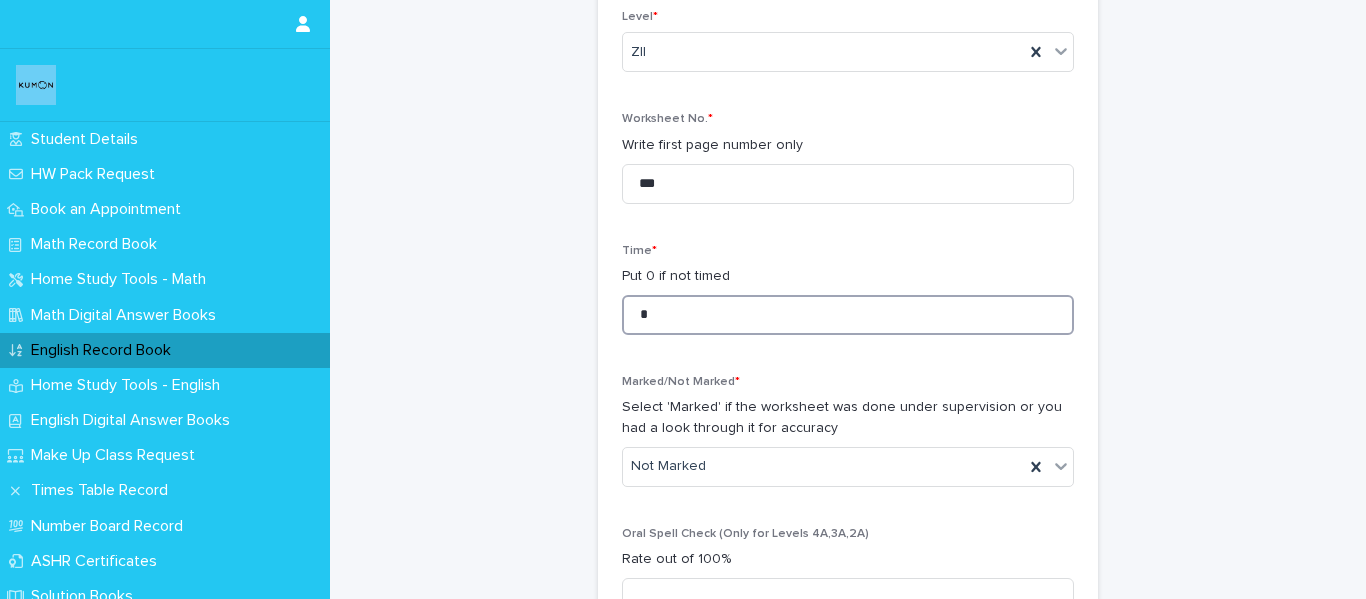 scroll, scrollTop: 600, scrollLeft: 0, axis: vertical 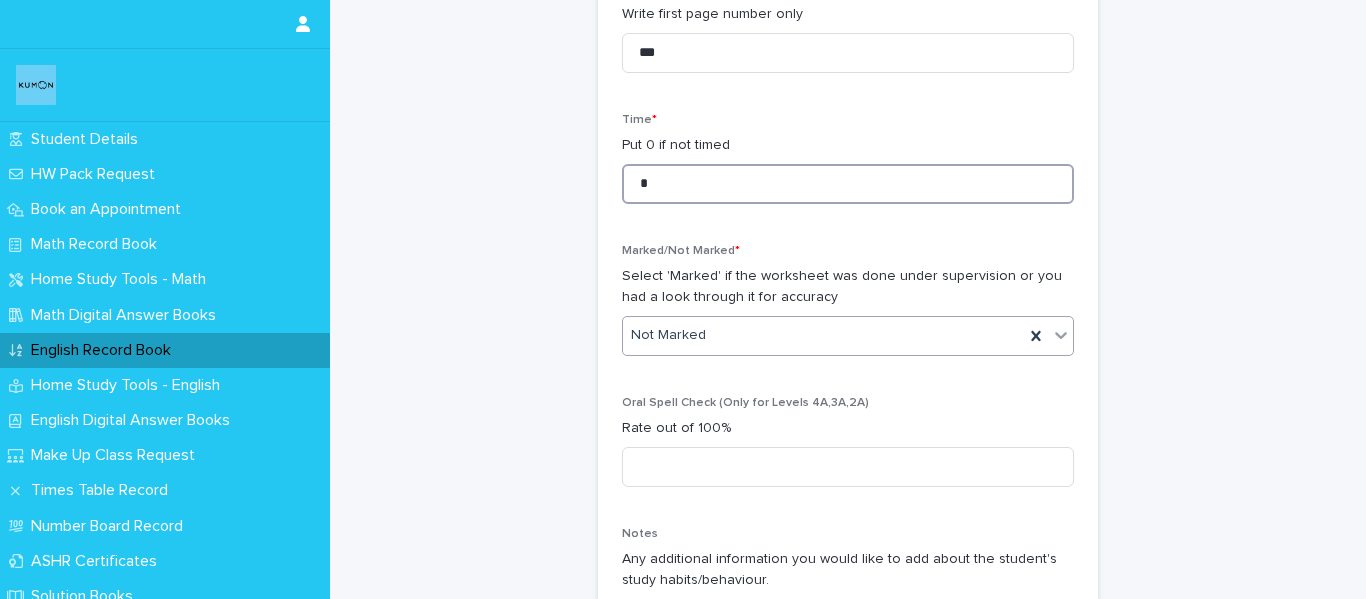 type on "*" 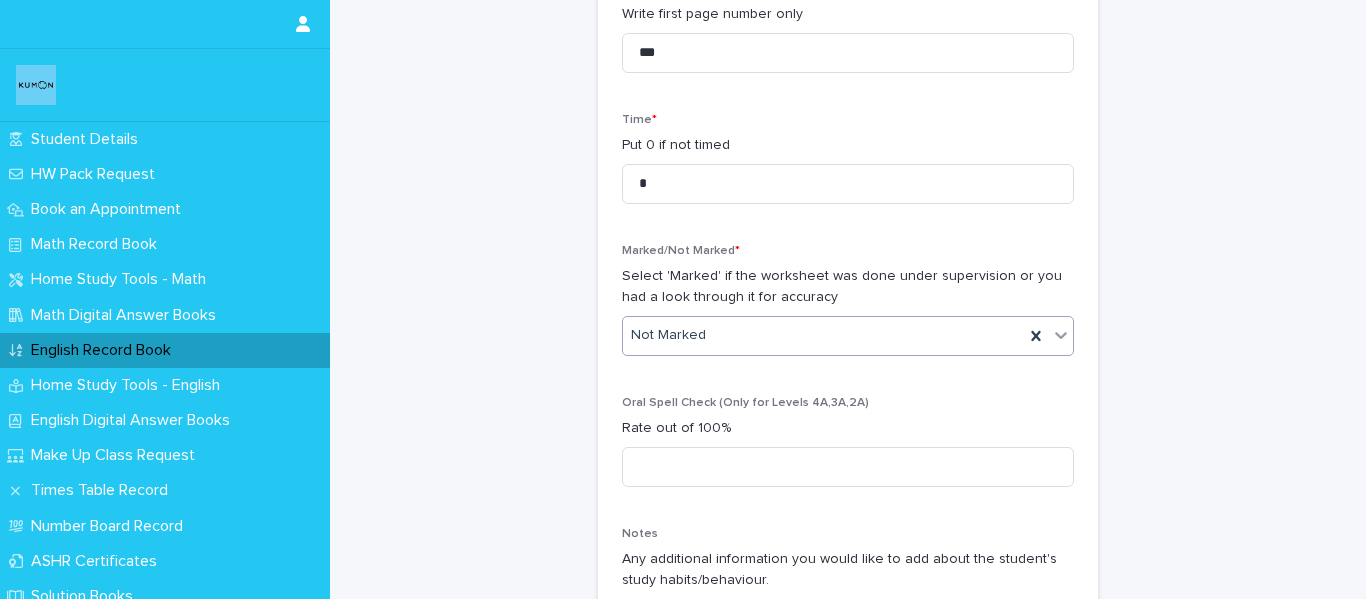 click on "Not Marked" at bounding box center (823, 335) 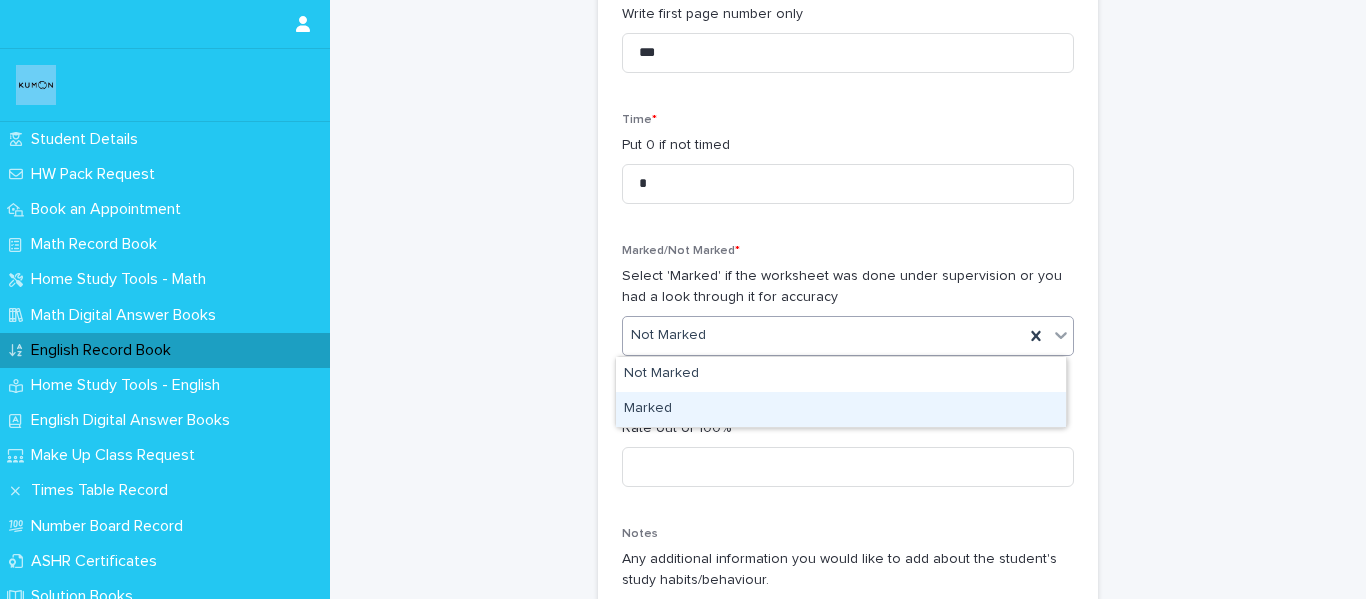 click on "Marked" at bounding box center (841, 409) 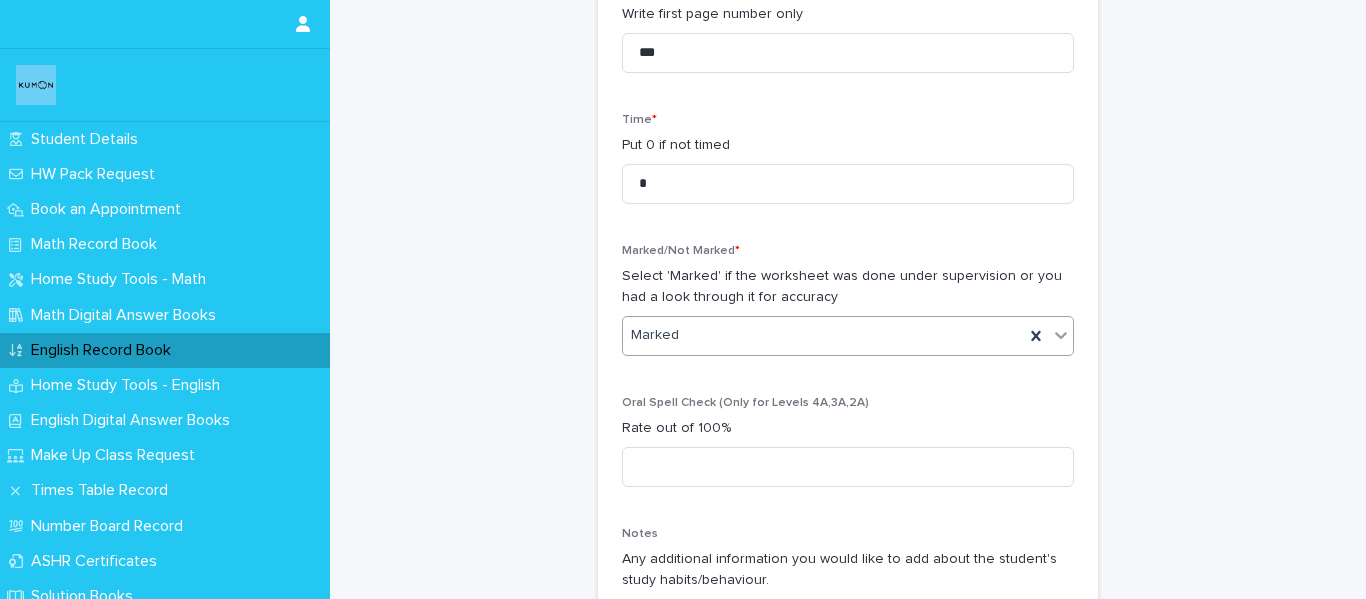 click on "**********" at bounding box center (848, 670) 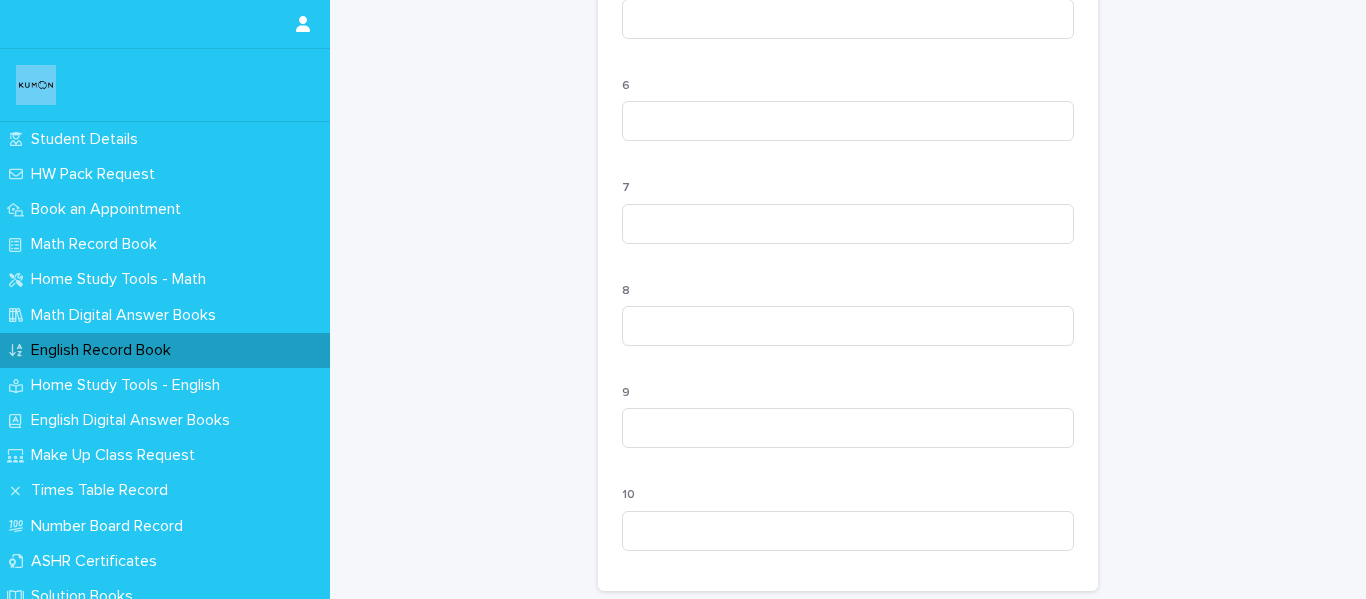 scroll, scrollTop: 2116, scrollLeft: 0, axis: vertical 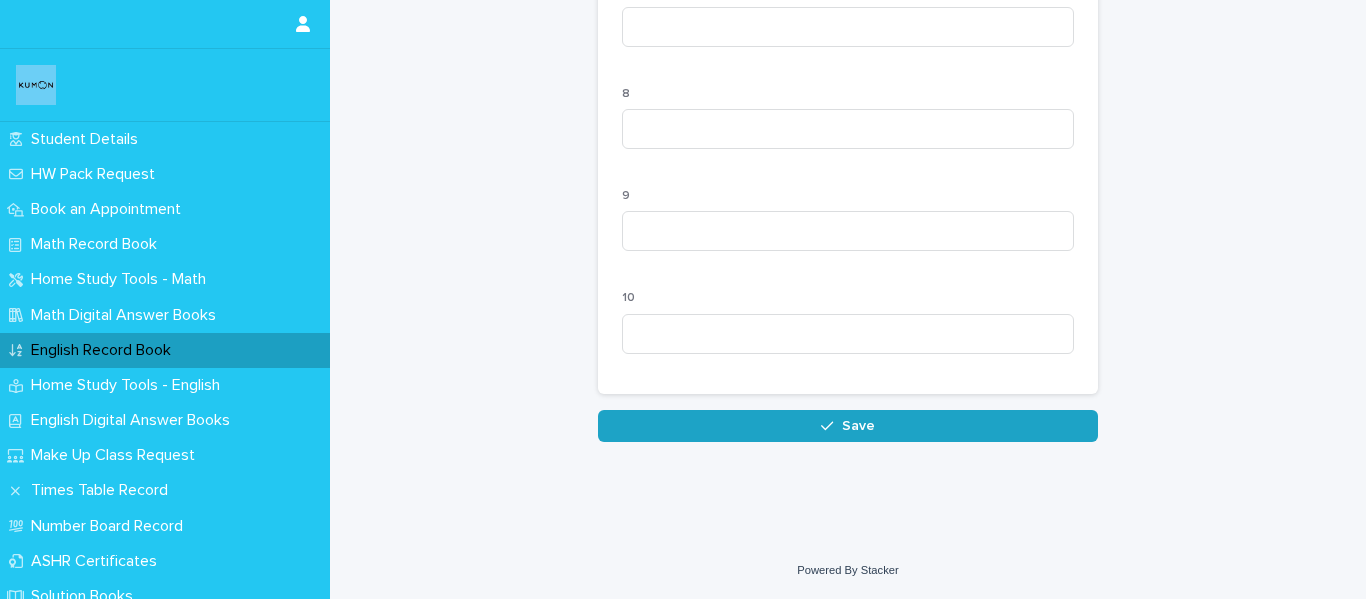 click on "Save" at bounding box center [848, 426] 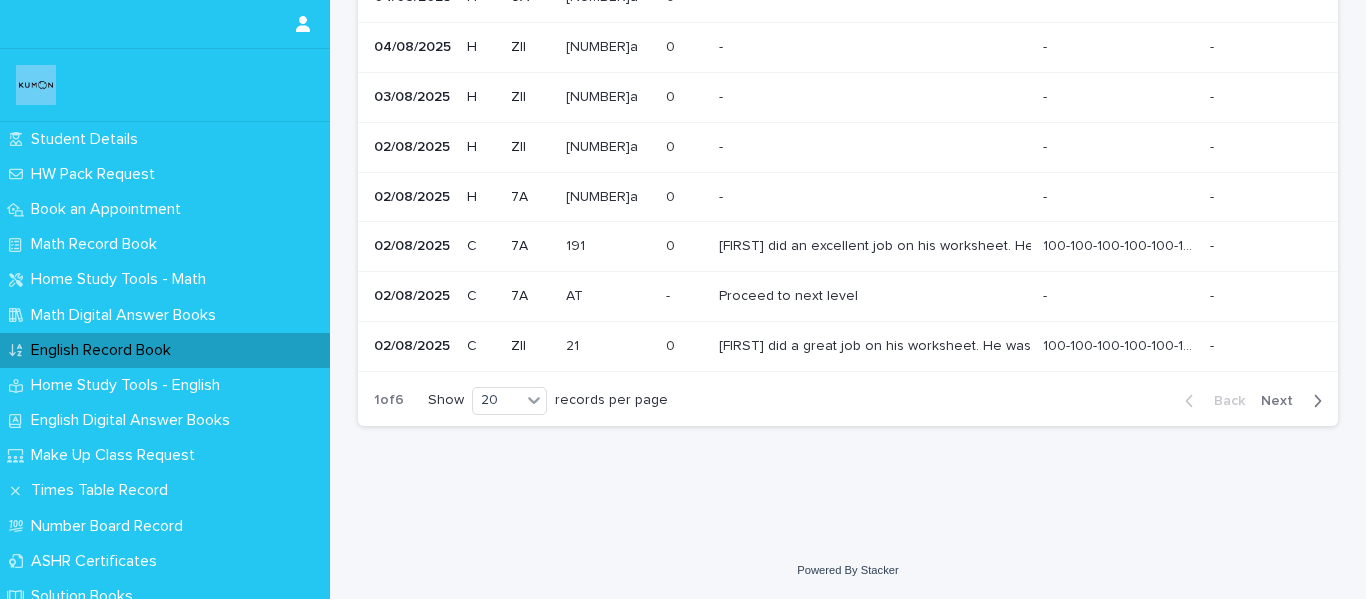scroll, scrollTop: 0, scrollLeft: 0, axis: both 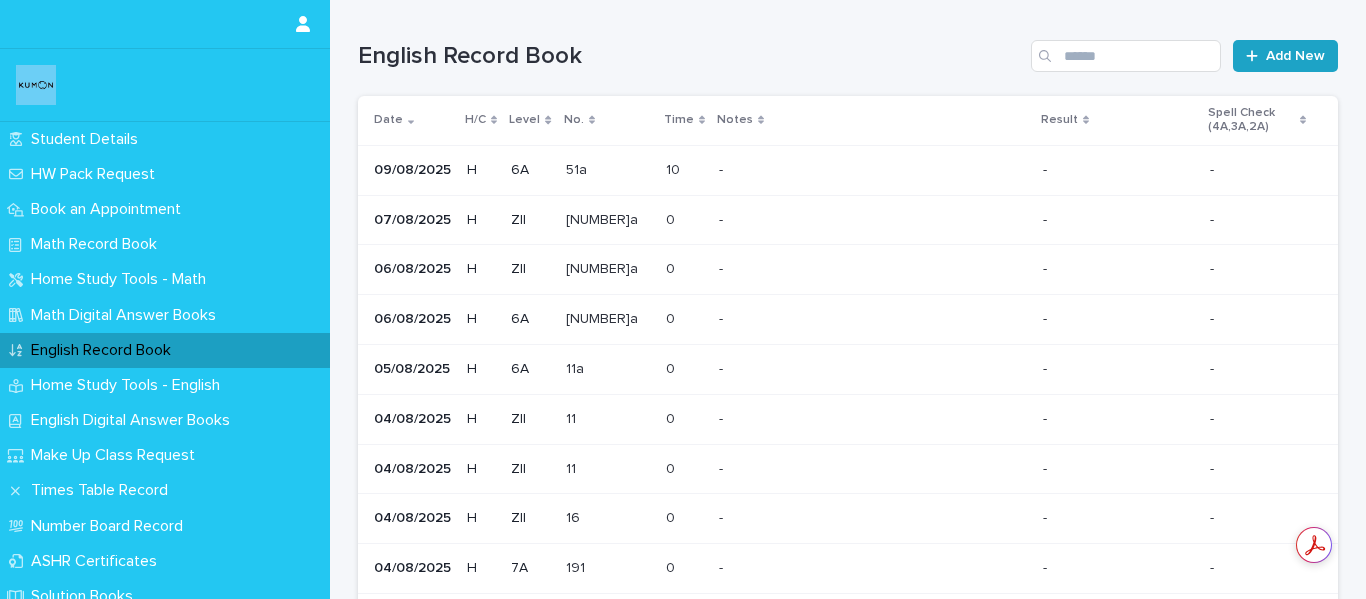 click on "Add New" at bounding box center [1295, 56] 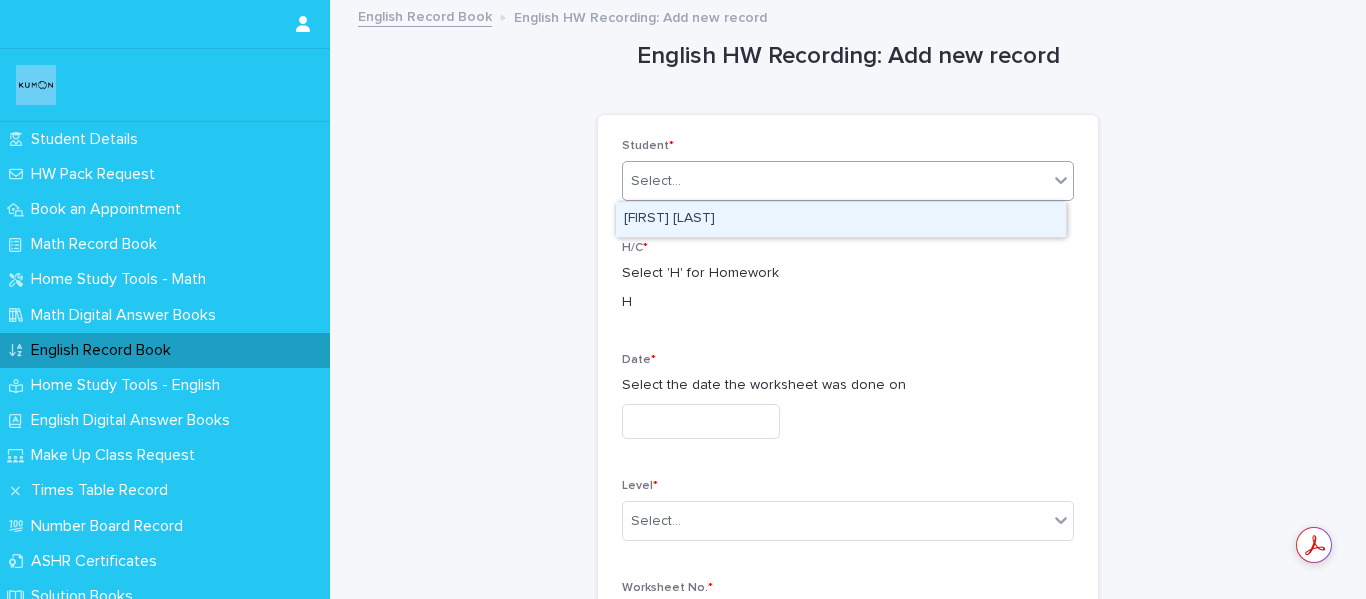 click on "Select..." at bounding box center [835, 181] 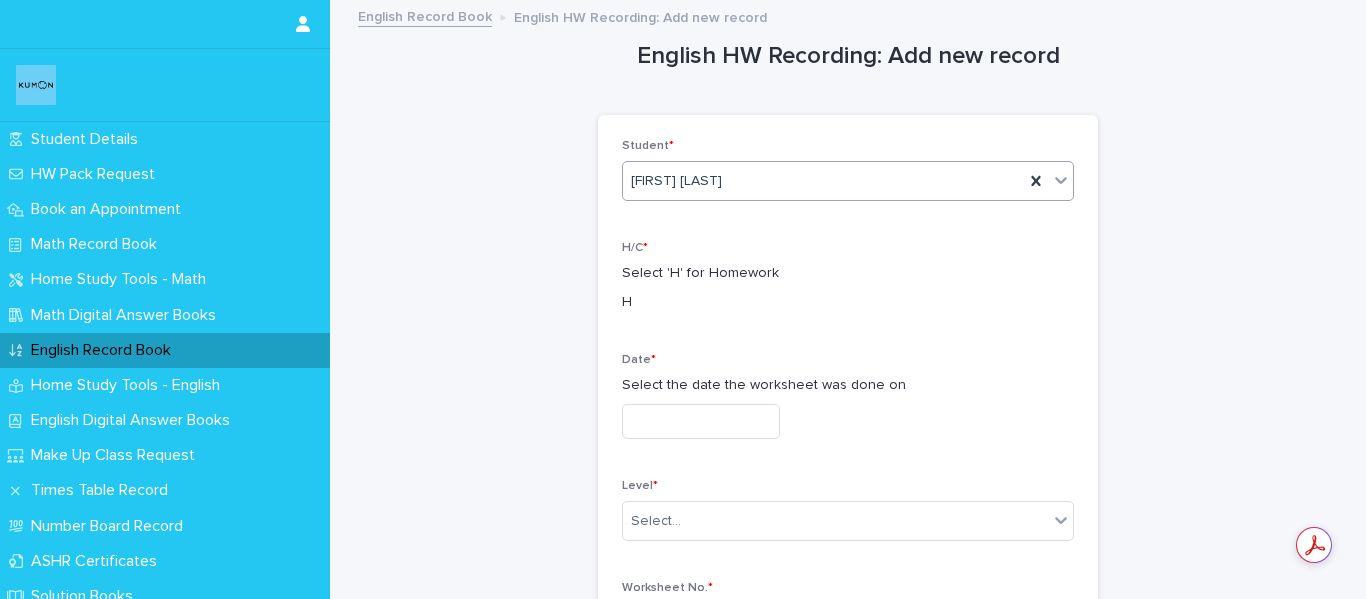 click at bounding box center [701, 421] 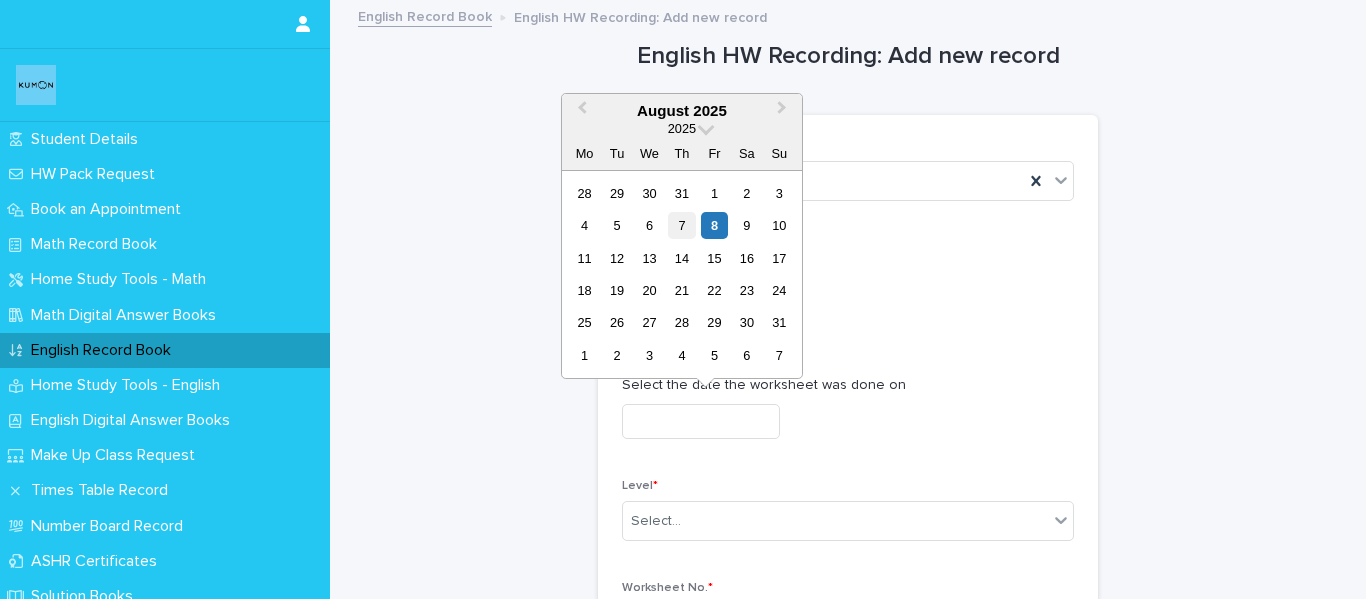 click on "7" at bounding box center (681, 225) 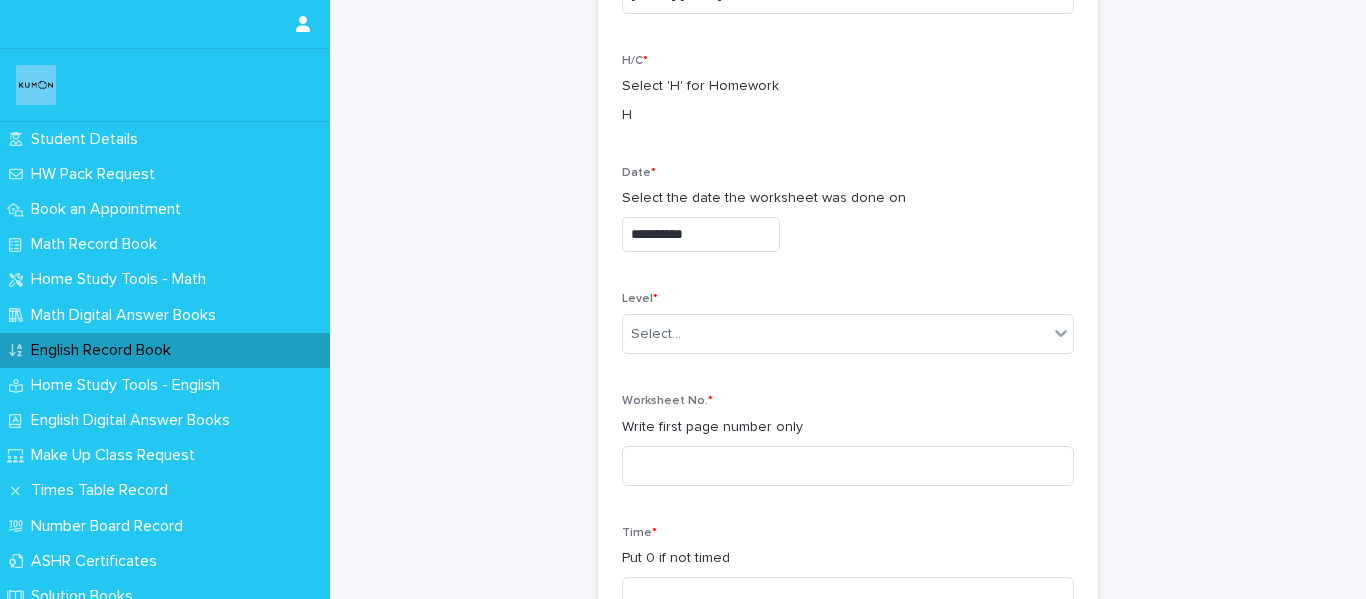 scroll, scrollTop: 200, scrollLeft: 0, axis: vertical 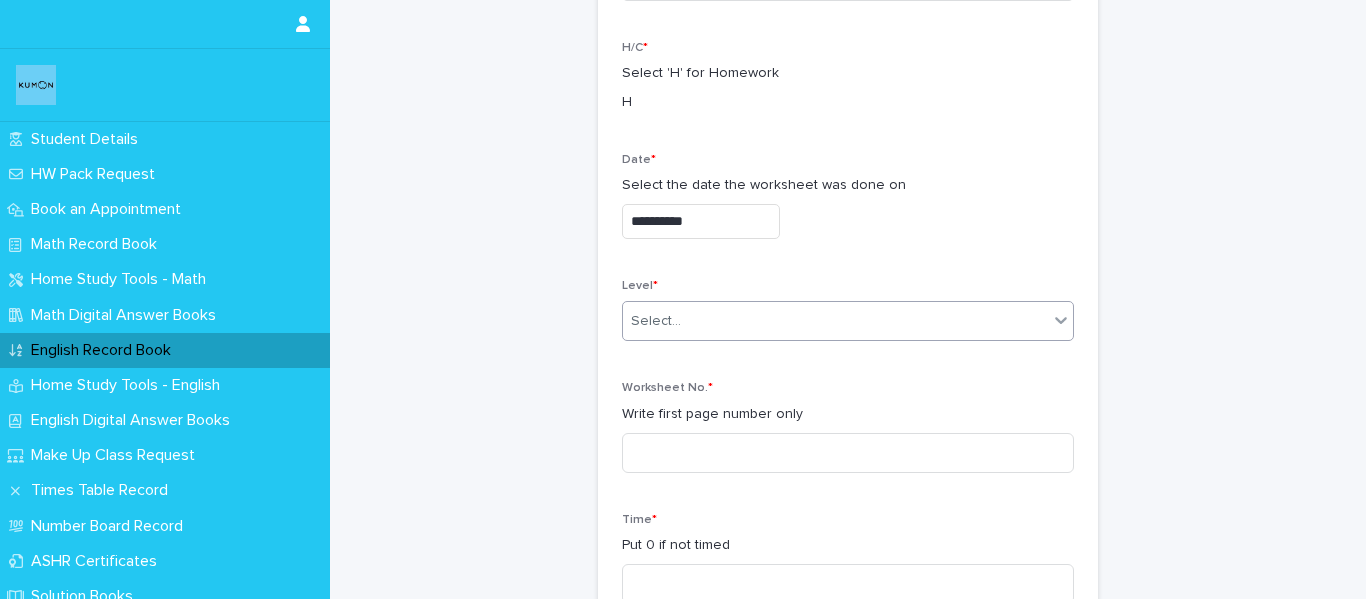 click on "Select..." at bounding box center [835, 321] 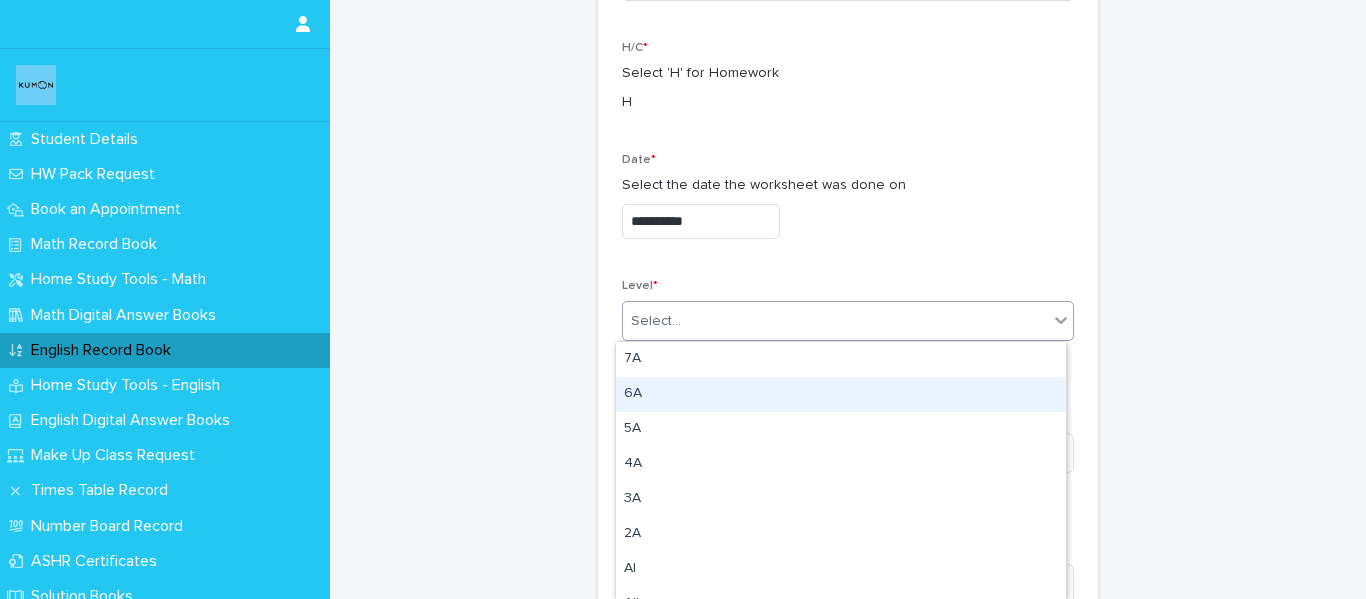 click on "6A" at bounding box center (841, 394) 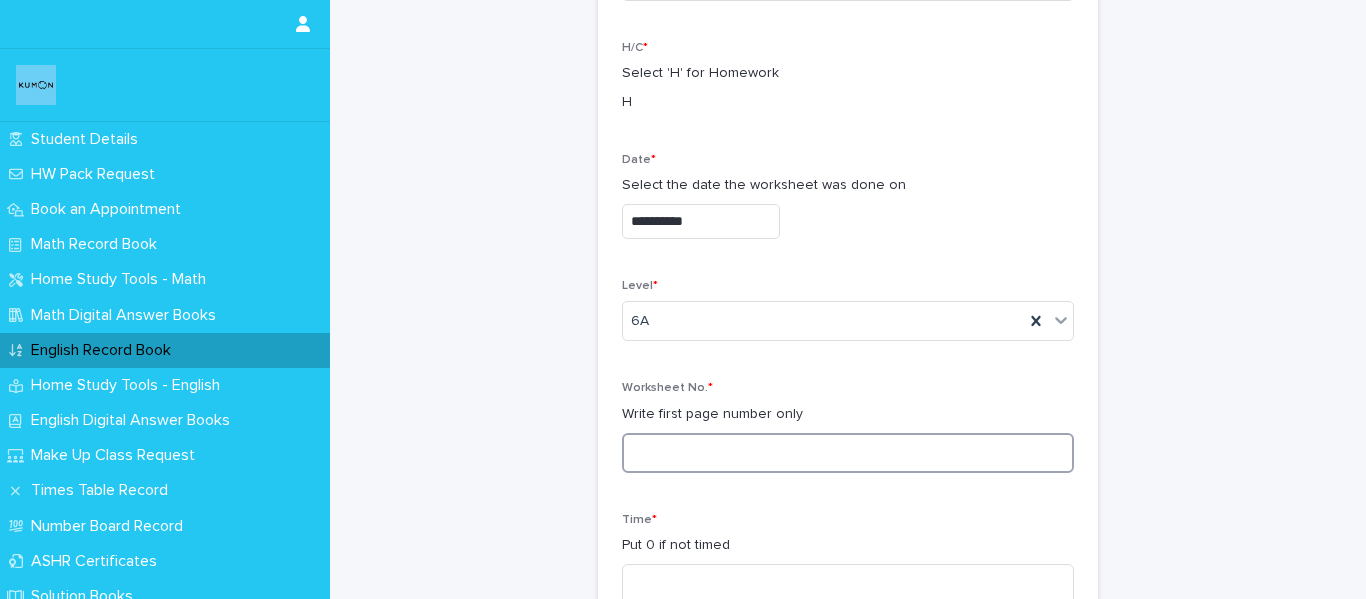 click at bounding box center [848, 453] 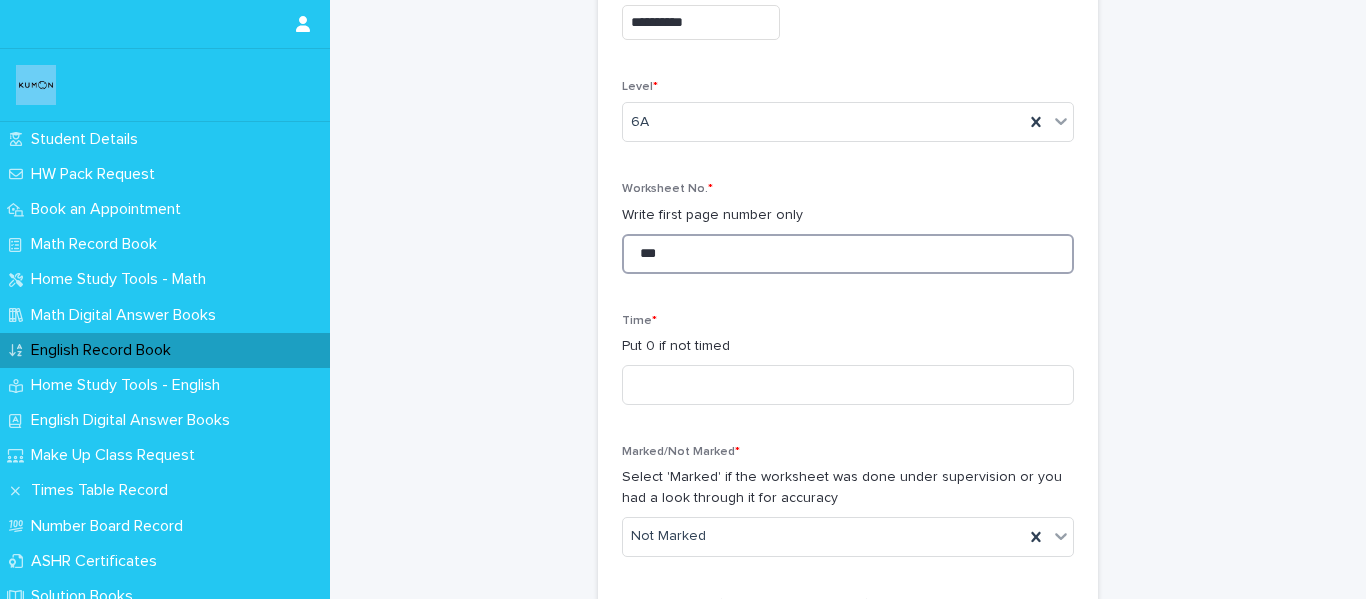 scroll, scrollTop: 400, scrollLeft: 0, axis: vertical 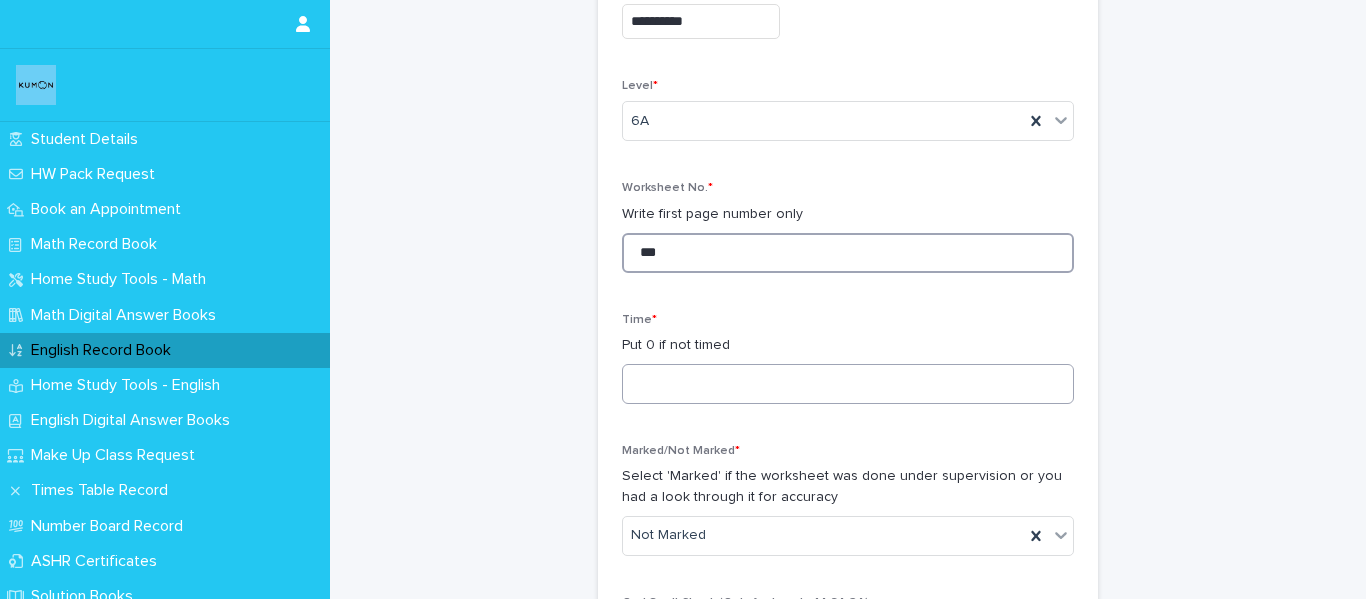 type on "***" 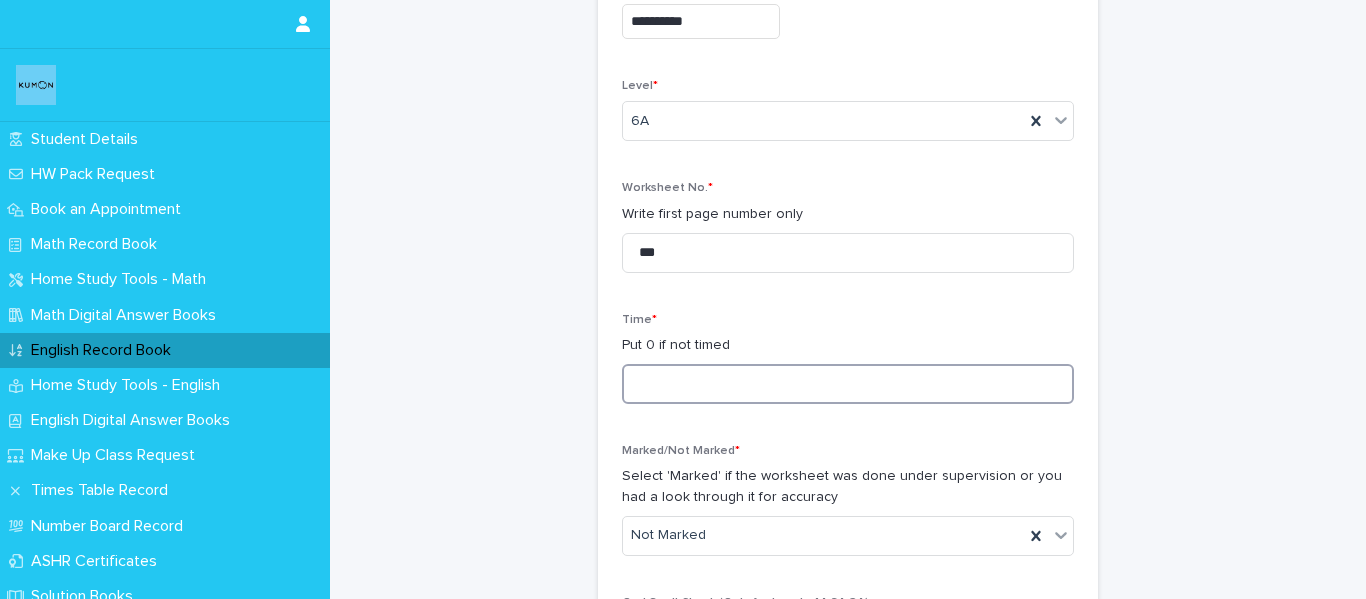 click at bounding box center (848, 384) 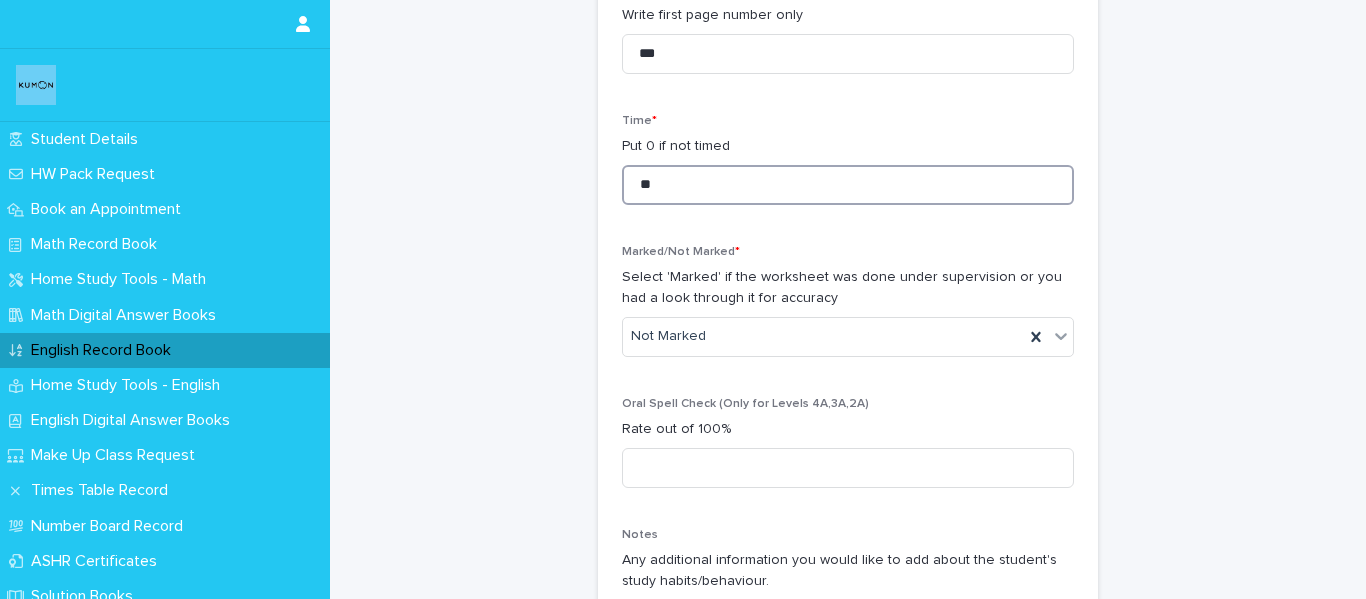 scroll, scrollTop: 600, scrollLeft: 0, axis: vertical 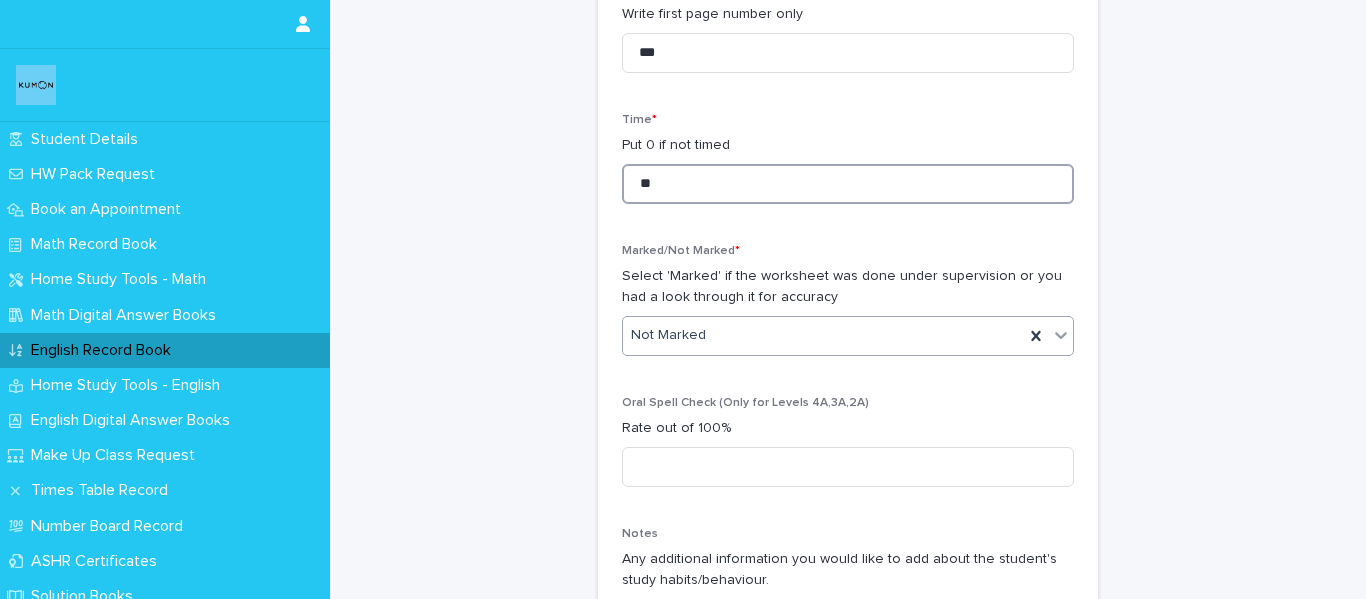 type on "**" 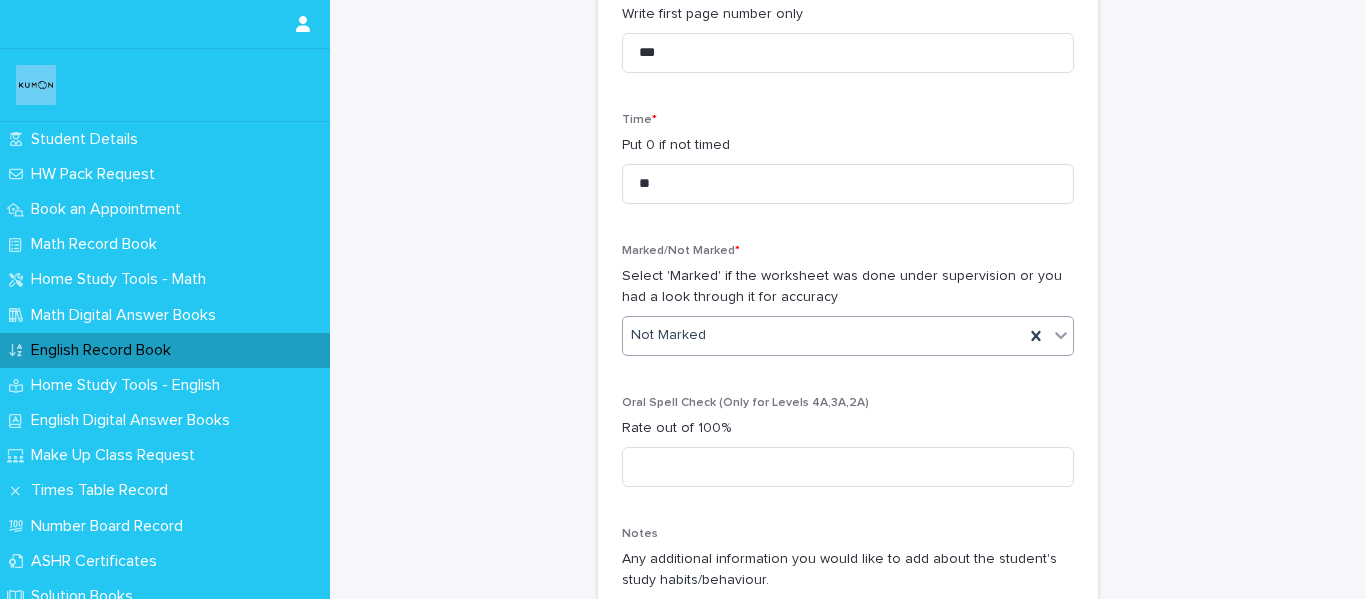 click on "Not Marked" at bounding box center (823, 335) 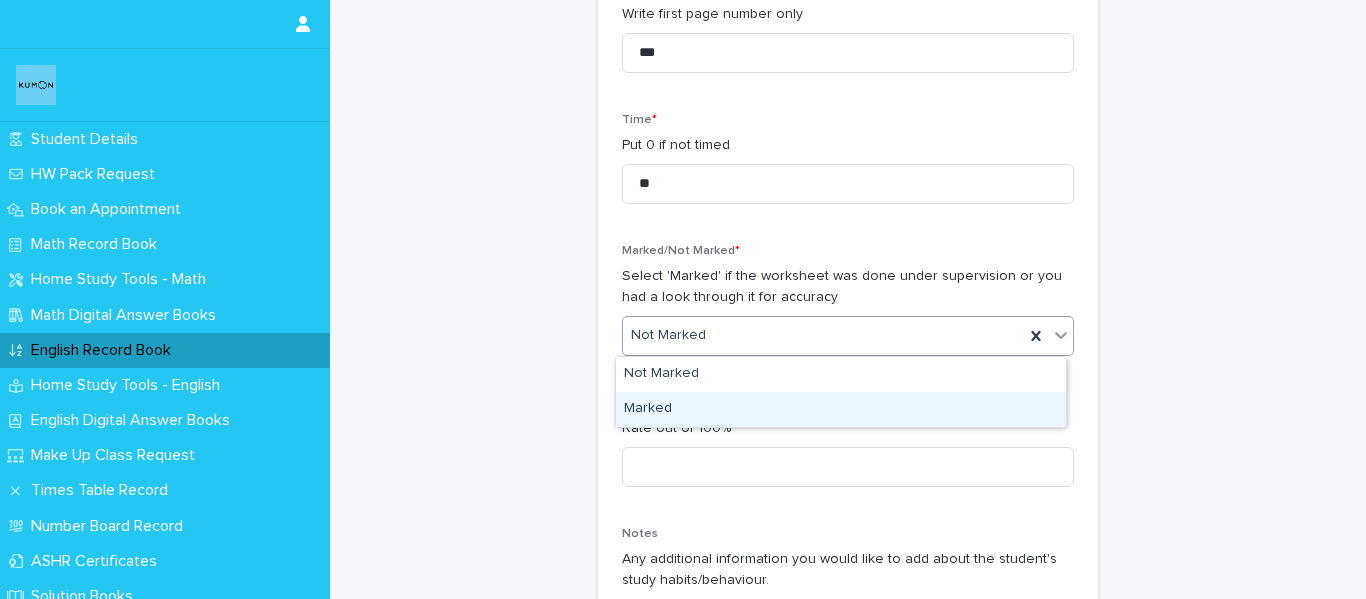 click on "Marked" at bounding box center (841, 409) 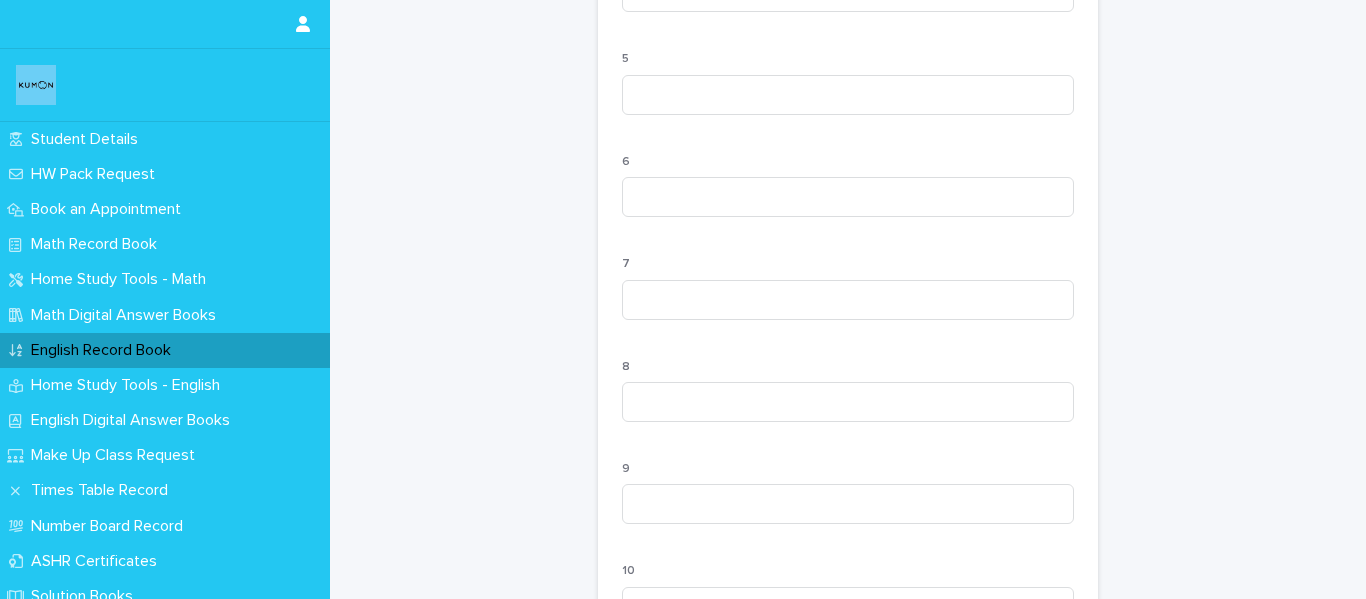scroll, scrollTop: 2100, scrollLeft: 0, axis: vertical 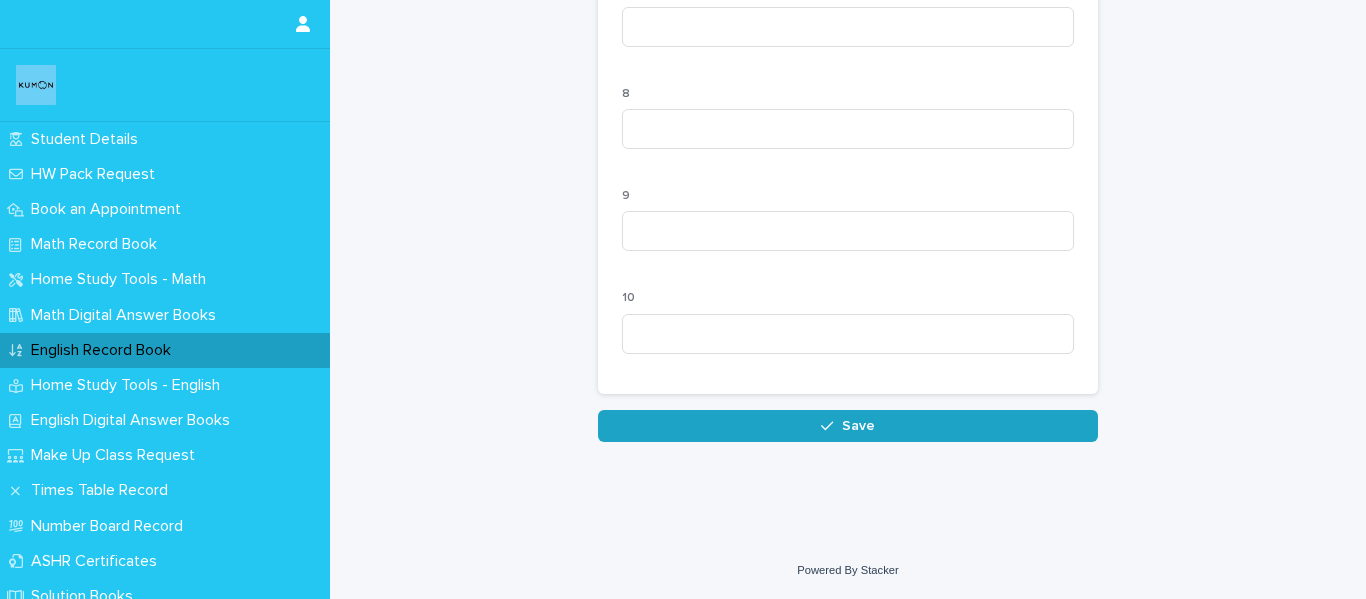 click on "Save" at bounding box center [848, 426] 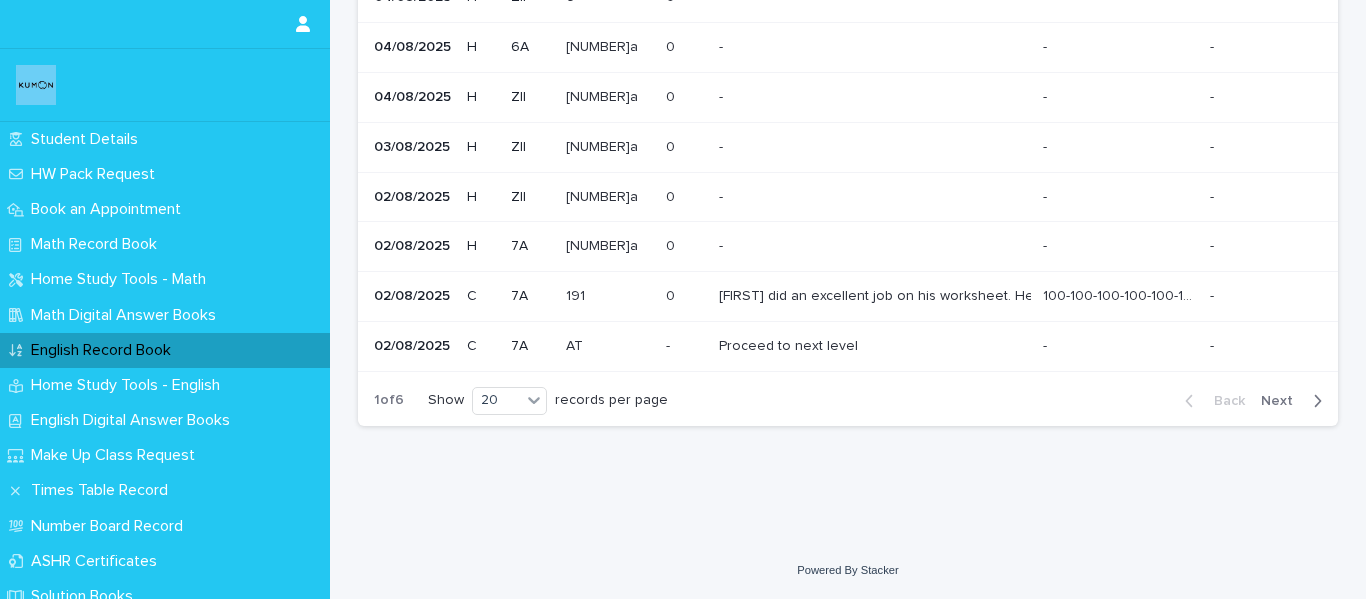 scroll, scrollTop: 0, scrollLeft: 0, axis: both 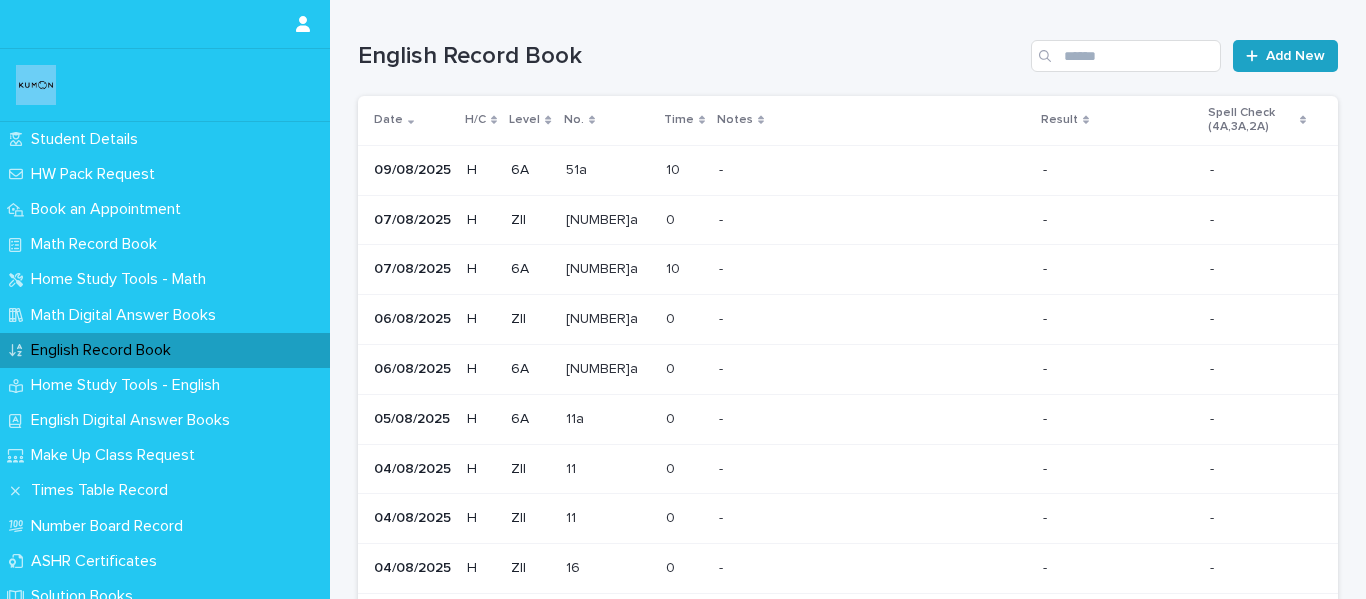 click on "Add New" at bounding box center (1295, 56) 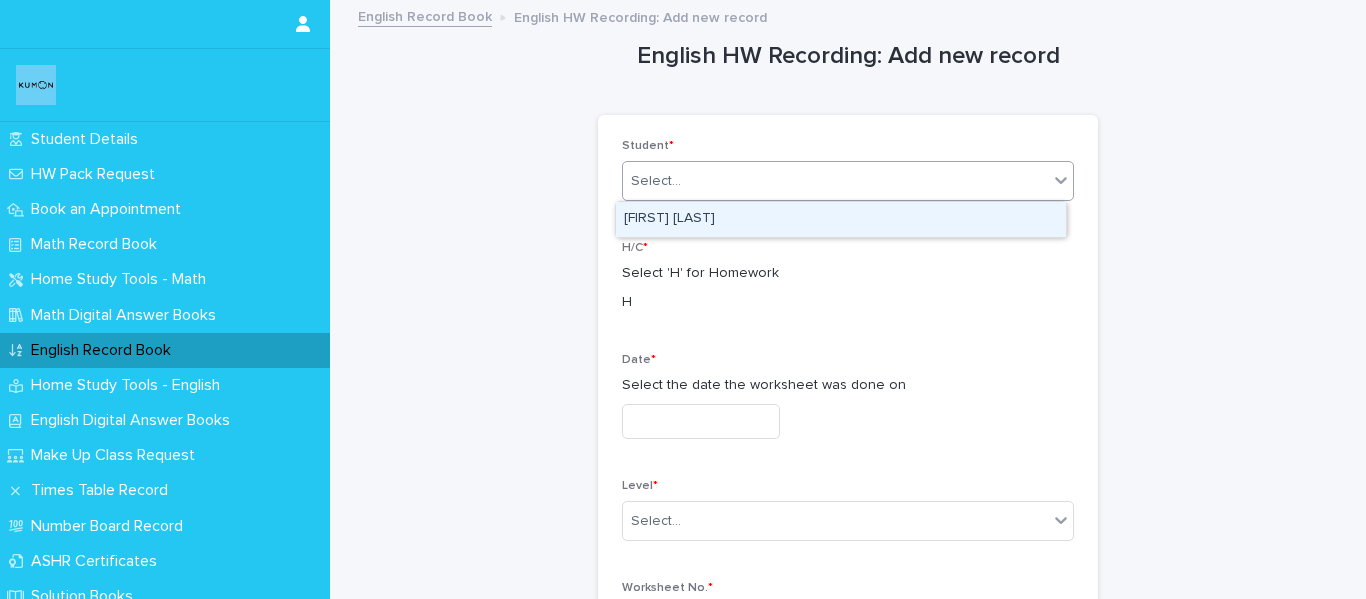 click on "Select..." at bounding box center (835, 181) 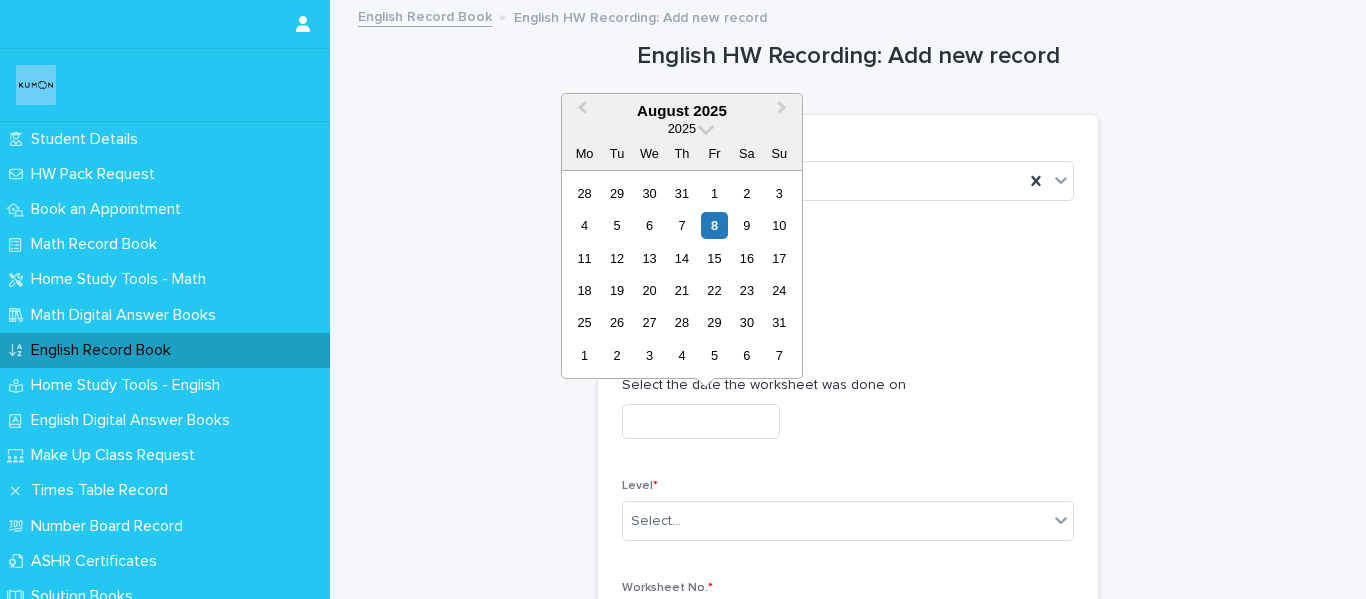 click at bounding box center (701, 421) 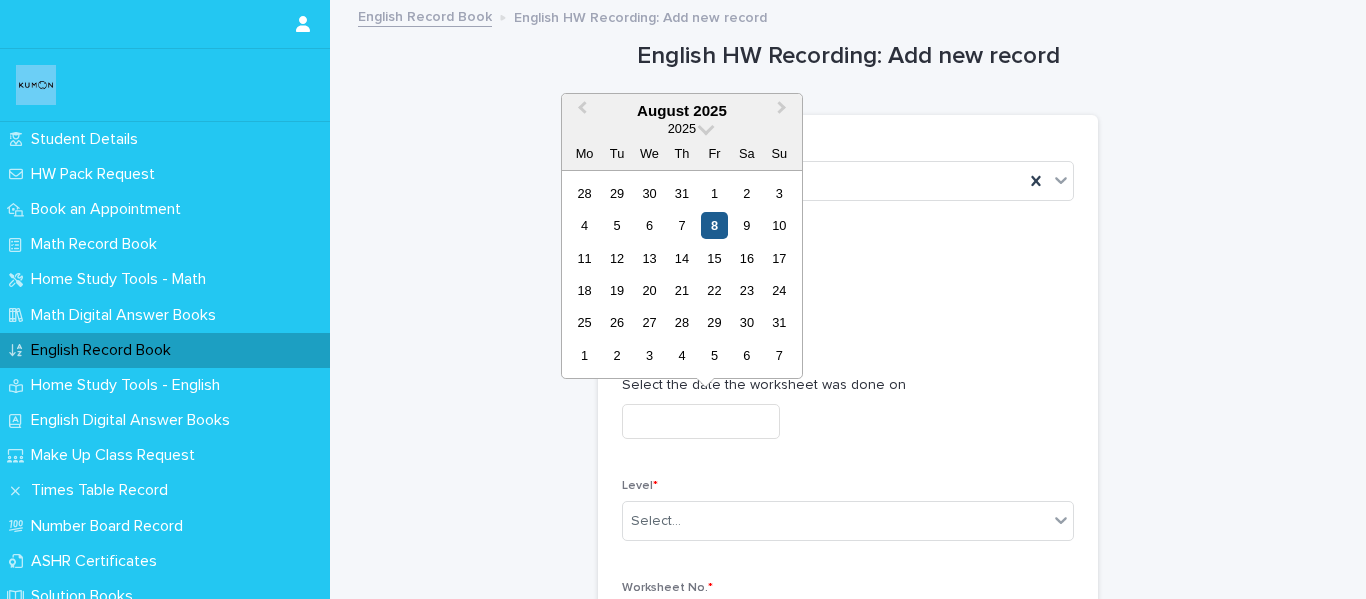 click on "8" at bounding box center (714, 225) 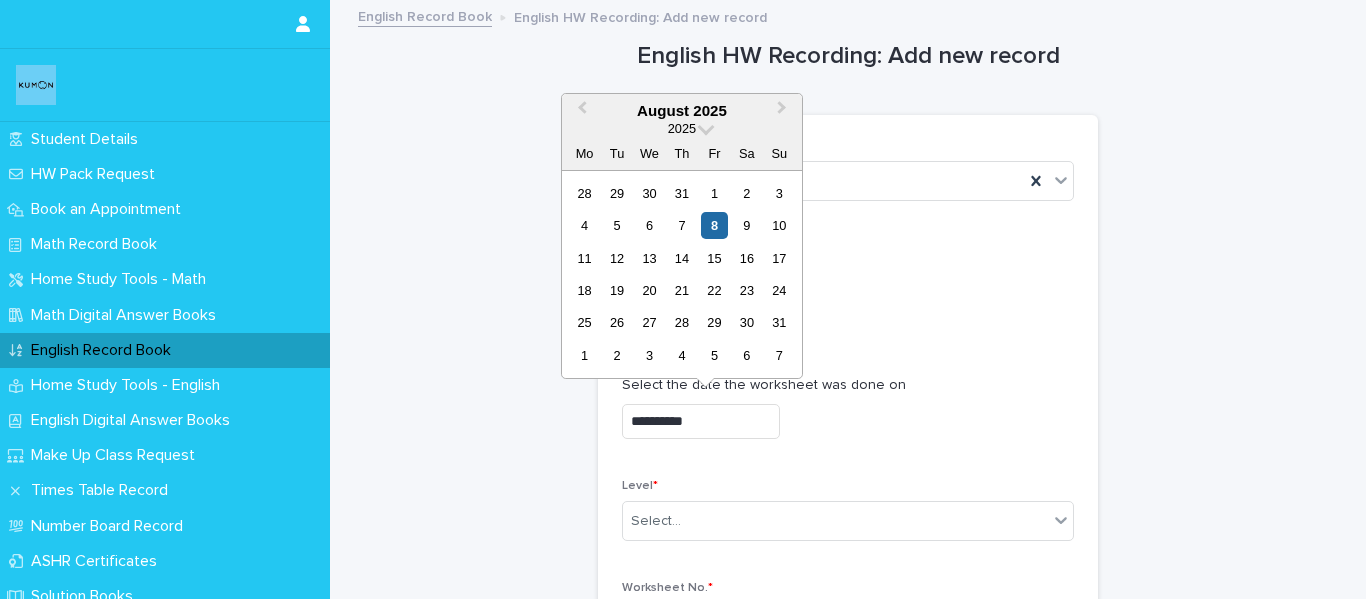 click on "**********" at bounding box center (701, 421) 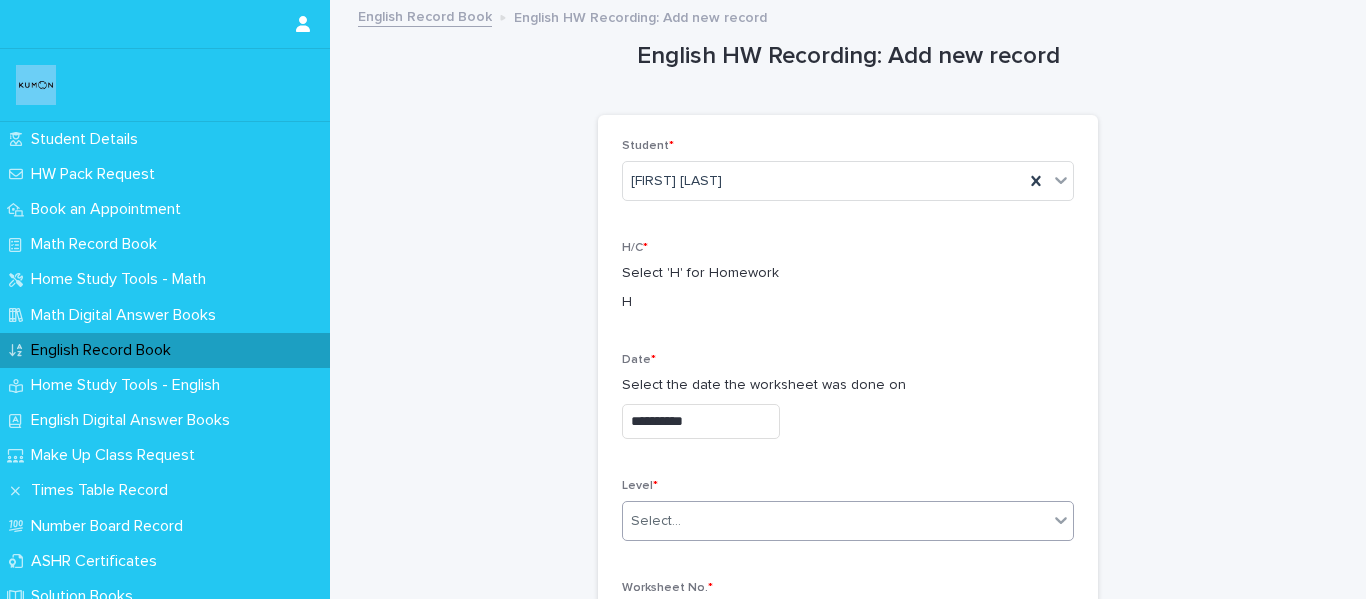 click on "Select..." at bounding box center (835, 521) 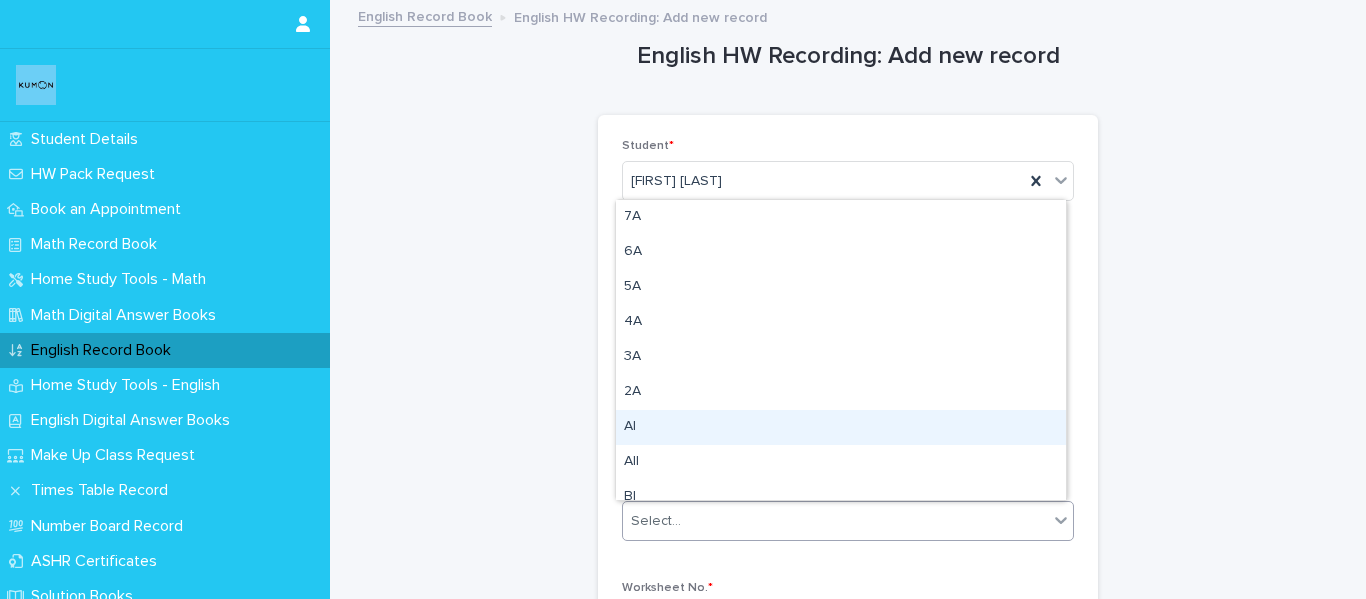 type on "*" 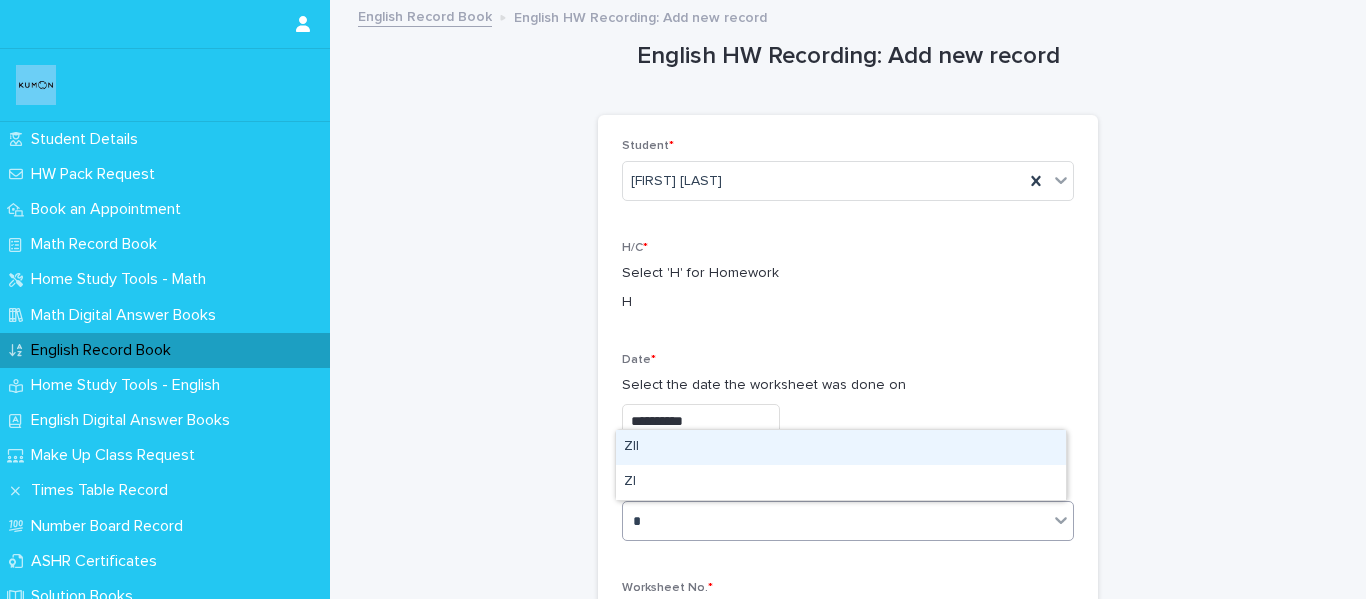 click on "ZII" at bounding box center [841, 447] 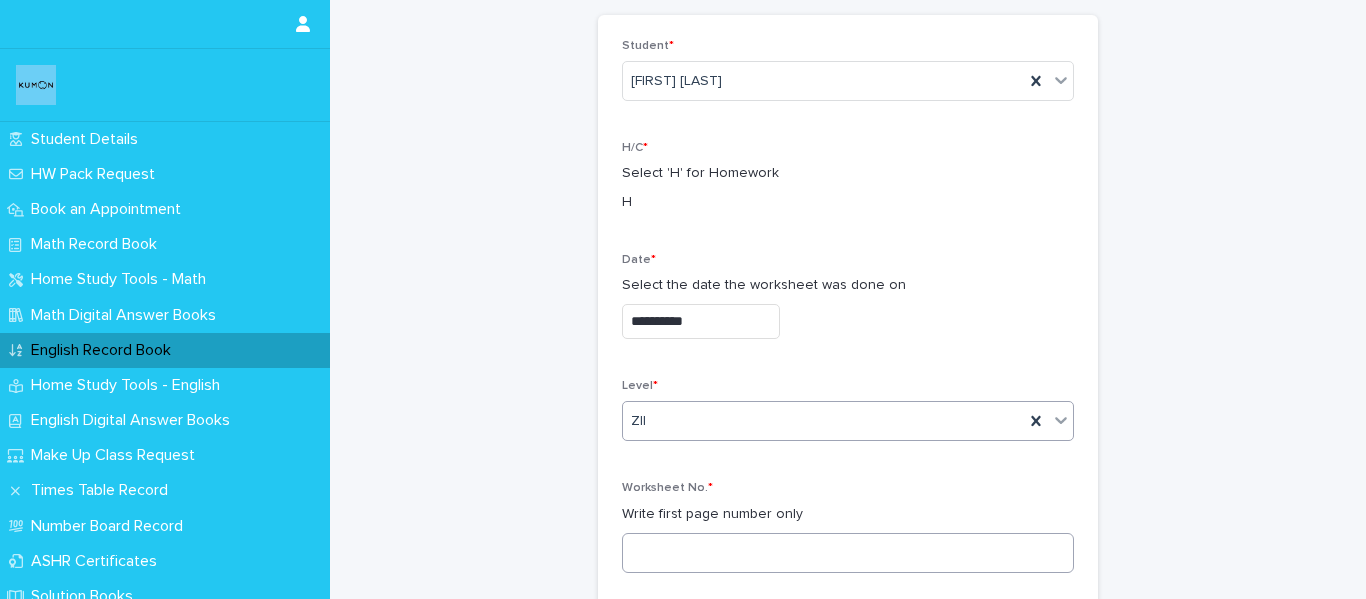 scroll, scrollTop: 200, scrollLeft: 0, axis: vertical 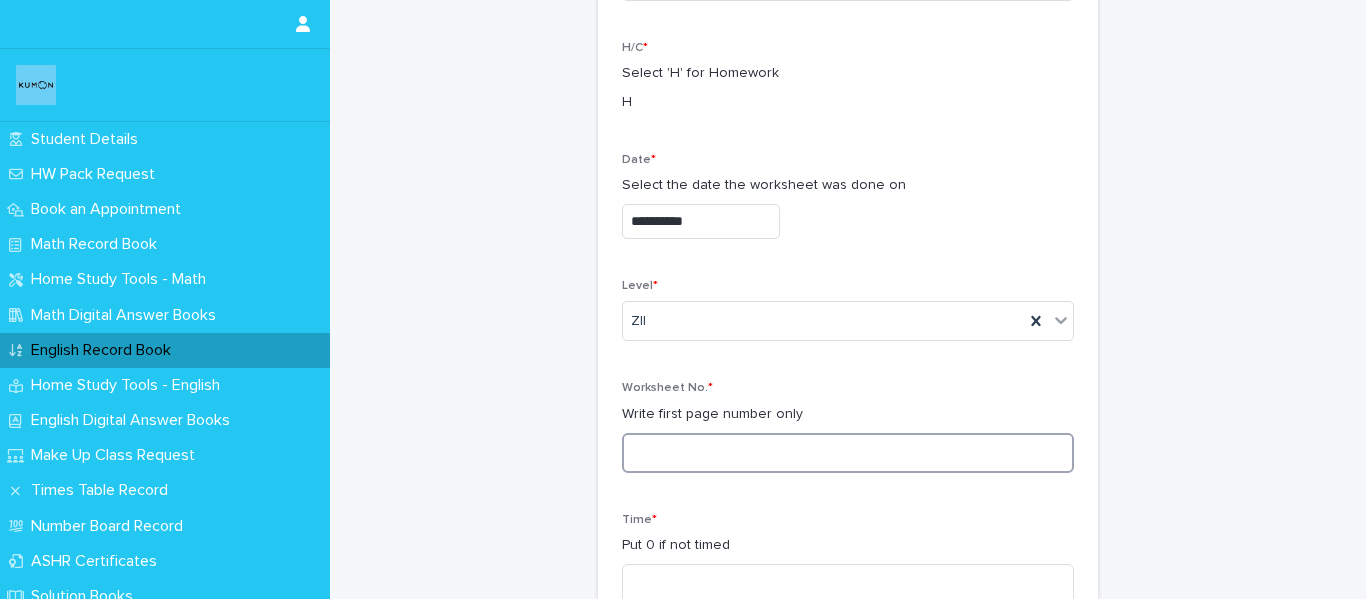 click at bounding box center (848, 453) 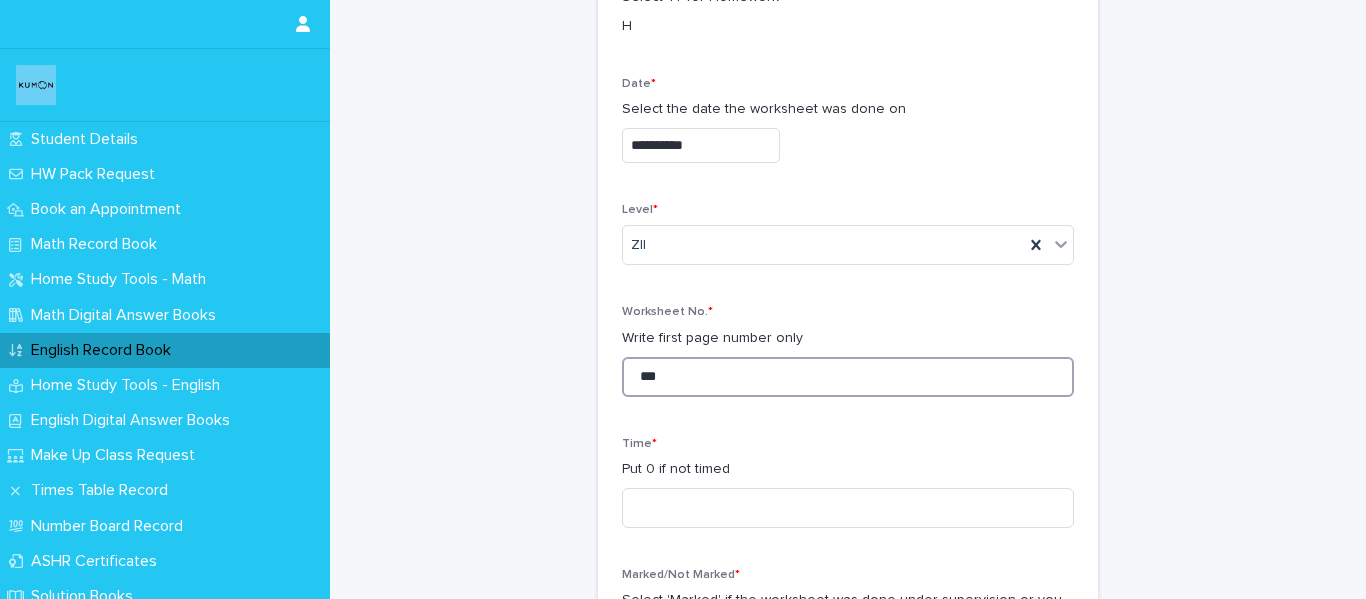 scroll, scrollTop: 400, scrollLeft: 0, axis: vertical 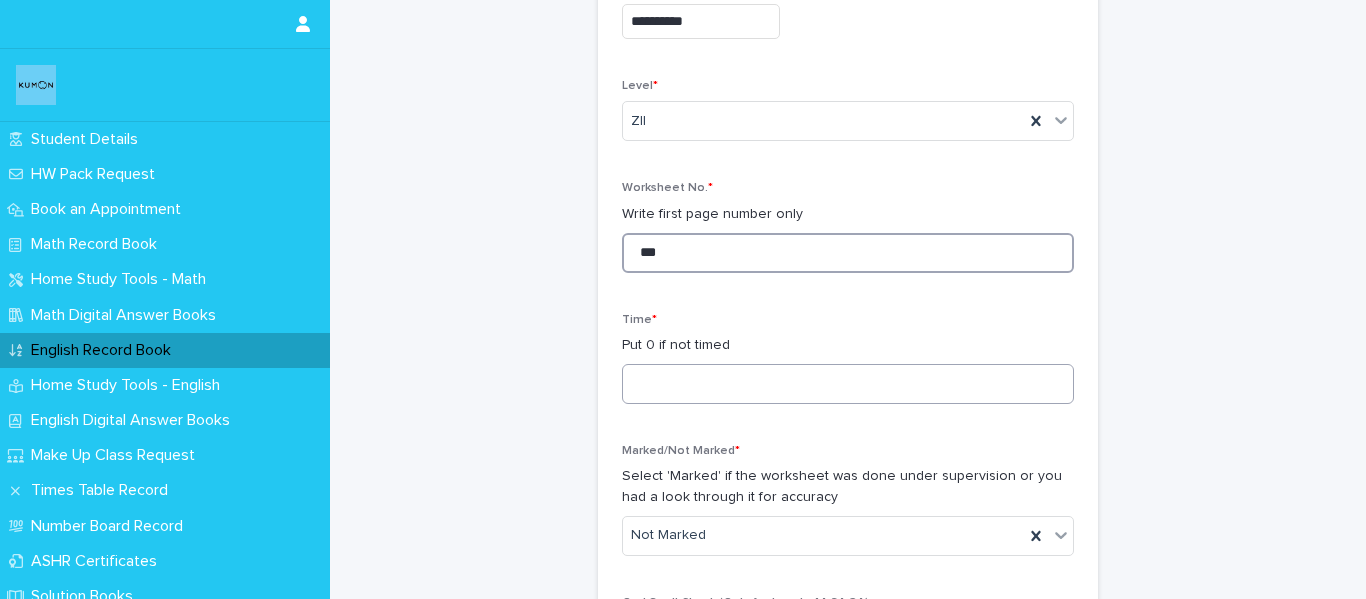 type on "***" 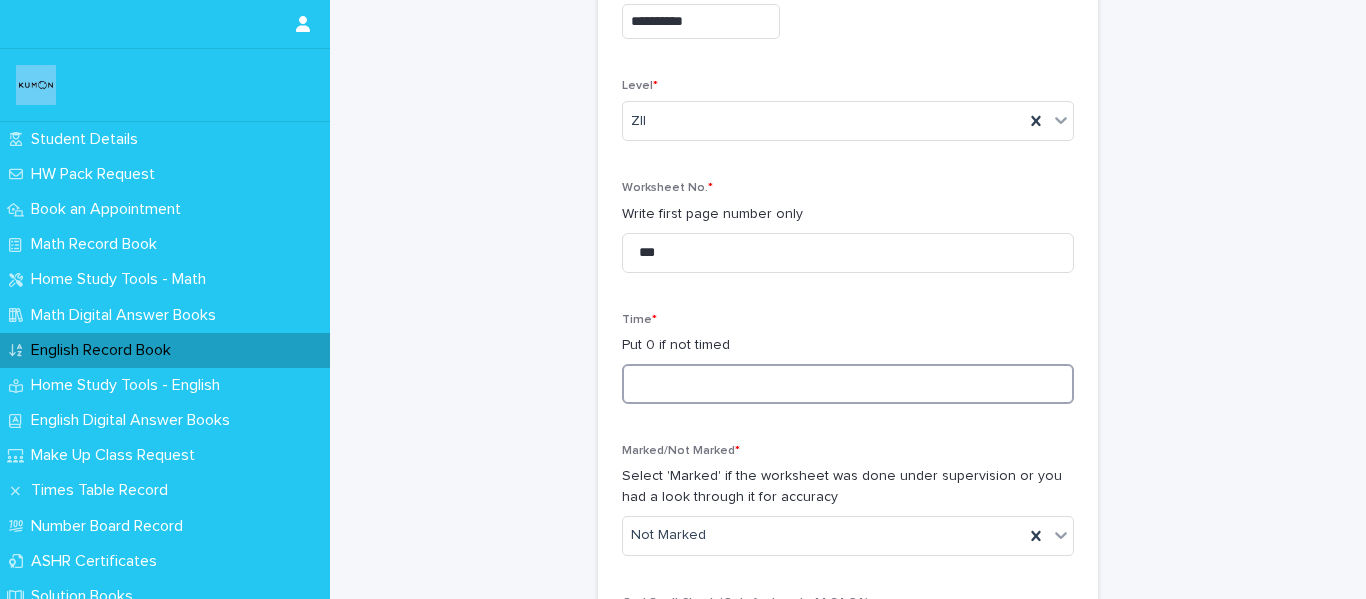 click at bounding box center (848, 384) 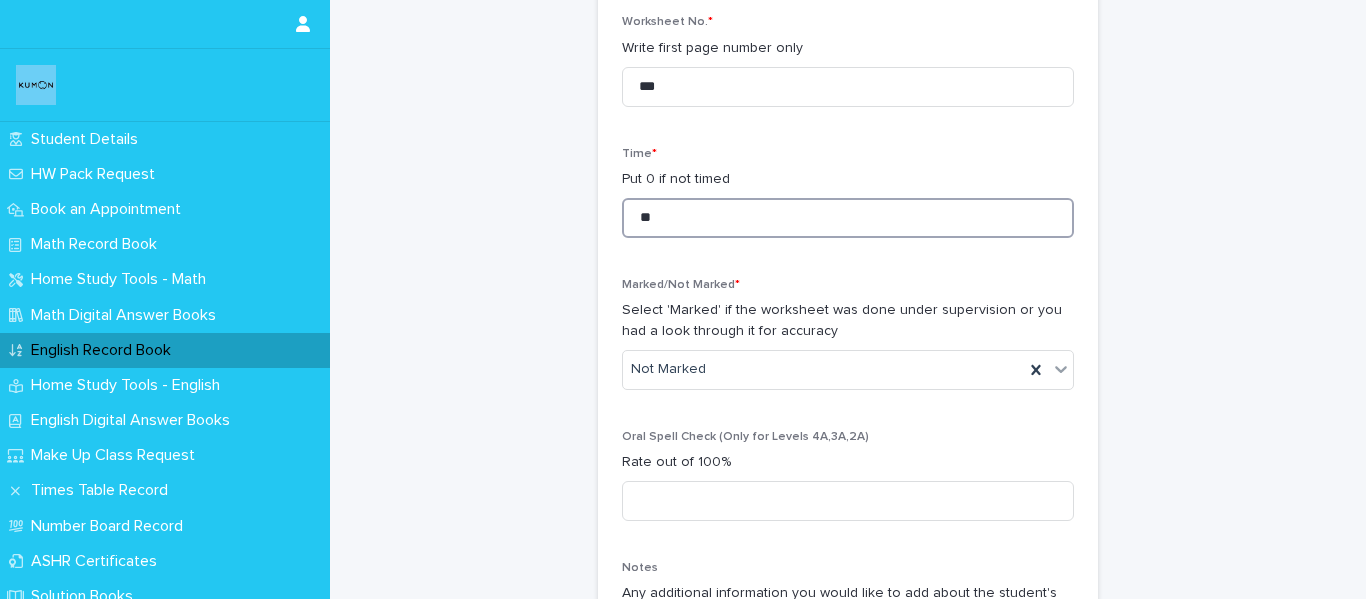 scroll, scrollTop: 600, scrollLeft: 0, axis: vertical 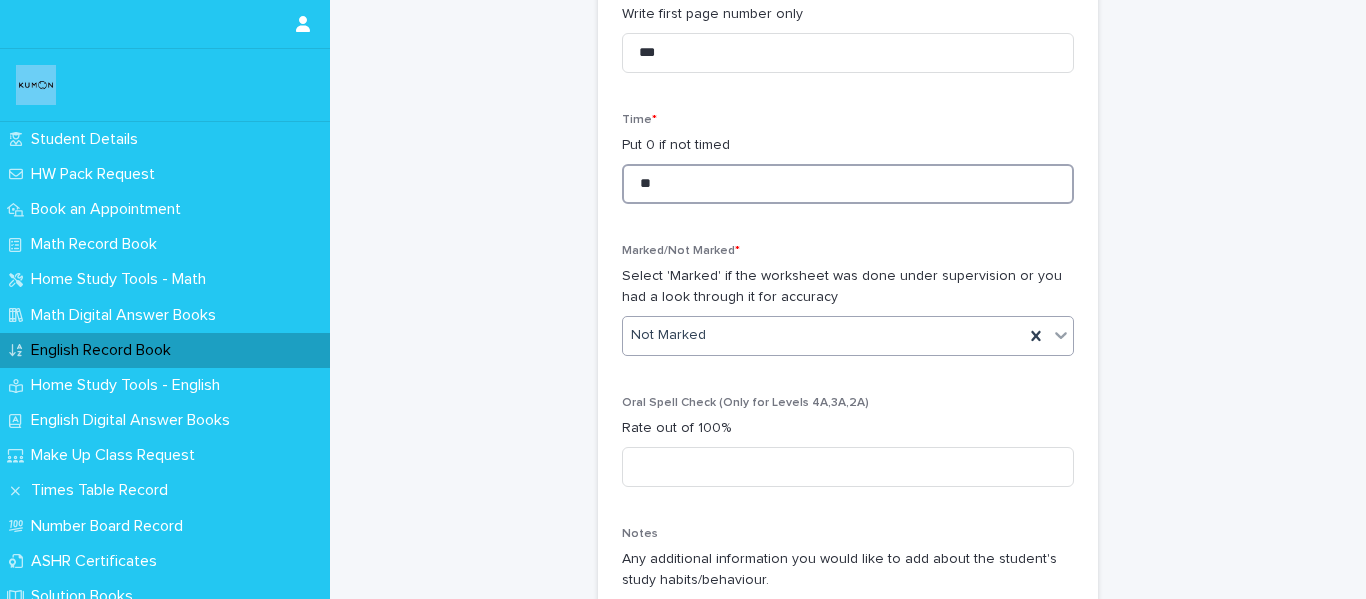 type on "**" 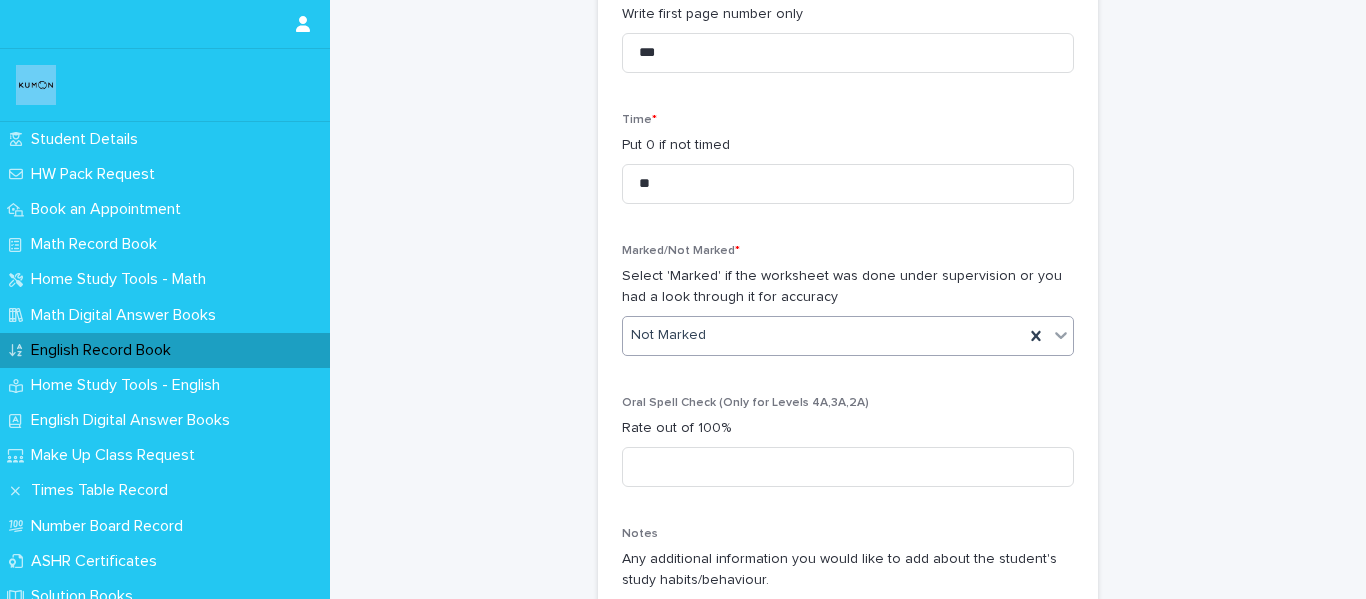 click on "Not Marked" at bounding box center [823, 335] 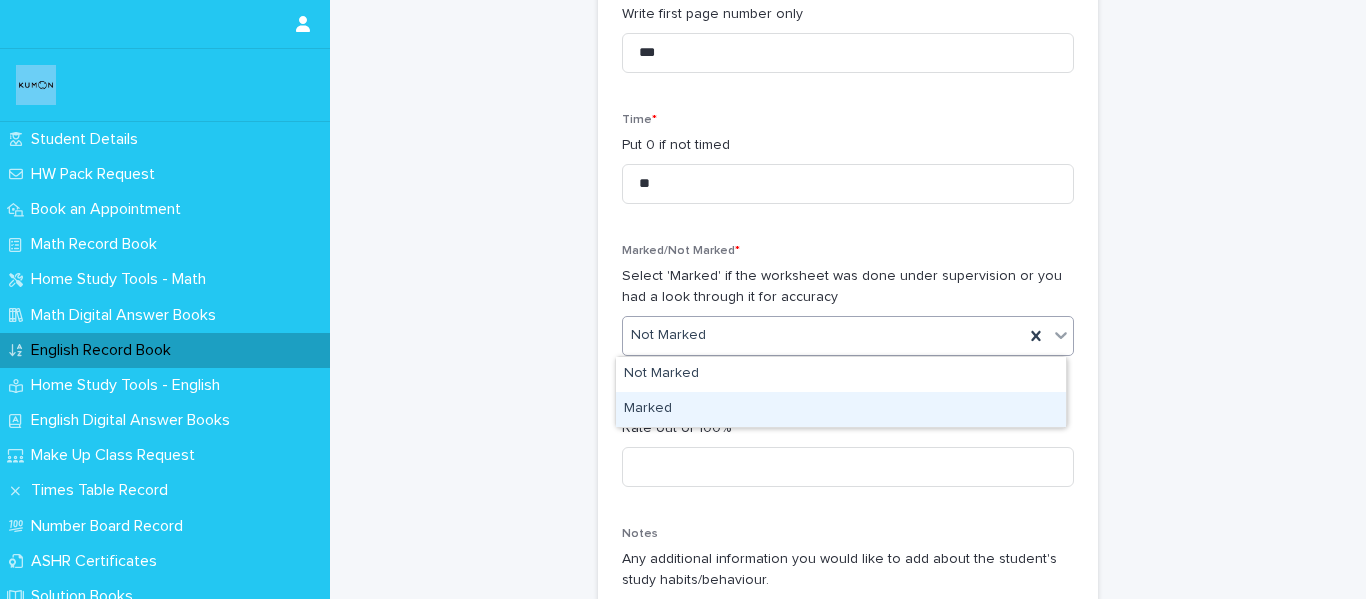 click on "Marked" at bounding box center [841, 409] 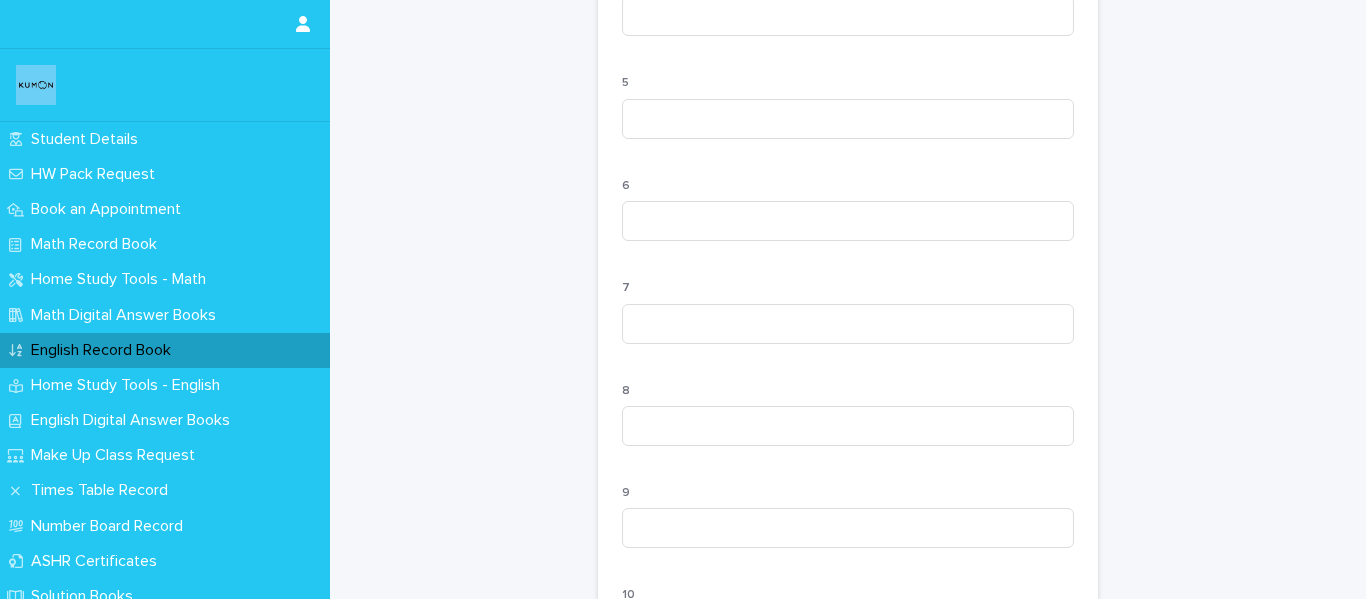 scroll, scrollTop: 2116, scrollLeft: 0, axis: vertical 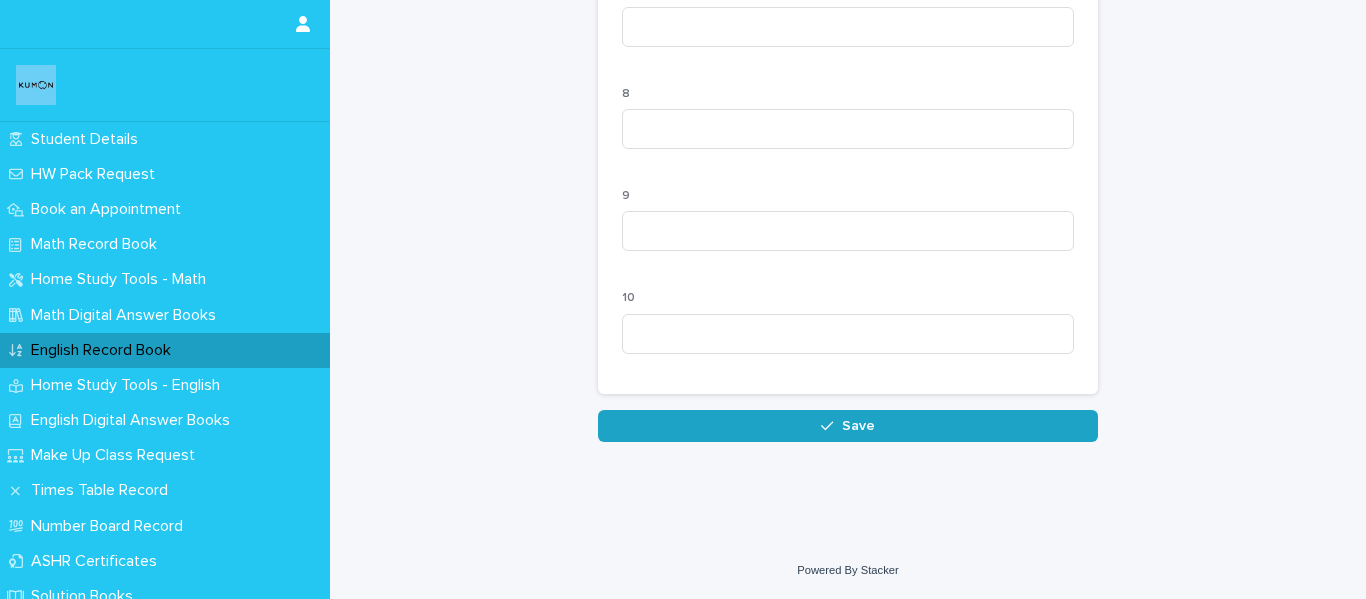 click on "Save" at bounding box center [848, 426] 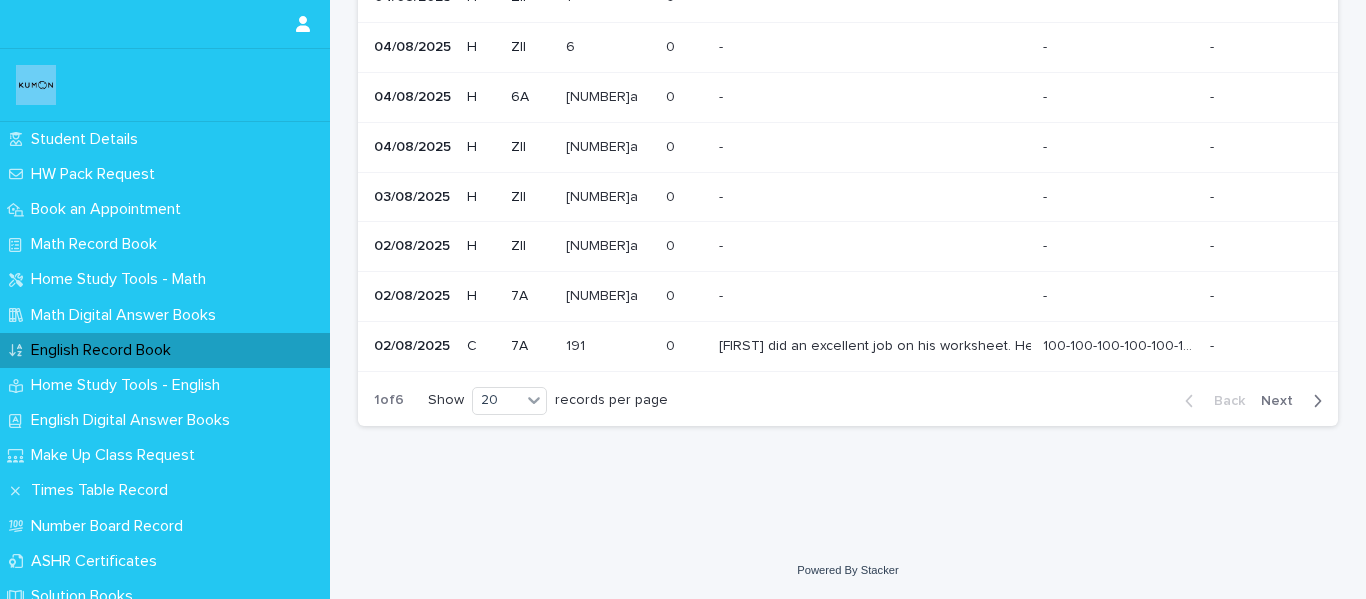scroll, scrollTop: 0, scrollLeft: 0, axis: both 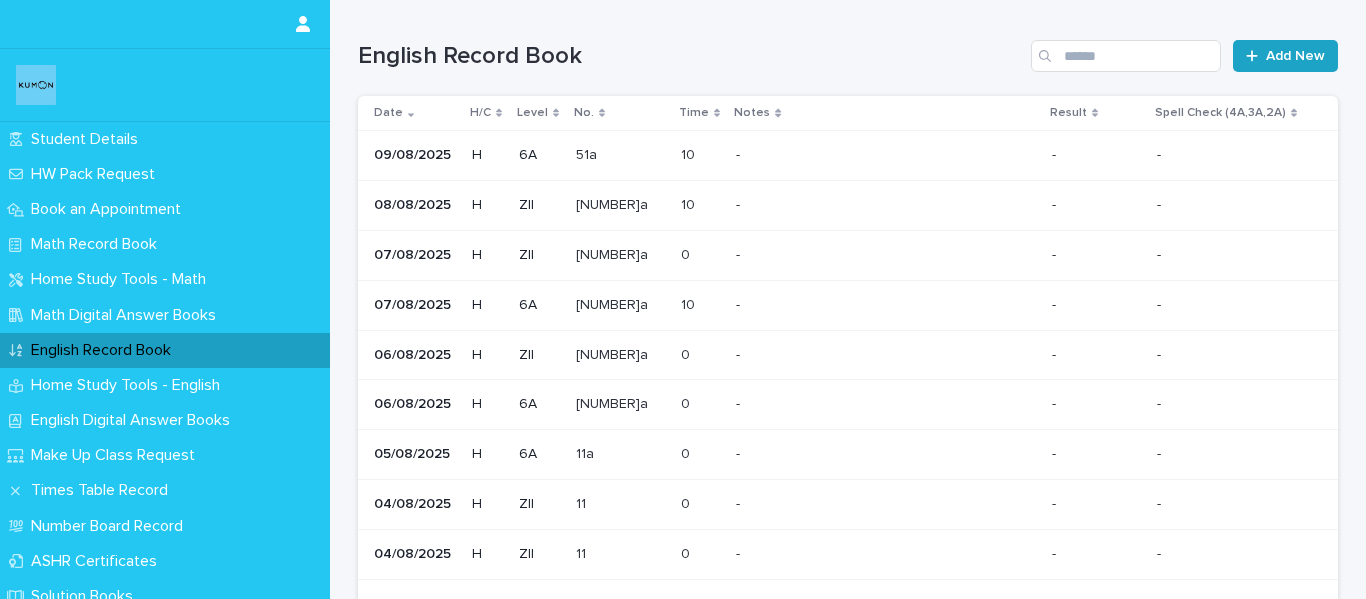 click on "Add New" at bounding box center [1295, 56] 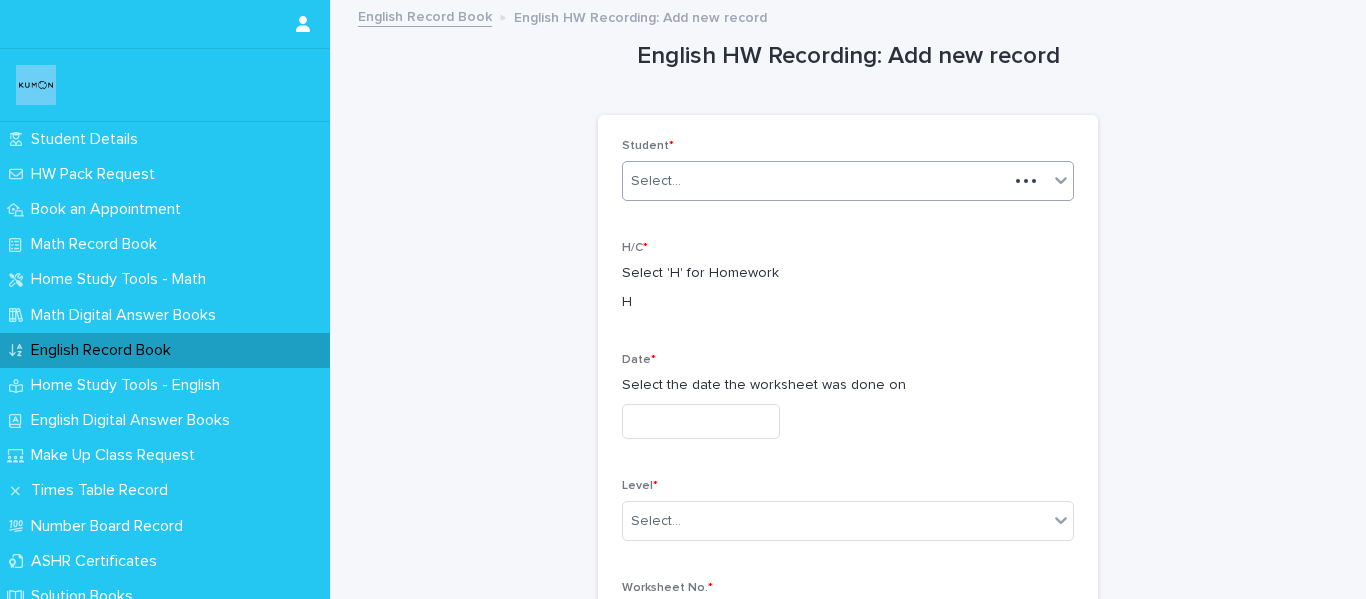 click on "Select..." at bounding box center [815, 181] 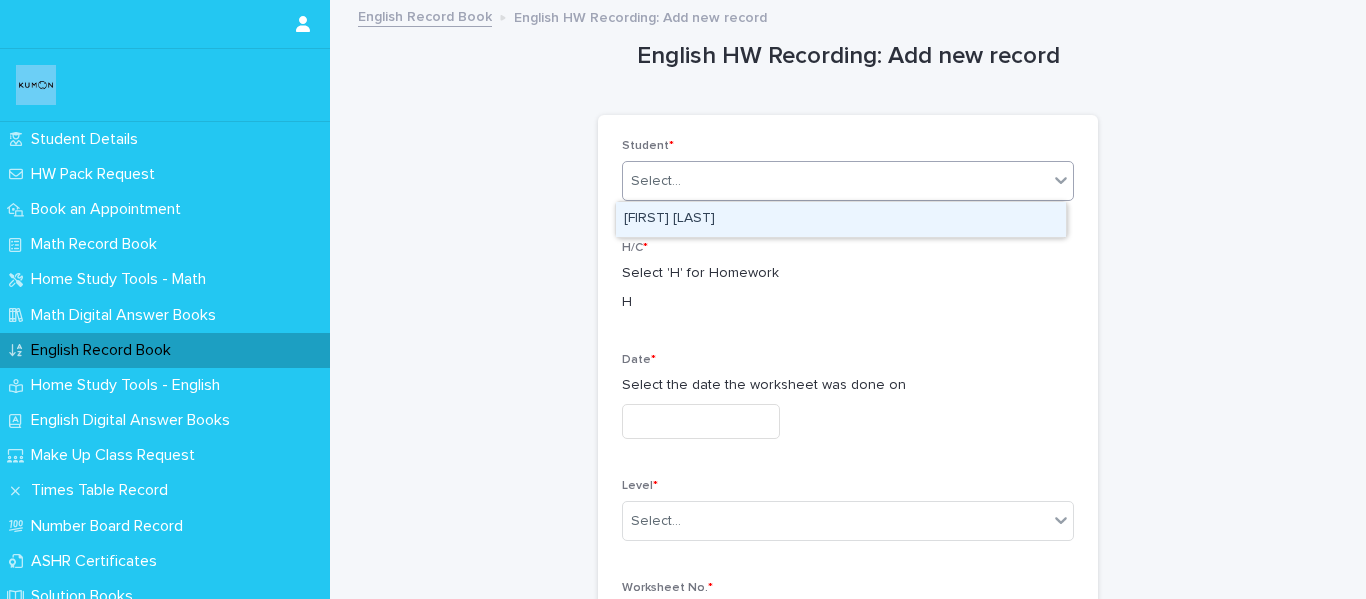 click on "[FIRST] [LAST]" at bounding box center (841, 219) 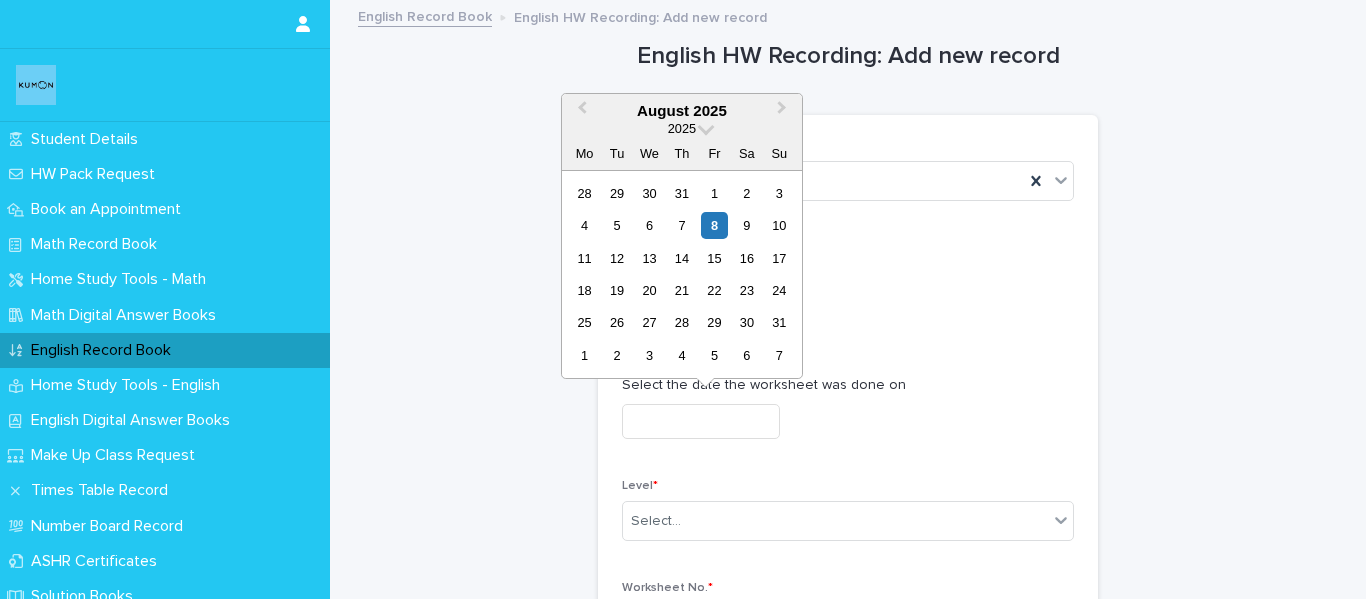 click at bounding box center (701, 421) 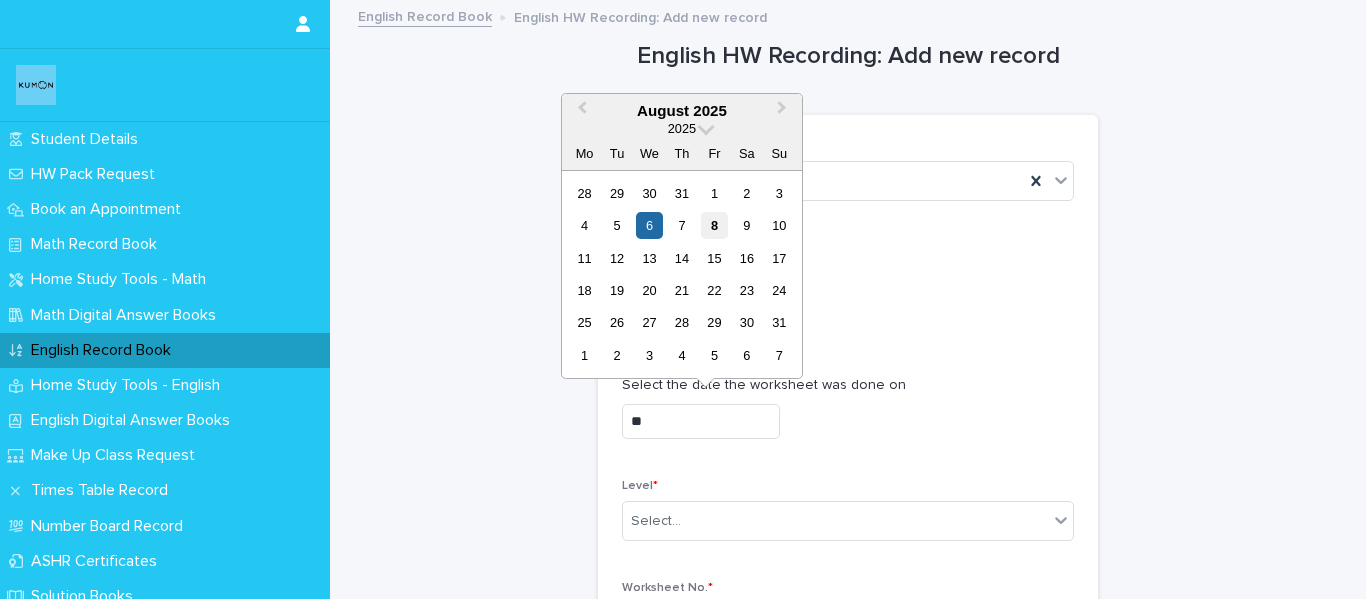 click on "8" at bounding box center [714, 225] 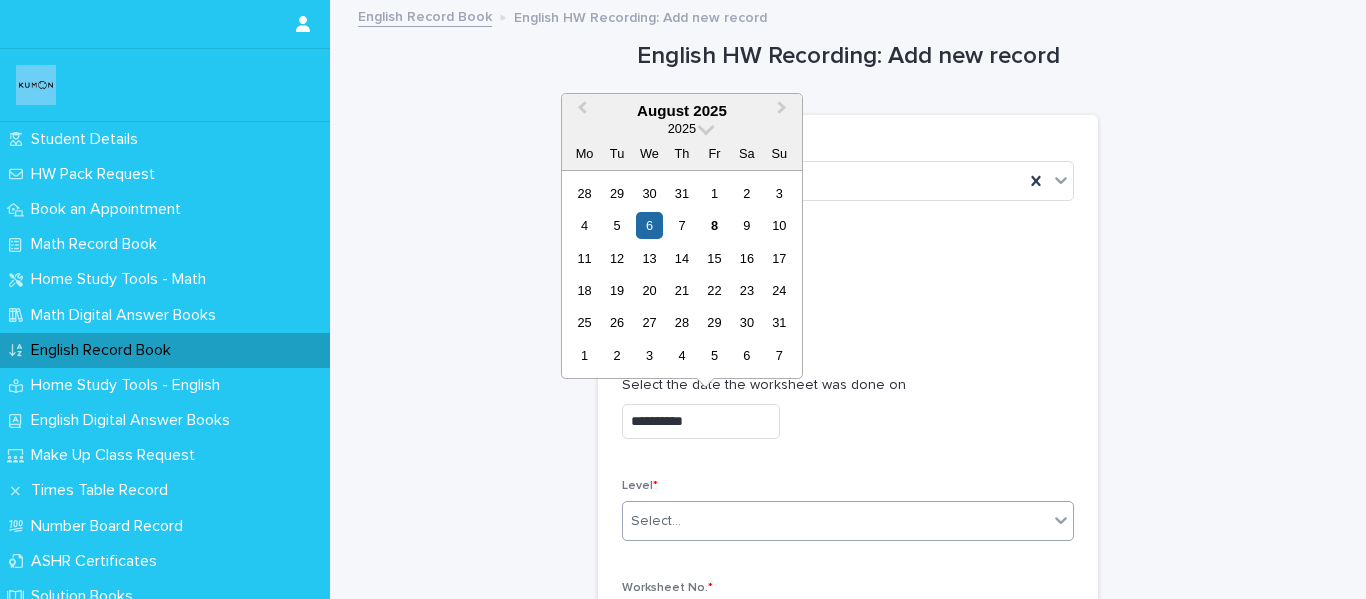 type on "**********" 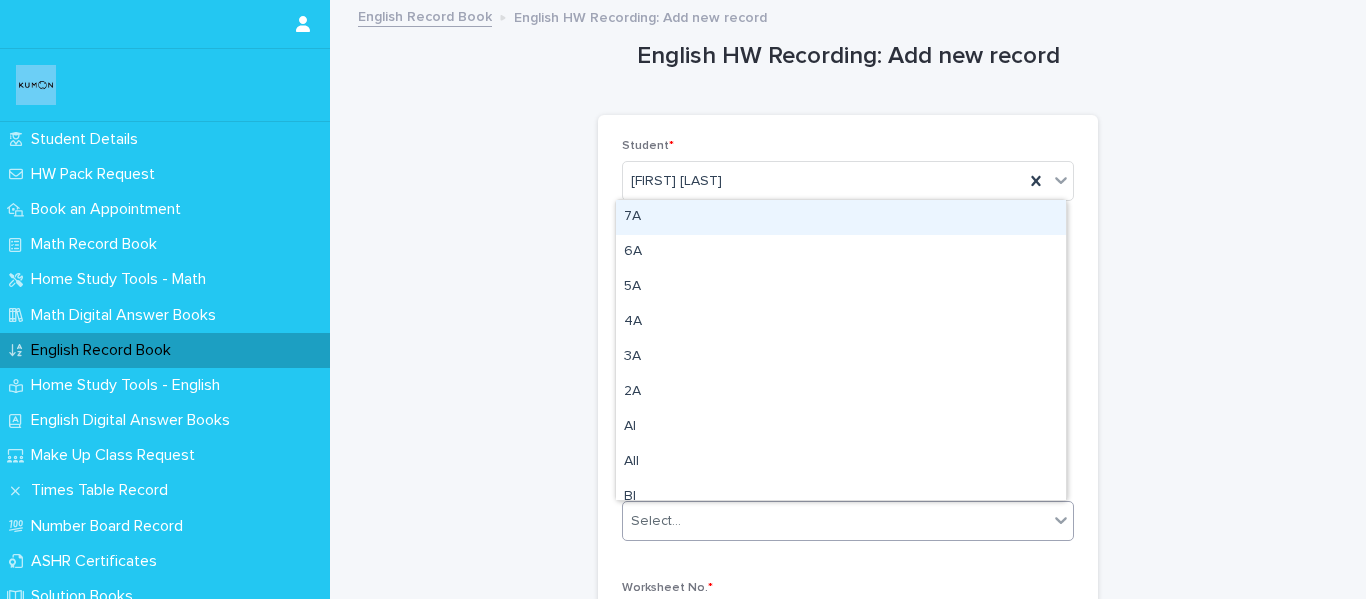click on "Select..." at bounding box center (835, 521) 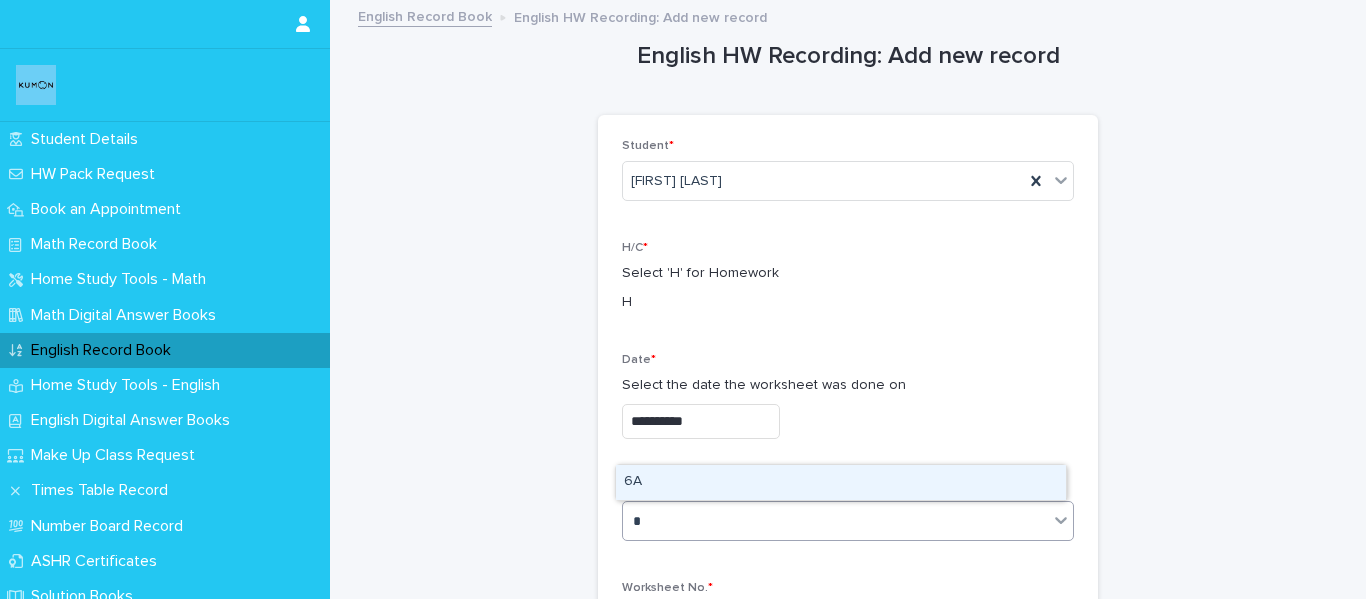 click on "6A" at bounding box center [841, 482] 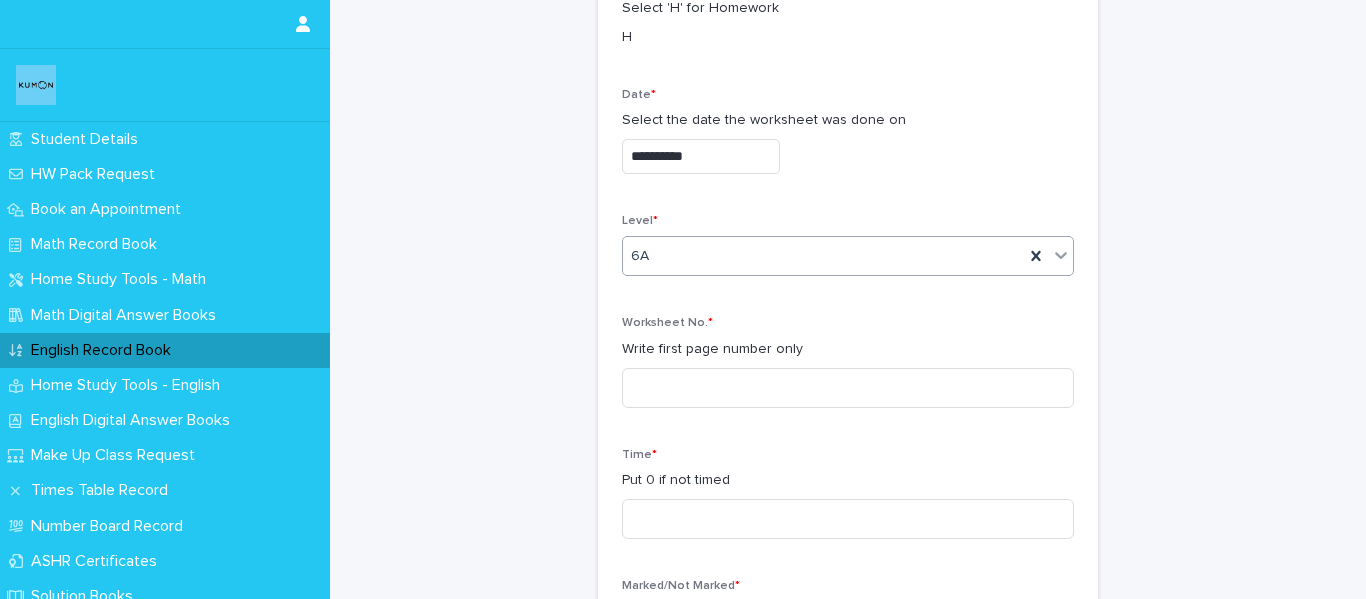 scroll, scrollTop: 300, scrollLeft: 0, axis: vertical 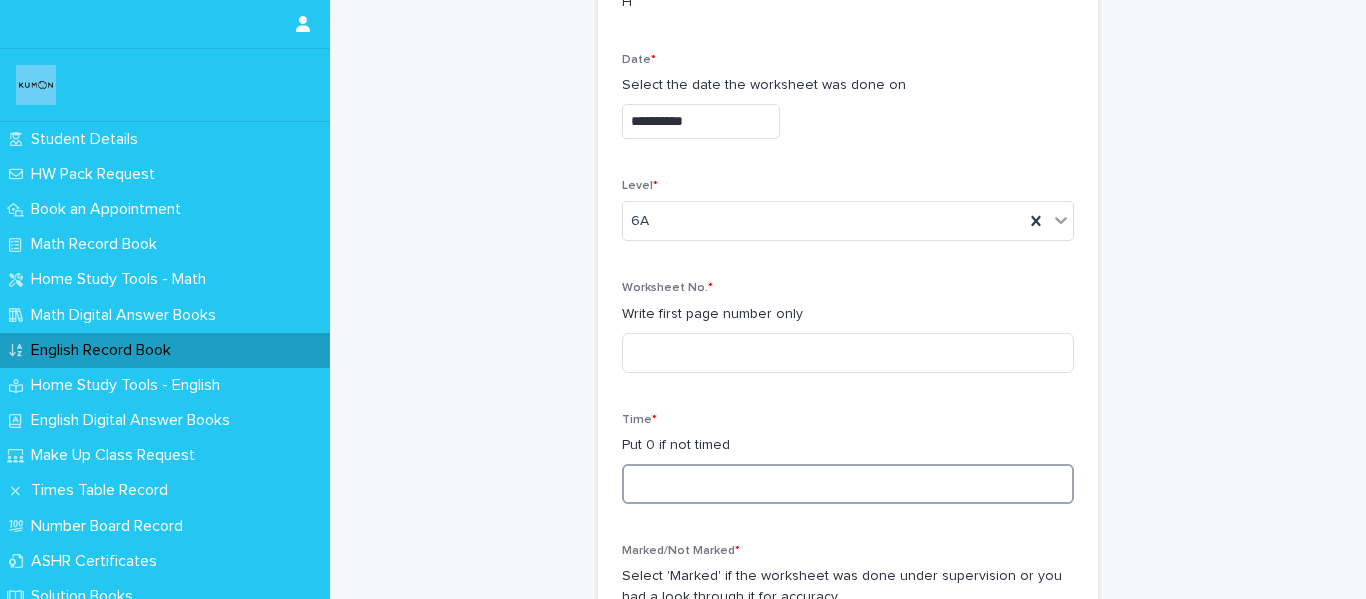 click at bounding box center (848, 484) 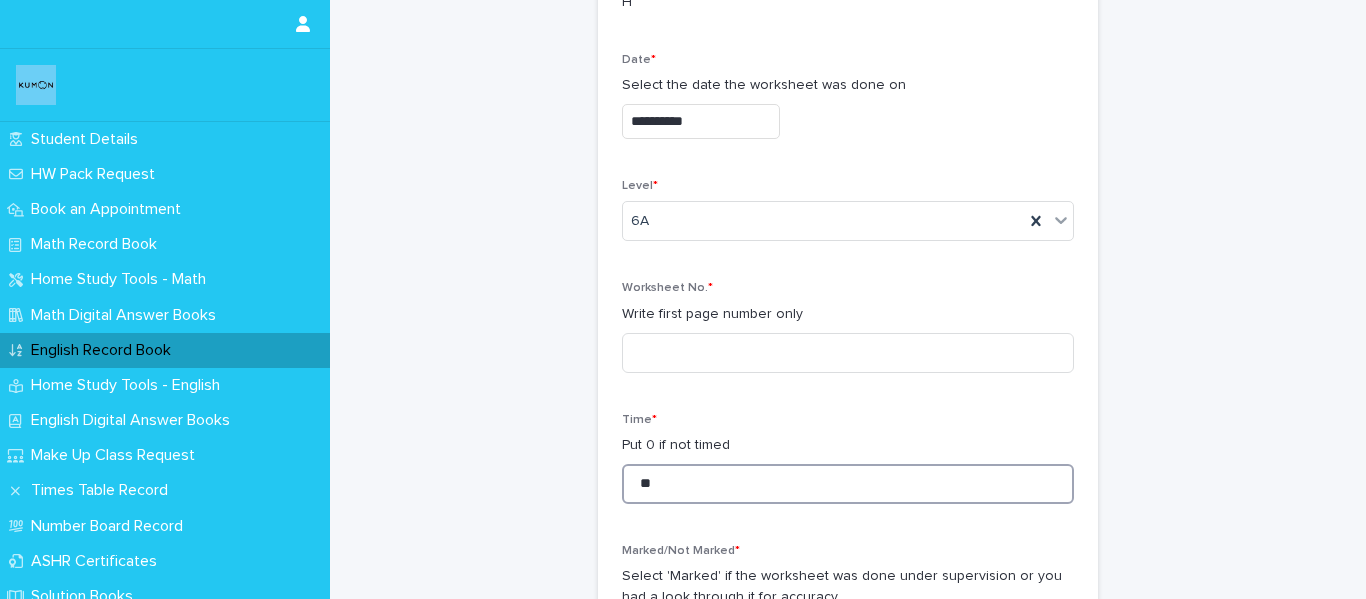 type on "*" 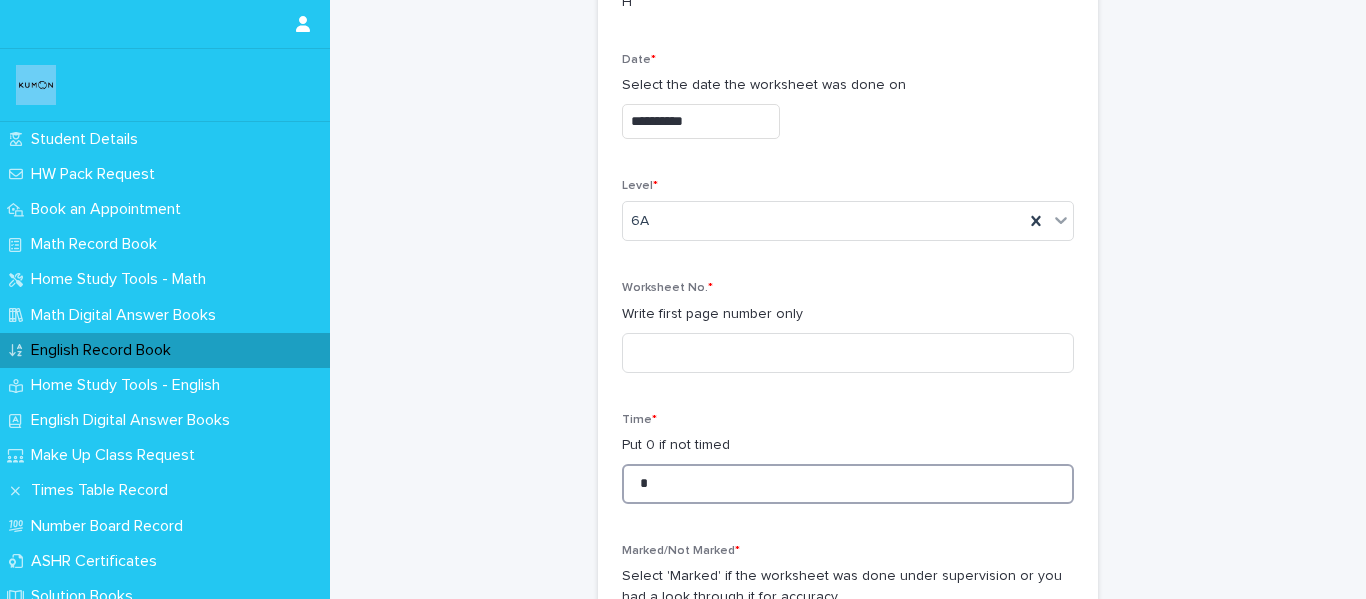 type 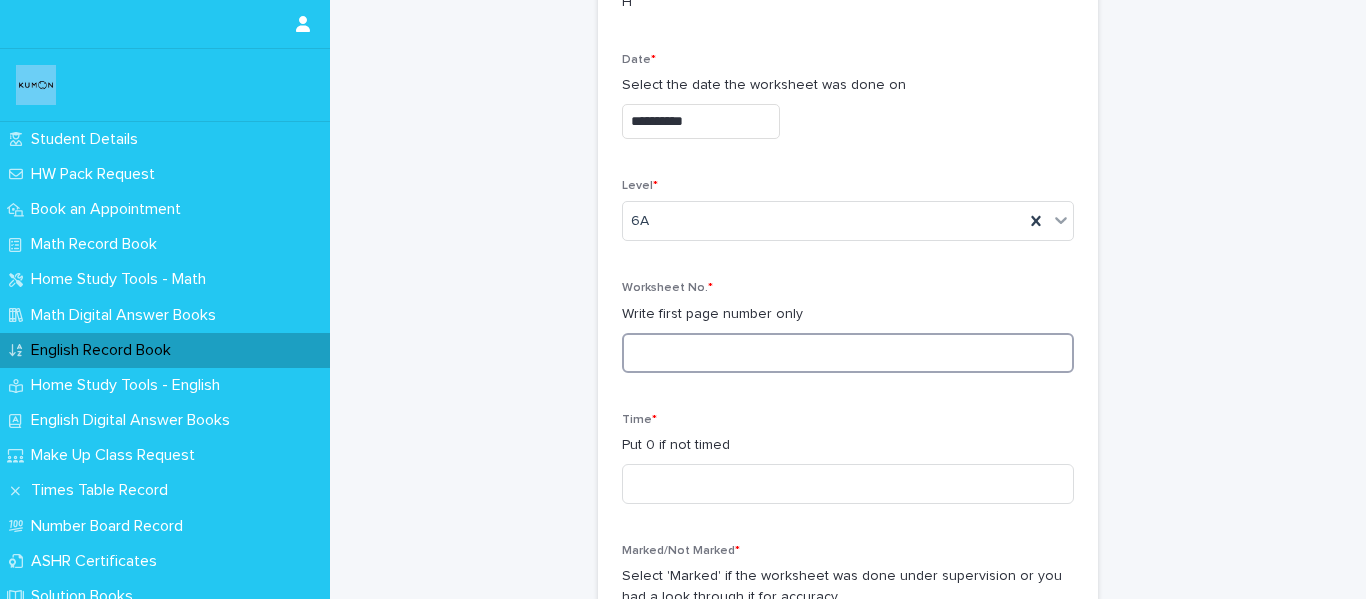 click at bounding box center [848, 353] 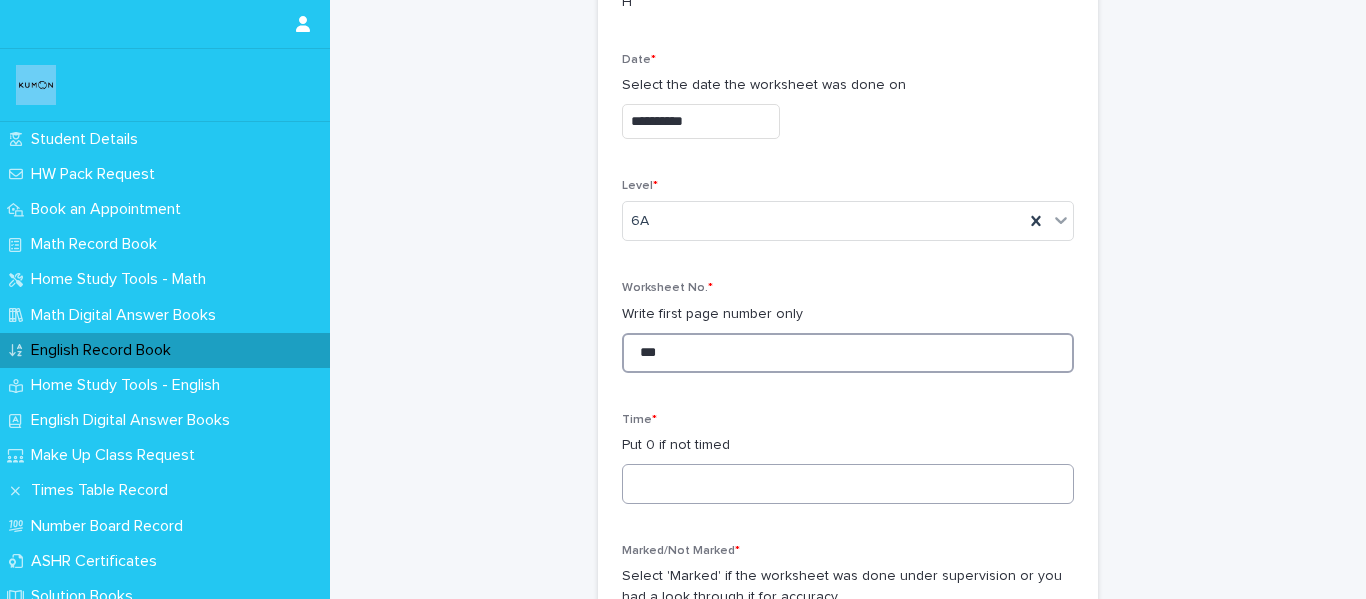 type on "***" 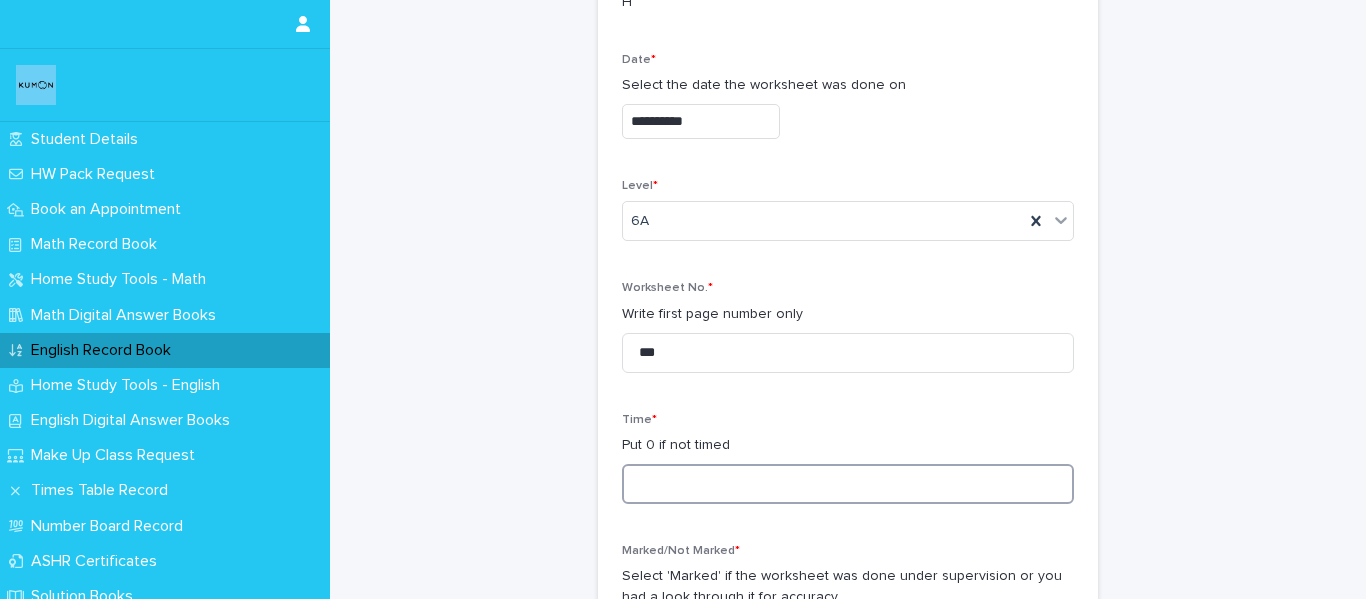 click at bounding box center (848, 484) 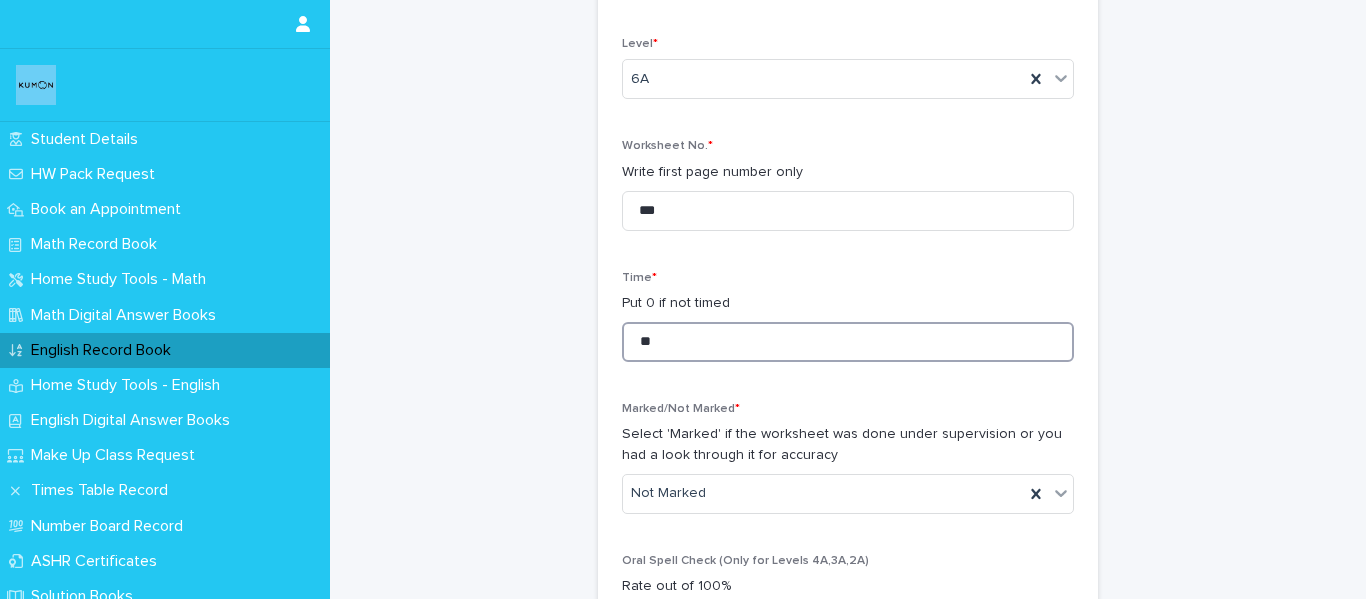 scroll, scrollTop: 700, scrollLeft: 0, axis: vertical 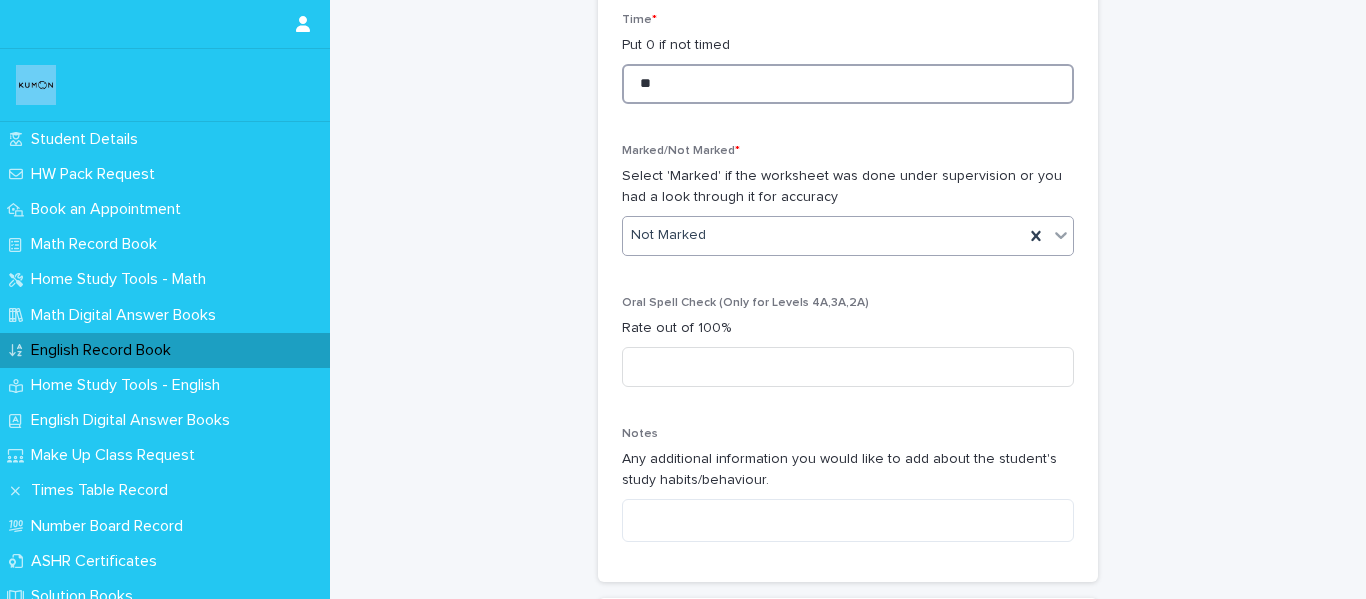 type on "**" 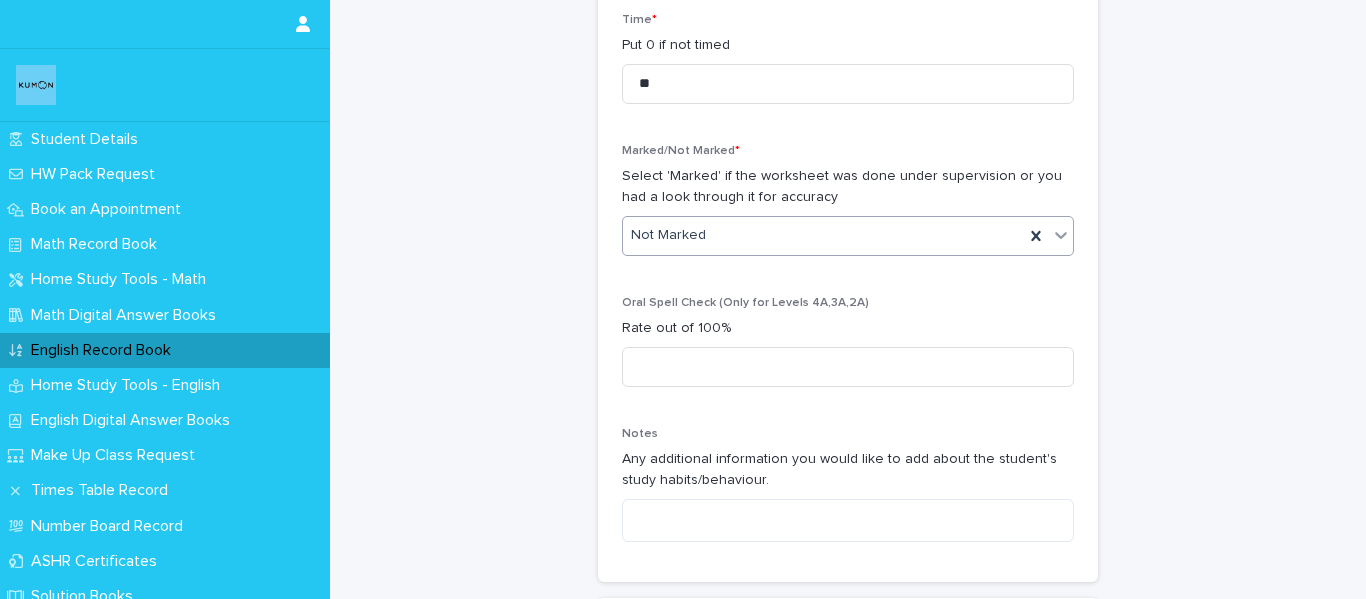 click on "Not Marked" at bounding box center (823, 235) 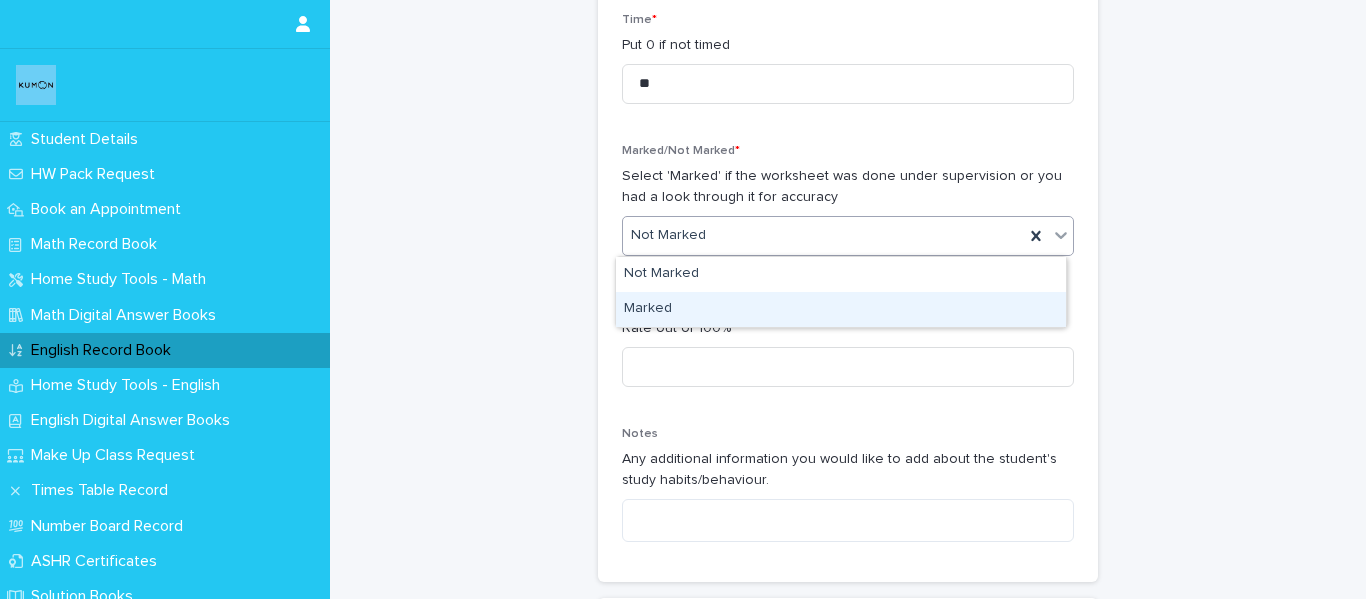click on "Marked" at bounding box center [841, 309] 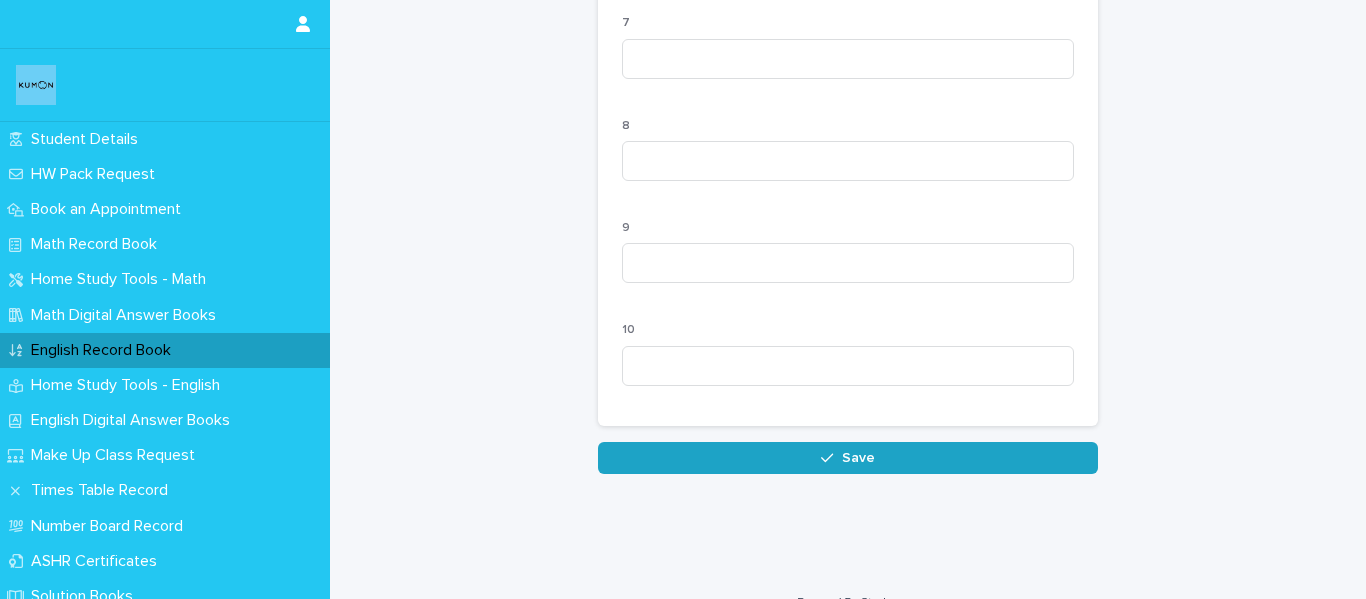 scroll, scrollTop: 2116, scrollLeft: 0, axis: vertical 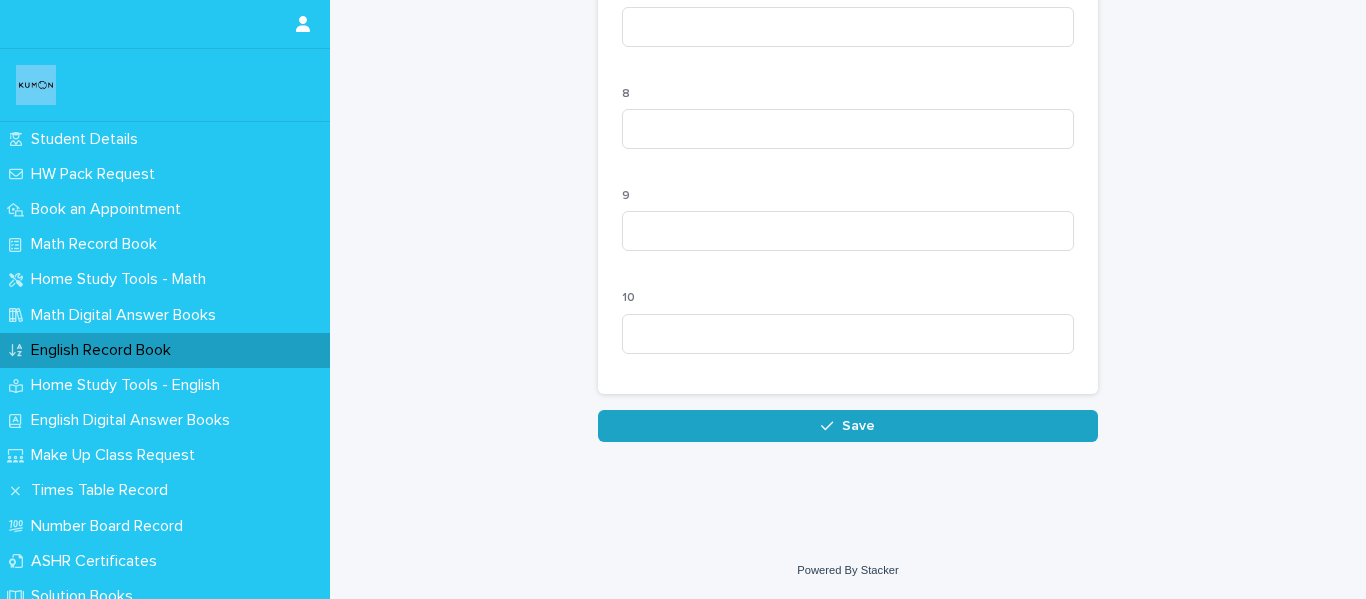 click on "Save" at bounding box center (848, 426) 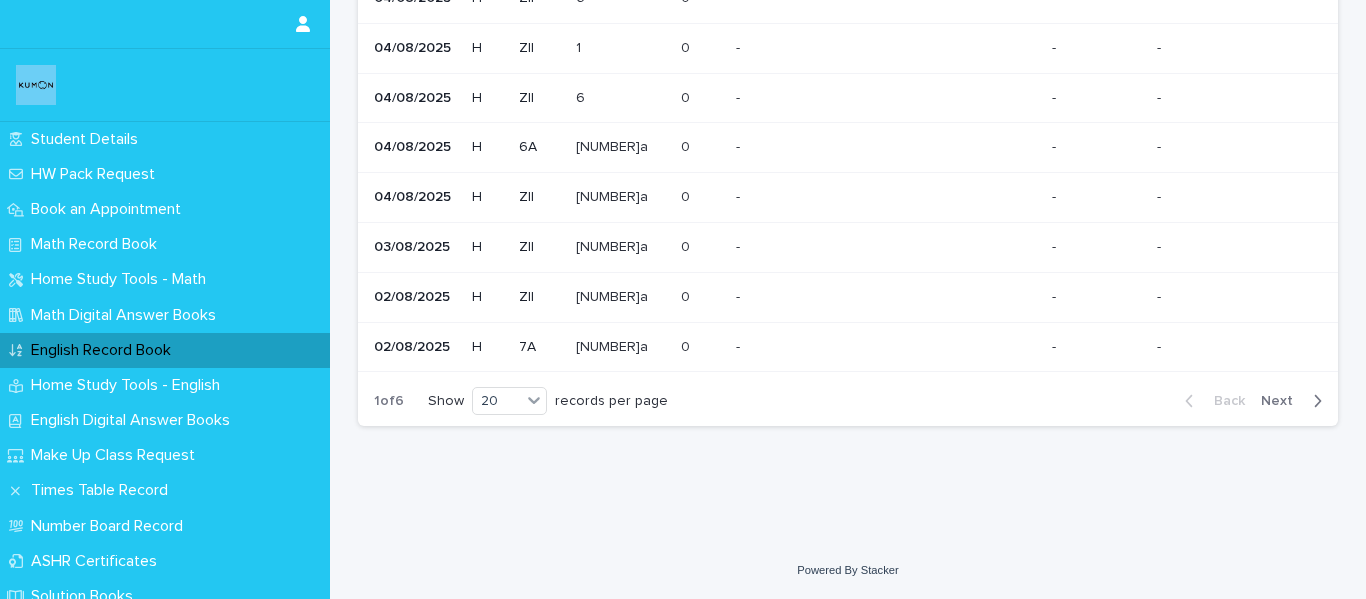 scroll, scrollTop: 0, scrollLeft: 0, axis: both 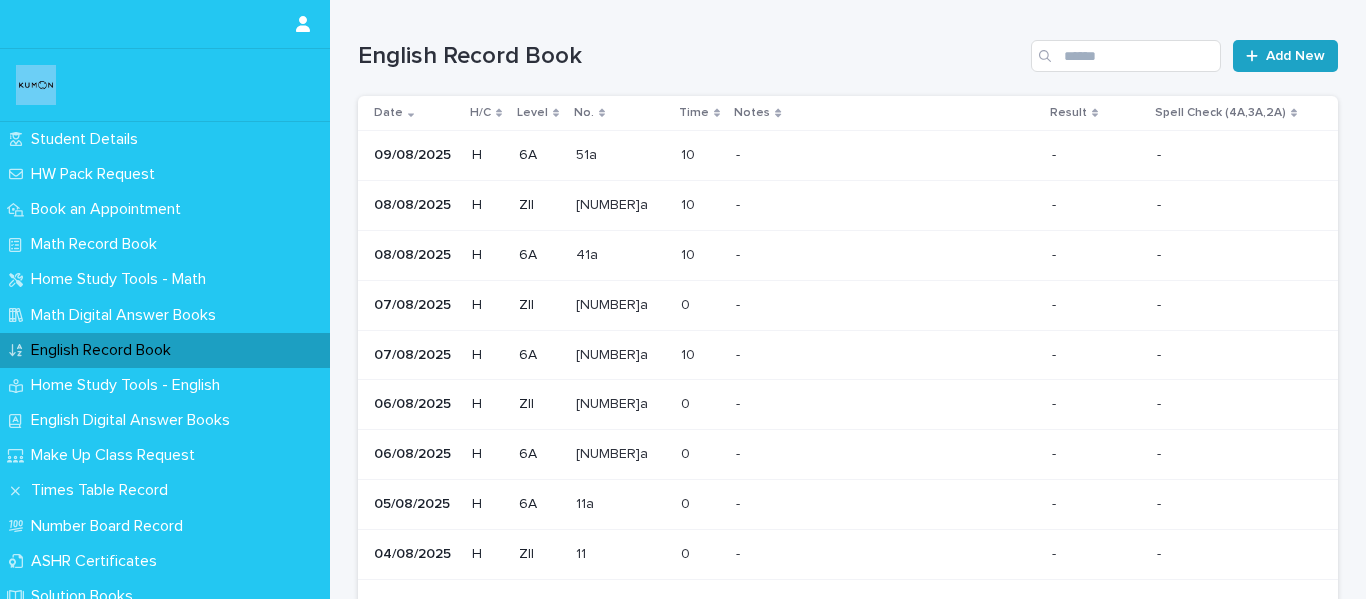 click on "Add New" at bounding box center (1295, 56) 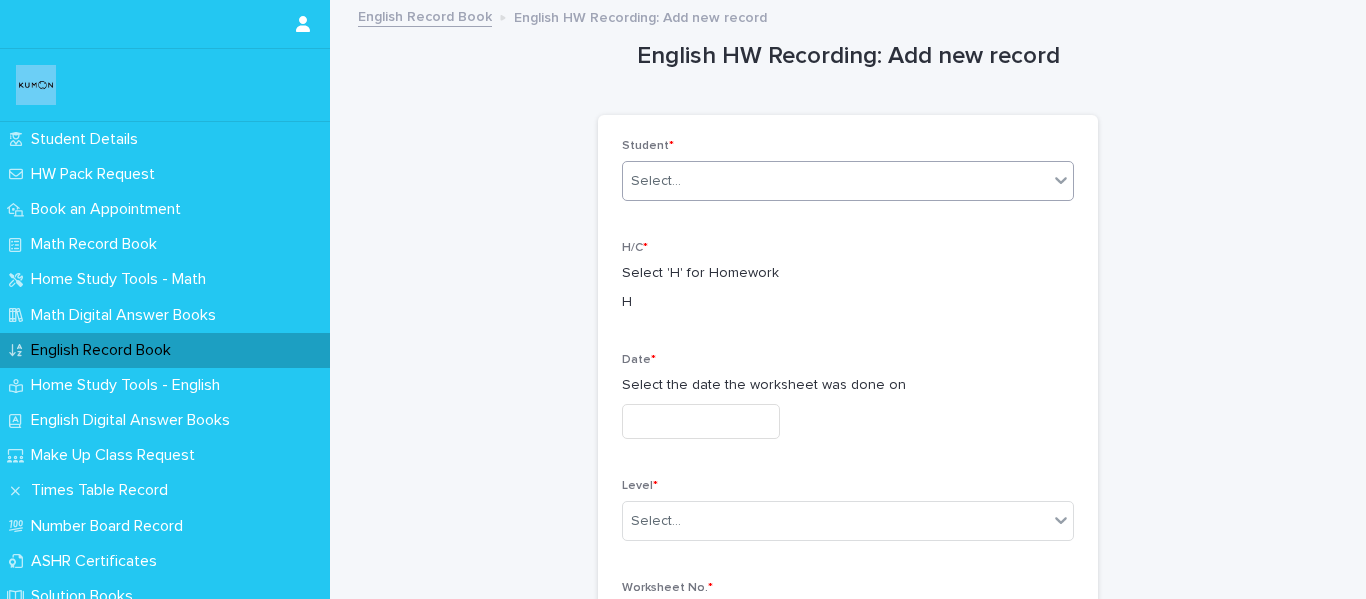 click on "Select..." at bounding box center (835, 181) 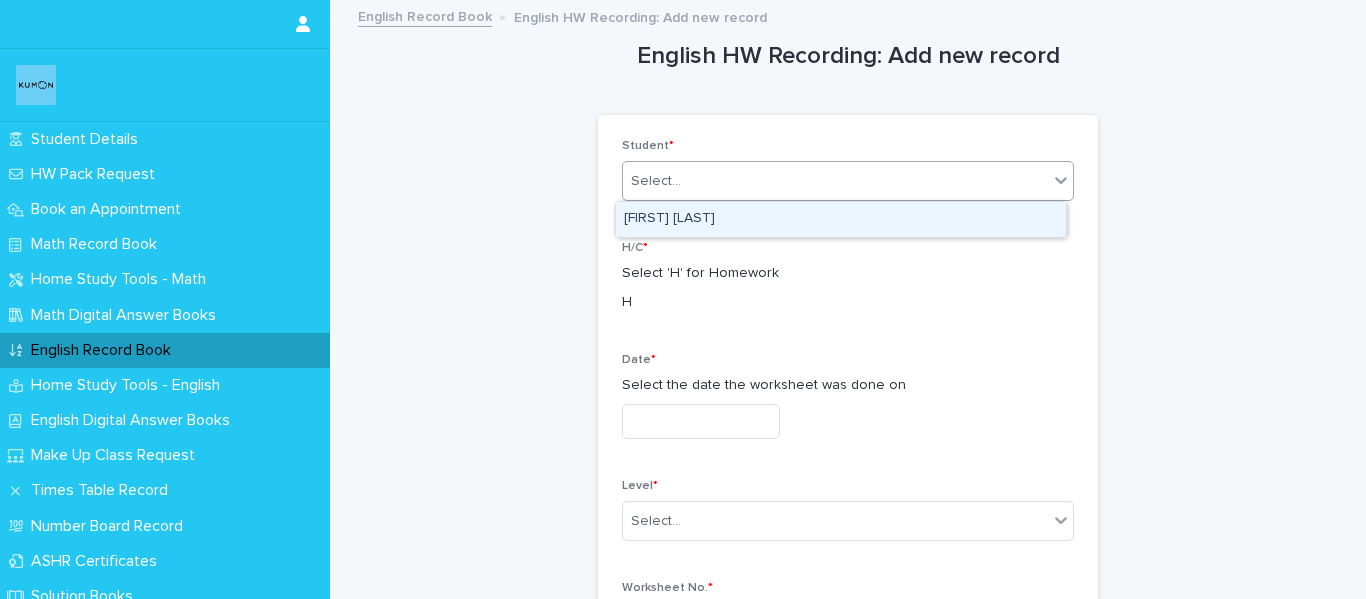 click on "[FIRST] [LAST]" at bounding box center (841, 219) 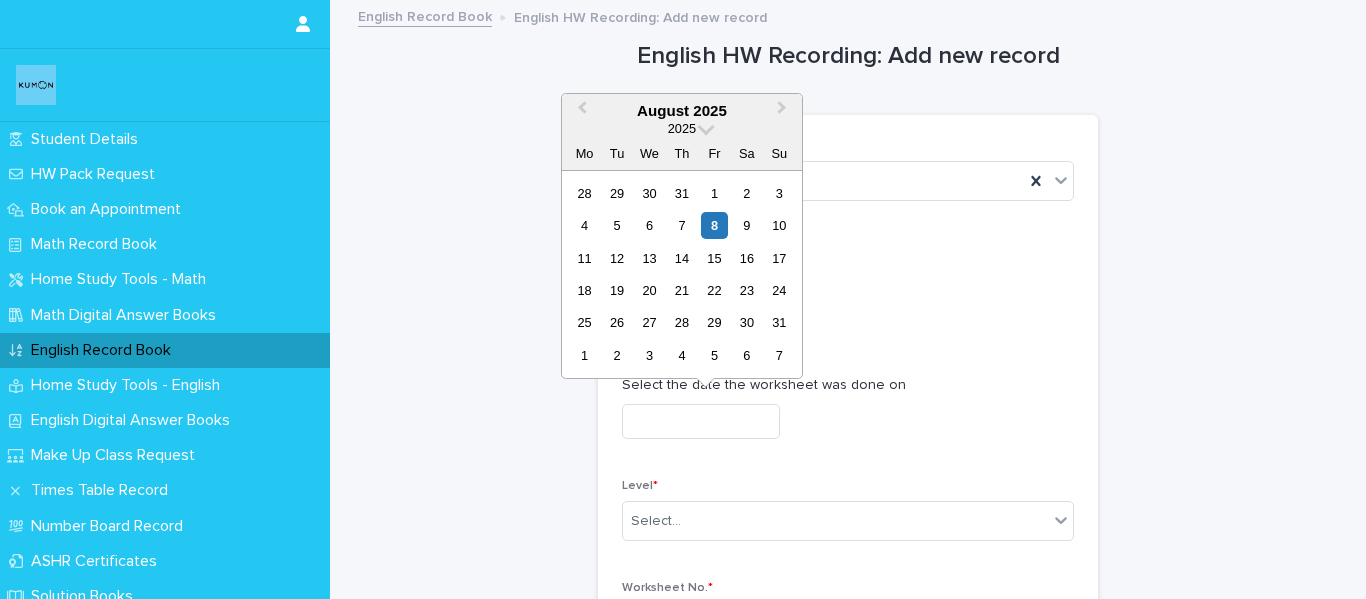 click at bounding box center (701, 421) 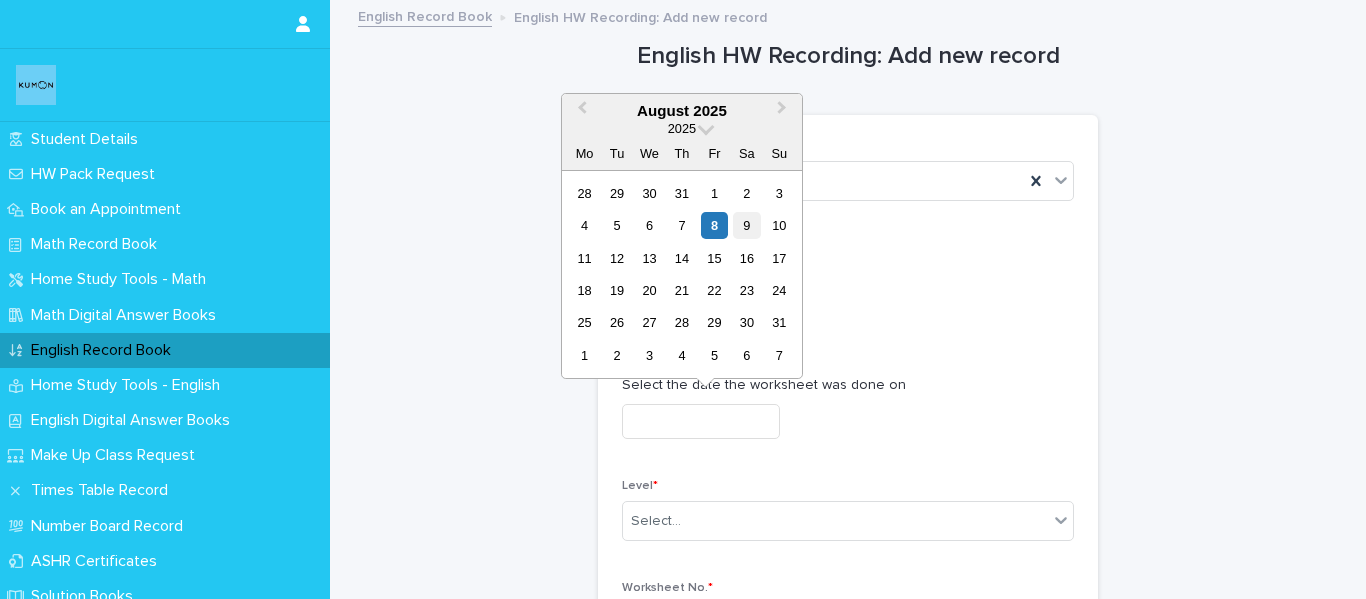 click on "9" at bounding box center (746, 225) 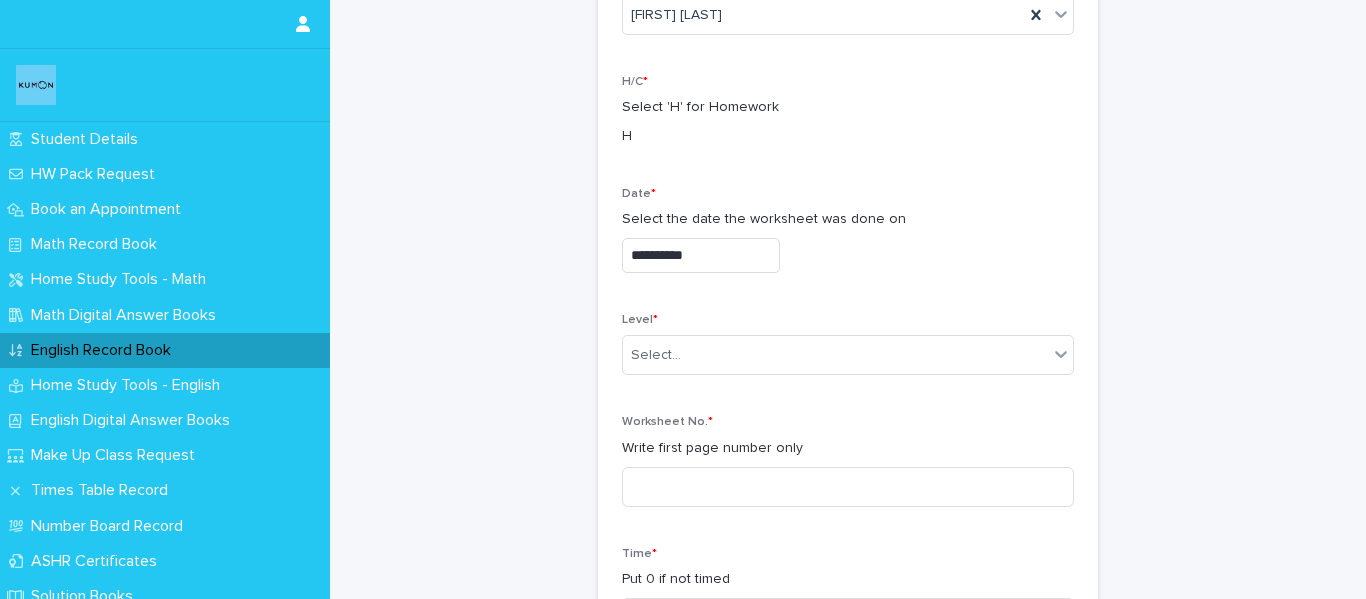 scroll, scrollTop: 200, scrollLeft: 0, axis: vertical 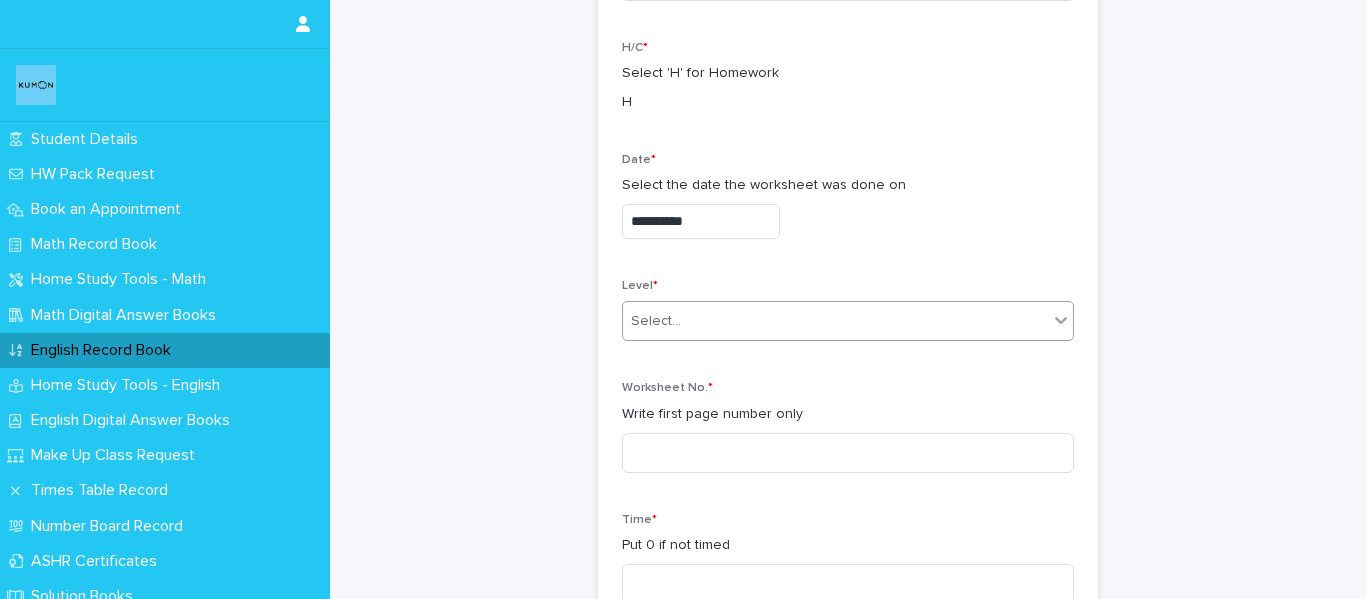 click on "Select..." at bounding box center [835, 321] 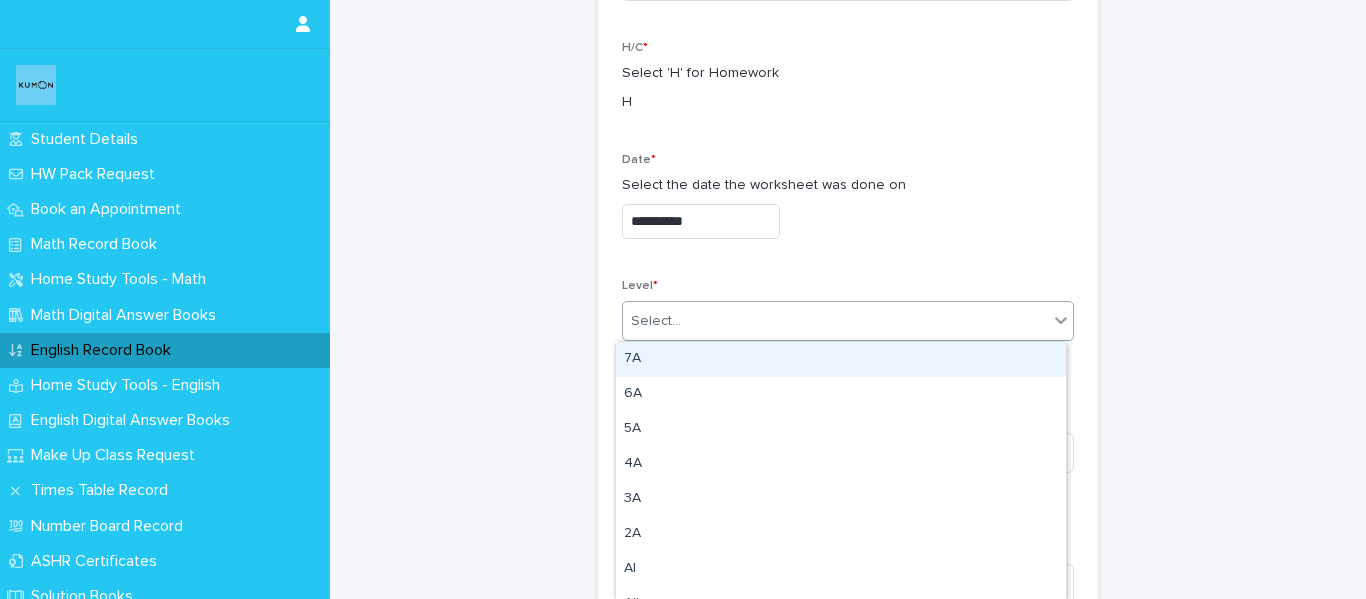 type on "*" 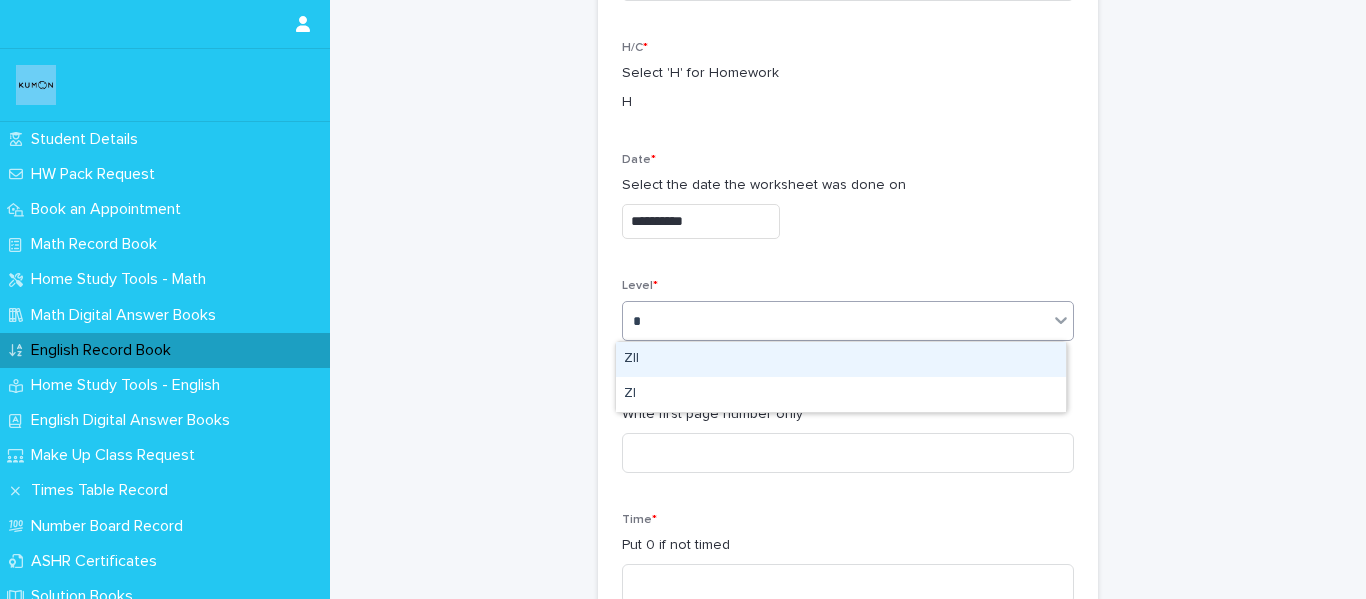 click on "ZII" at bounding box center [841, 359] 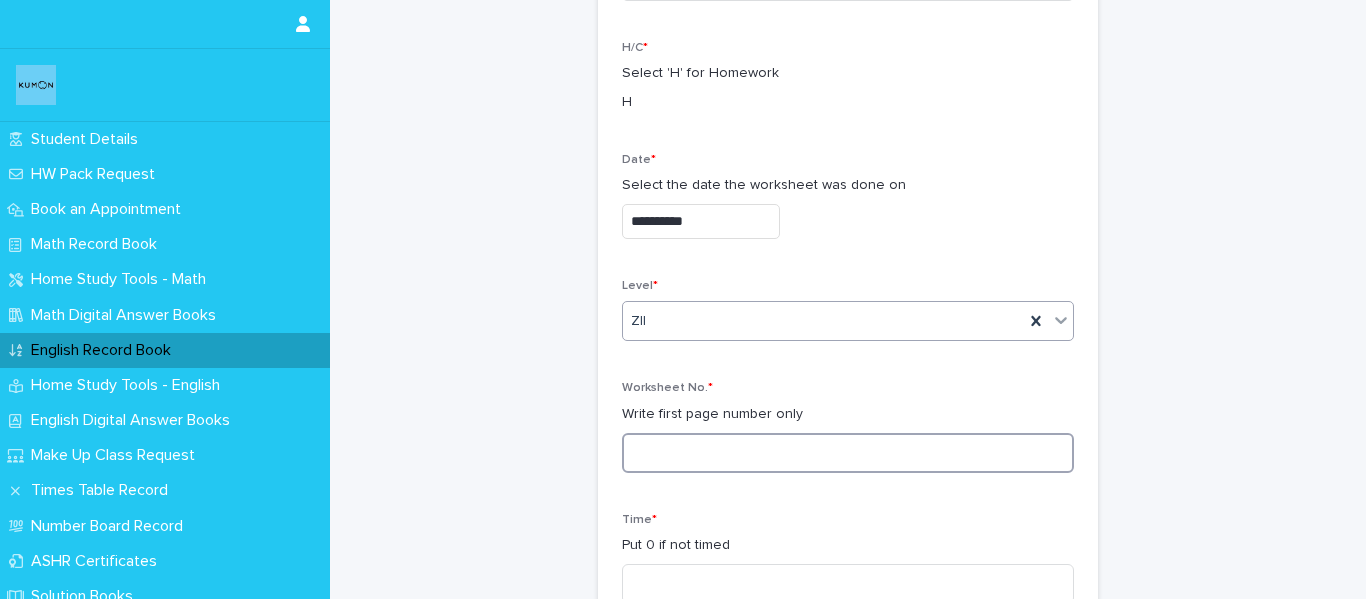 click at bounding box center (848, 453) 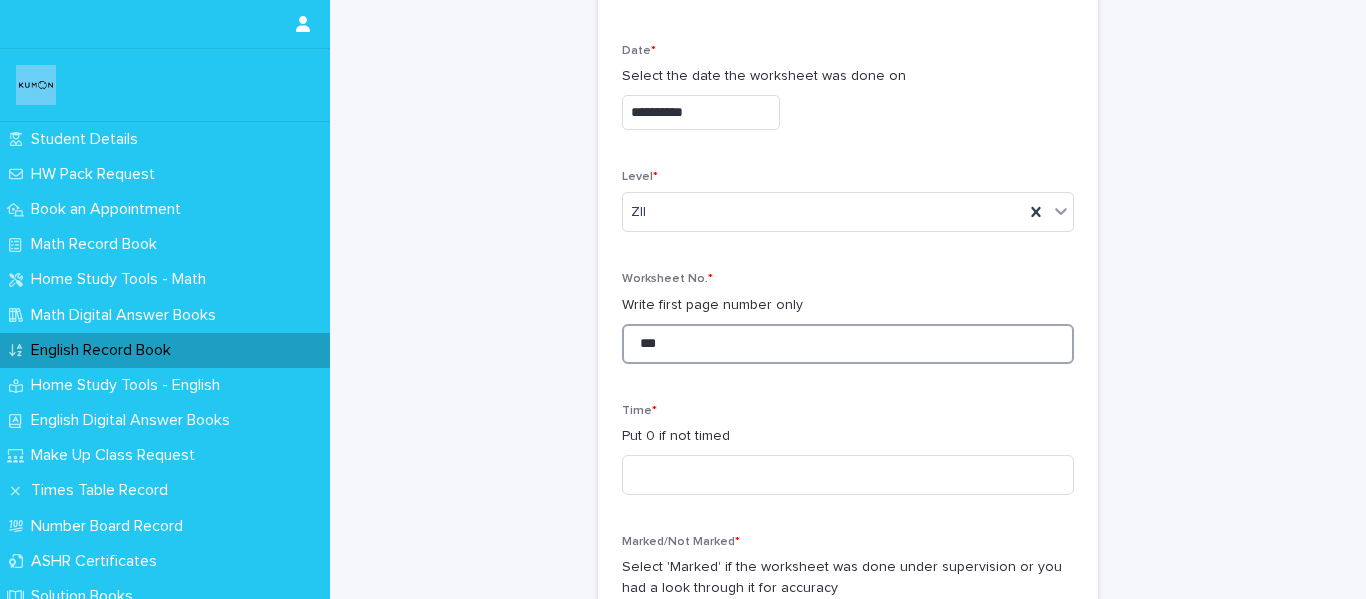 scroll, scrollTop: 400, scrollLeft: 0, axis: vertical 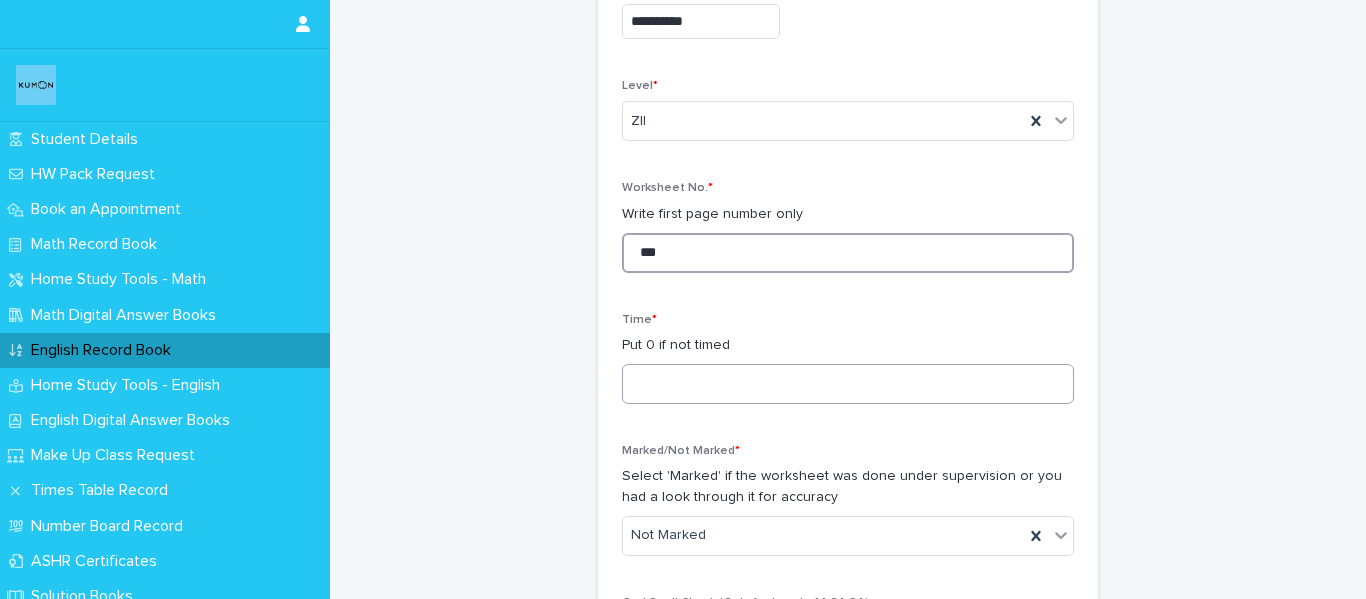 type on "***" 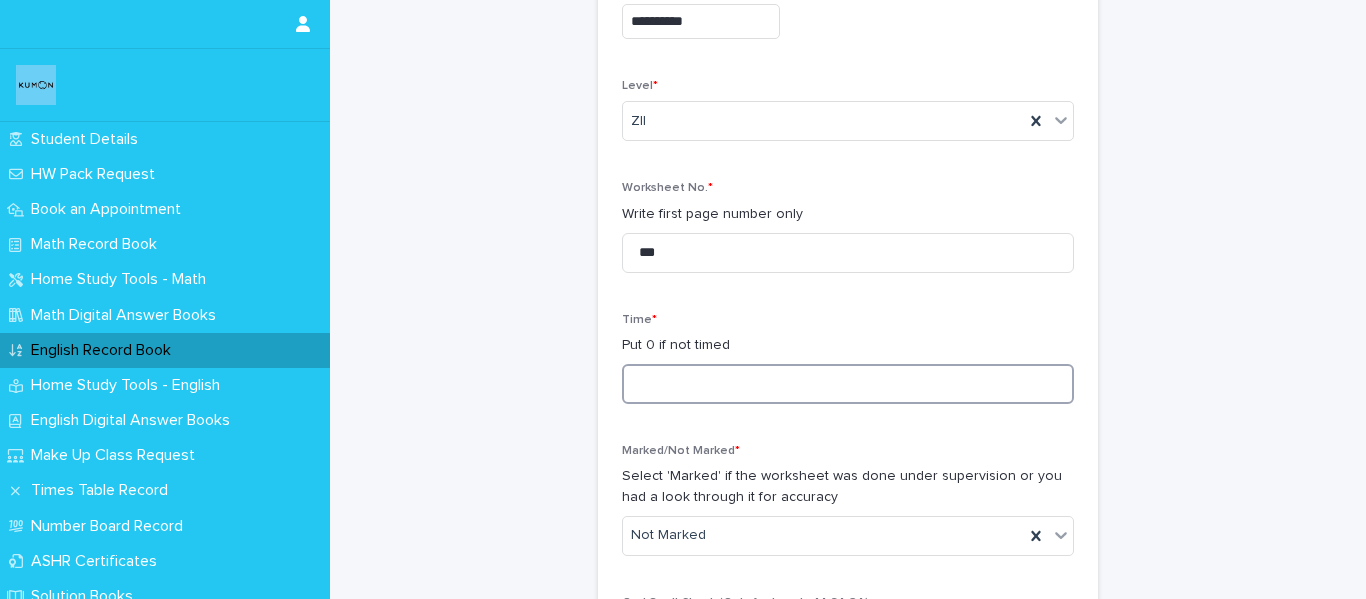 click at bounding box center (848, 384) 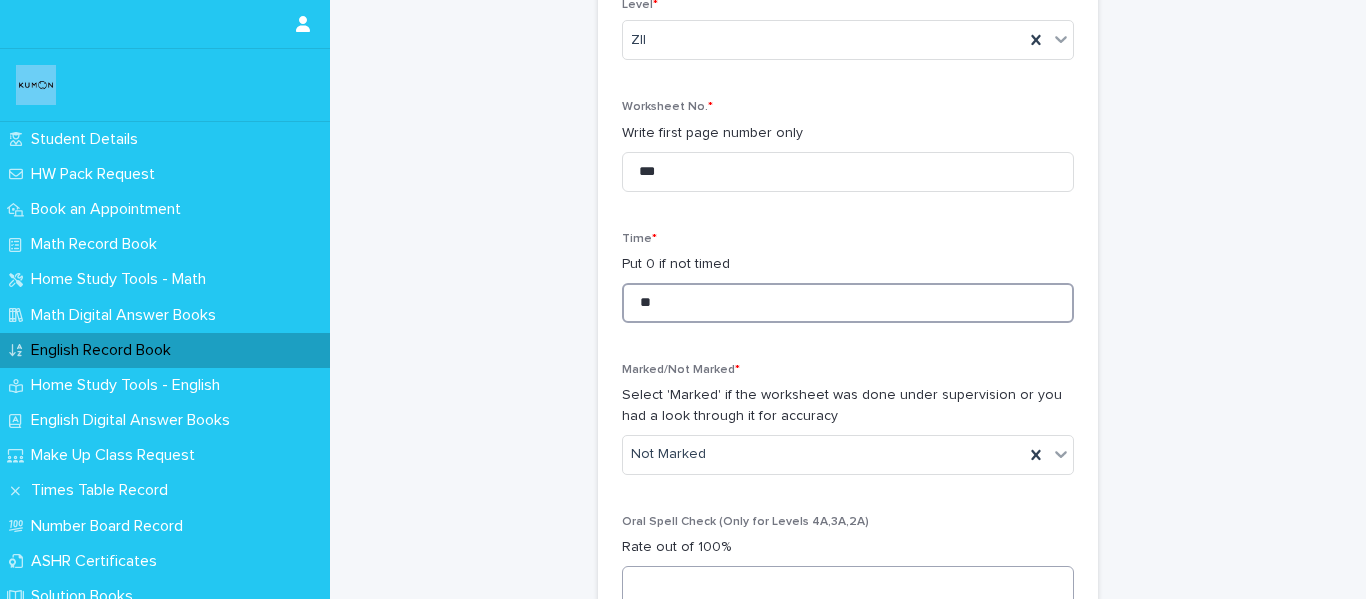 scroll, scrollTop: 600, scrollLeft: 0, axis: vertical 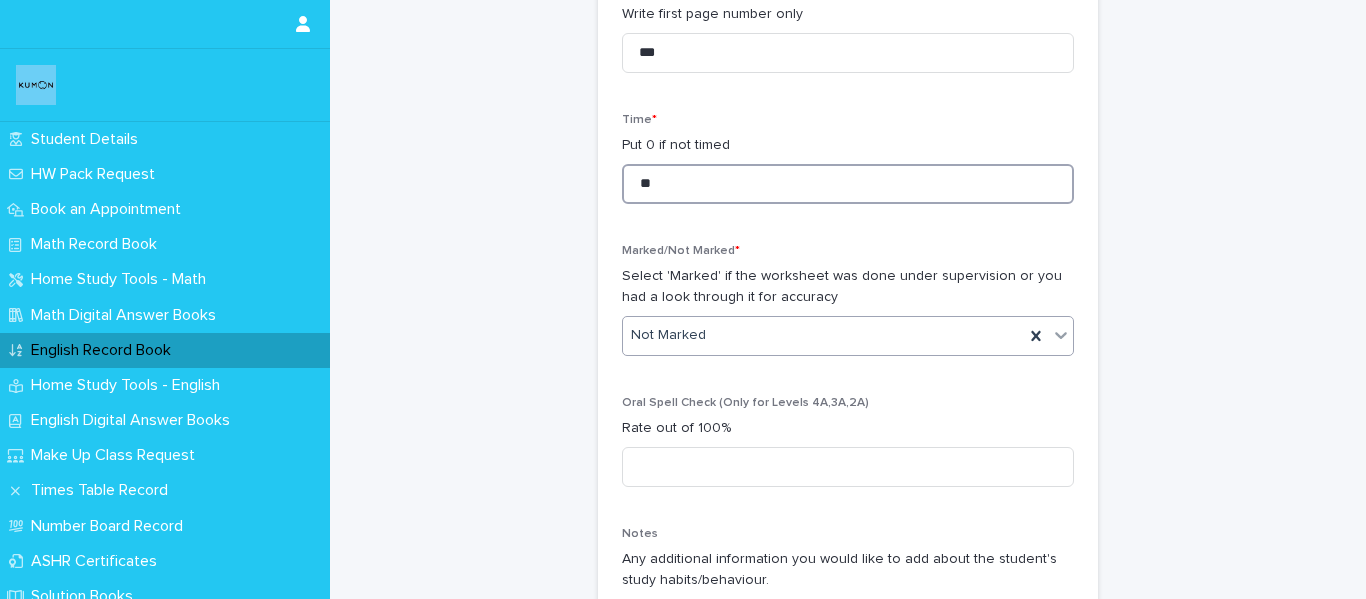 type on "**" 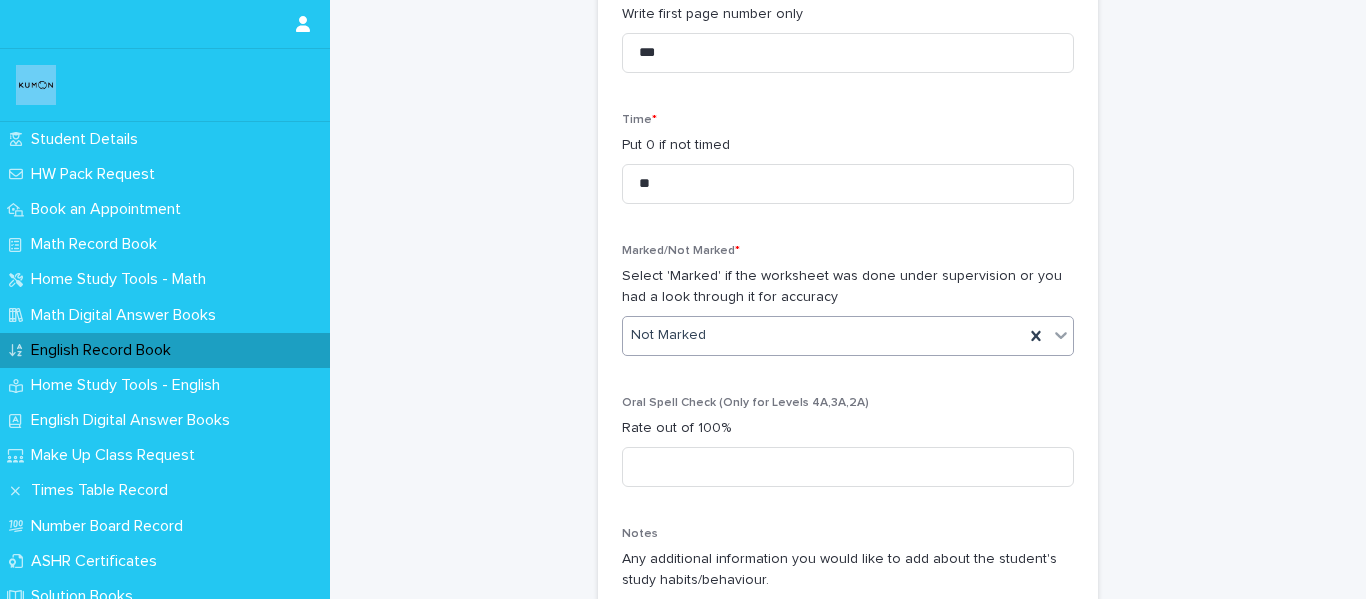 click on "Not Marked" at bounding box center (823, 335) 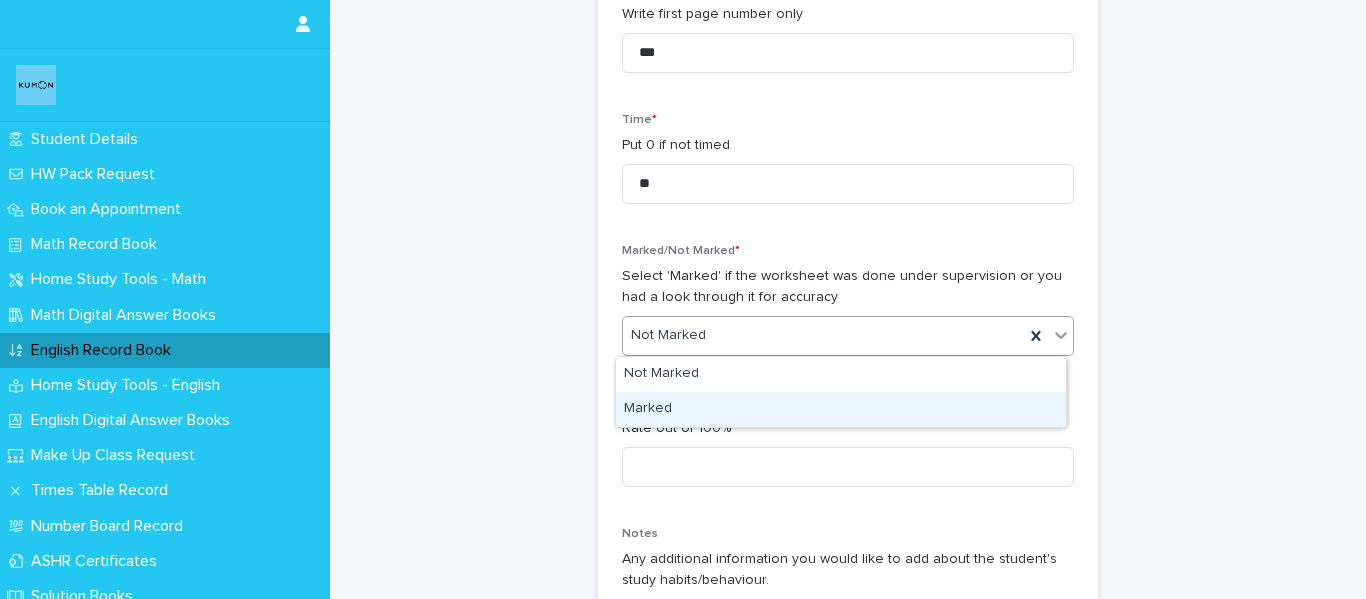 click on "Marked" at bounding box center [841, 409] 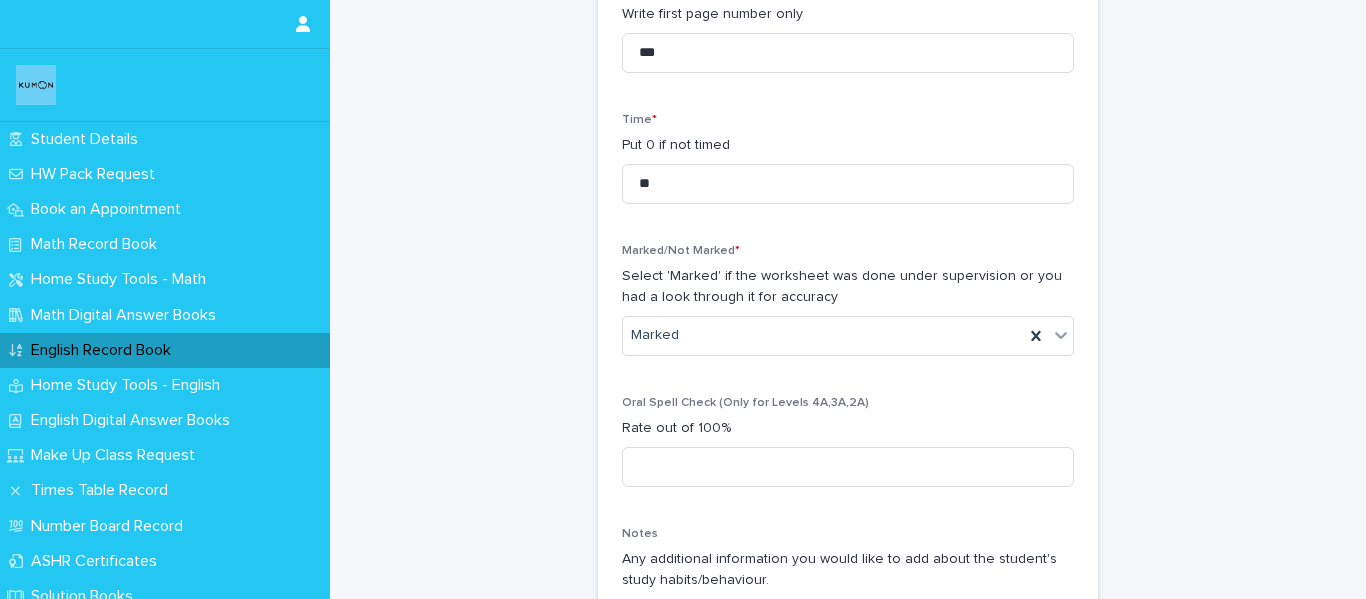click on "**********" at bounding box center (848, 670) 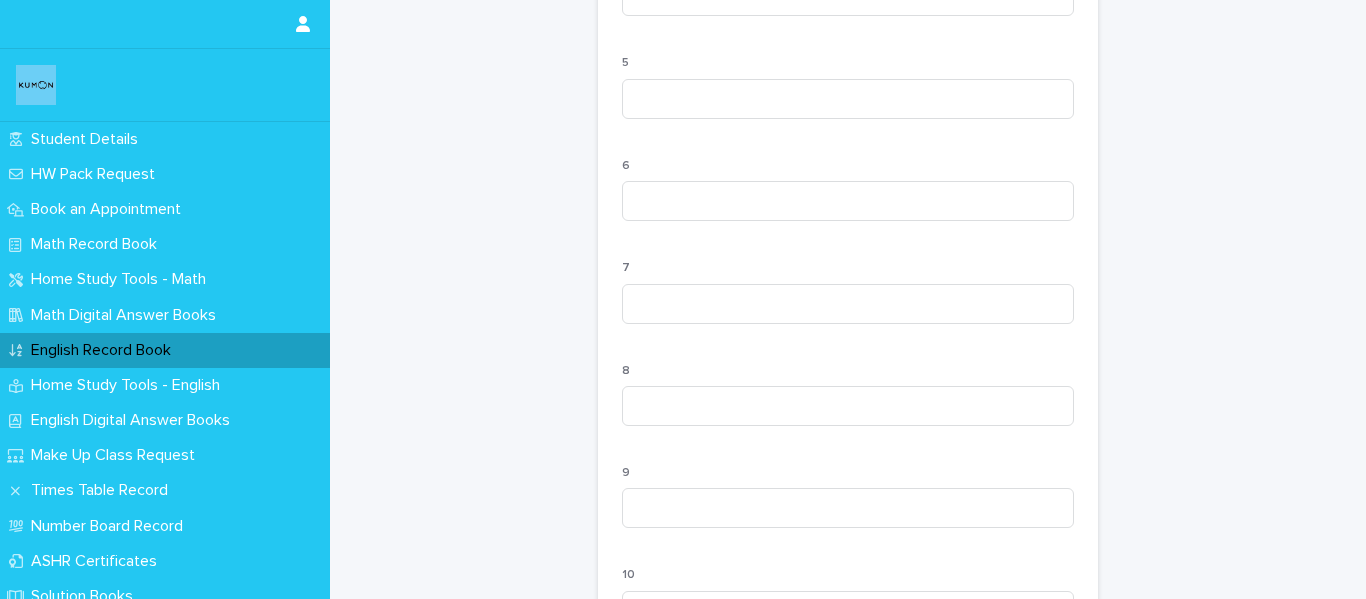 scroll, scrollTop: 2000, scrollLeft: 0, axis: vertical 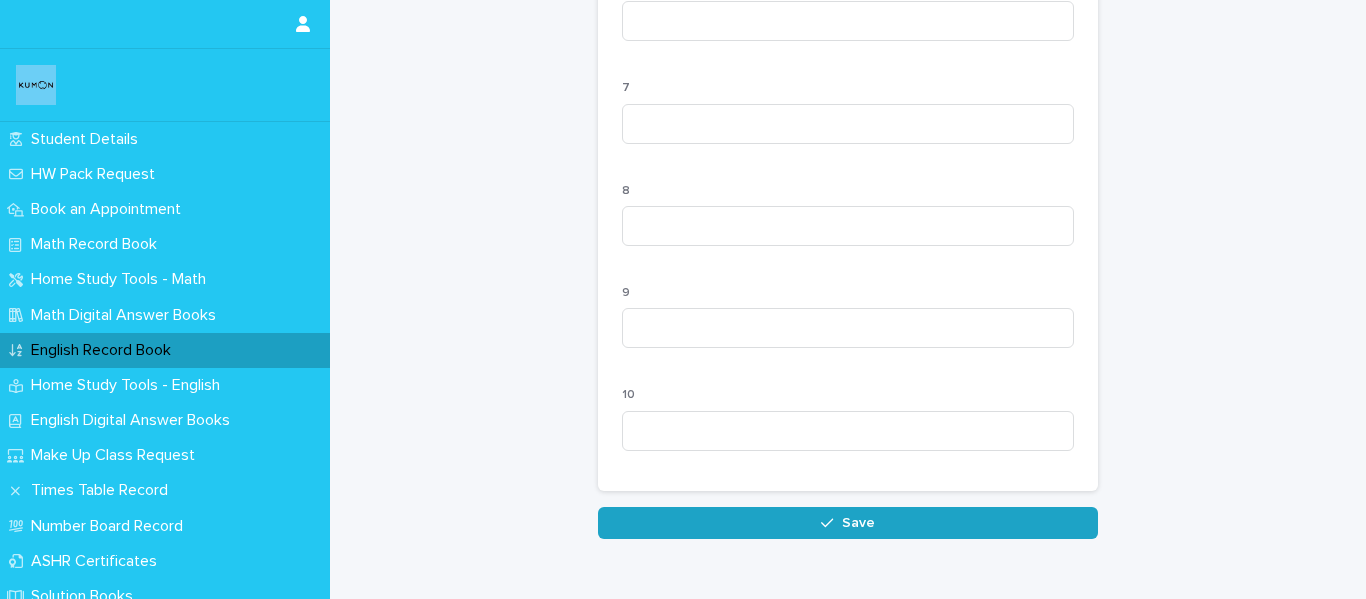 click on "Save" at bounding box center [848, 523] 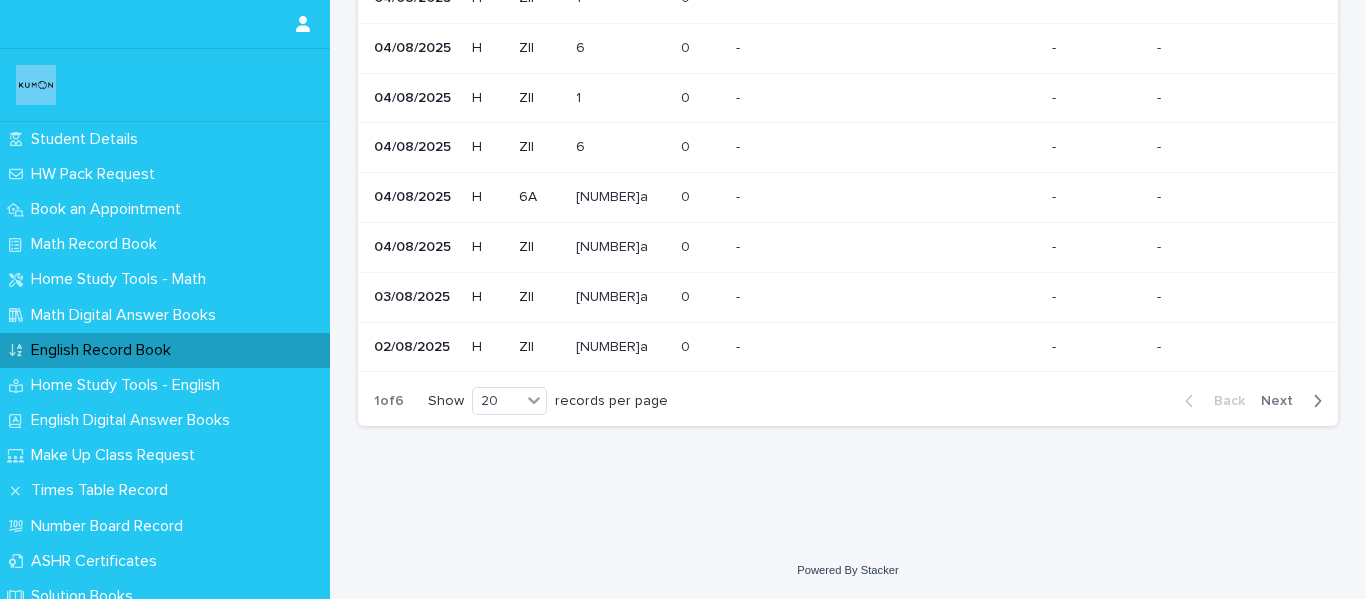 scroll, scrollTop: 0, scrollLeft: 0, axis: both 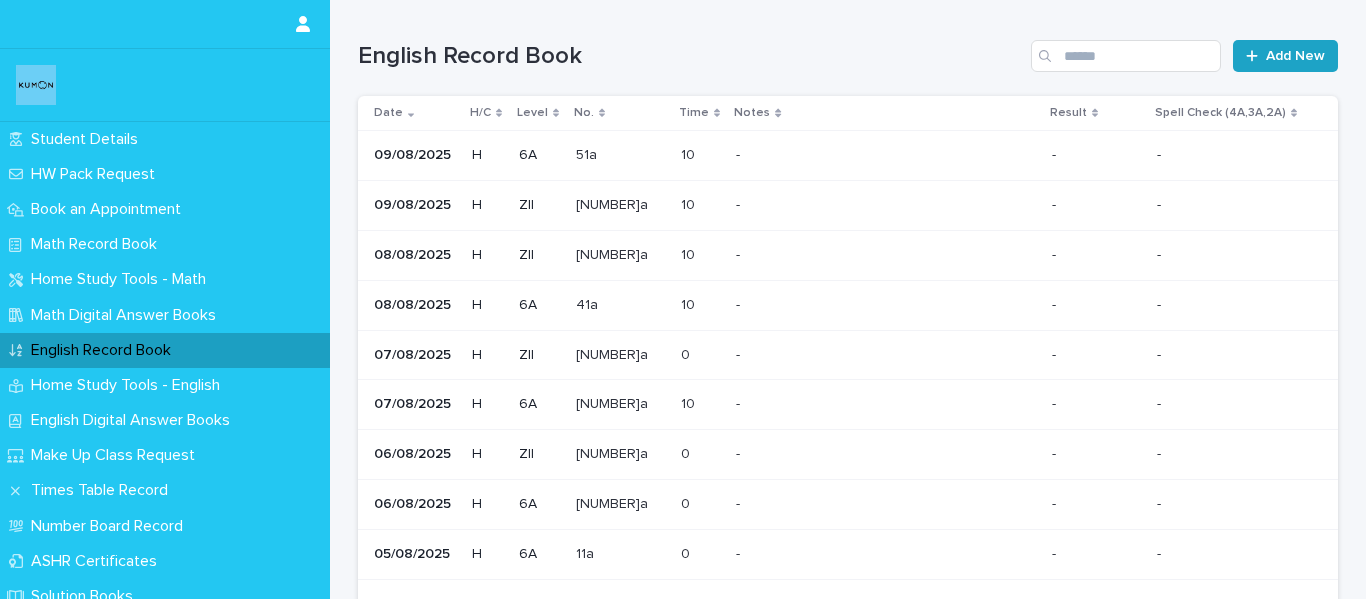 click on "Add New" at bounding box center (1295, 56) 